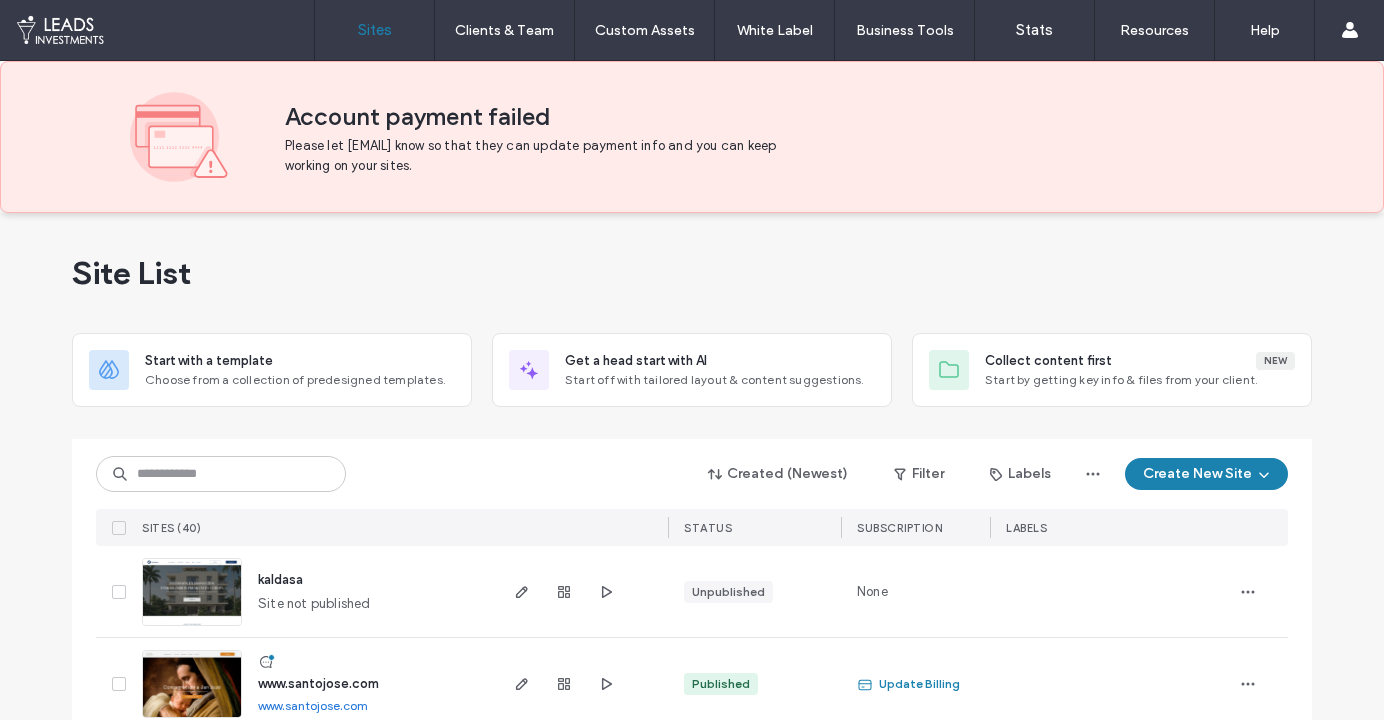 scroll, scrollTop: 0, scrollLeft: 0, axis: both 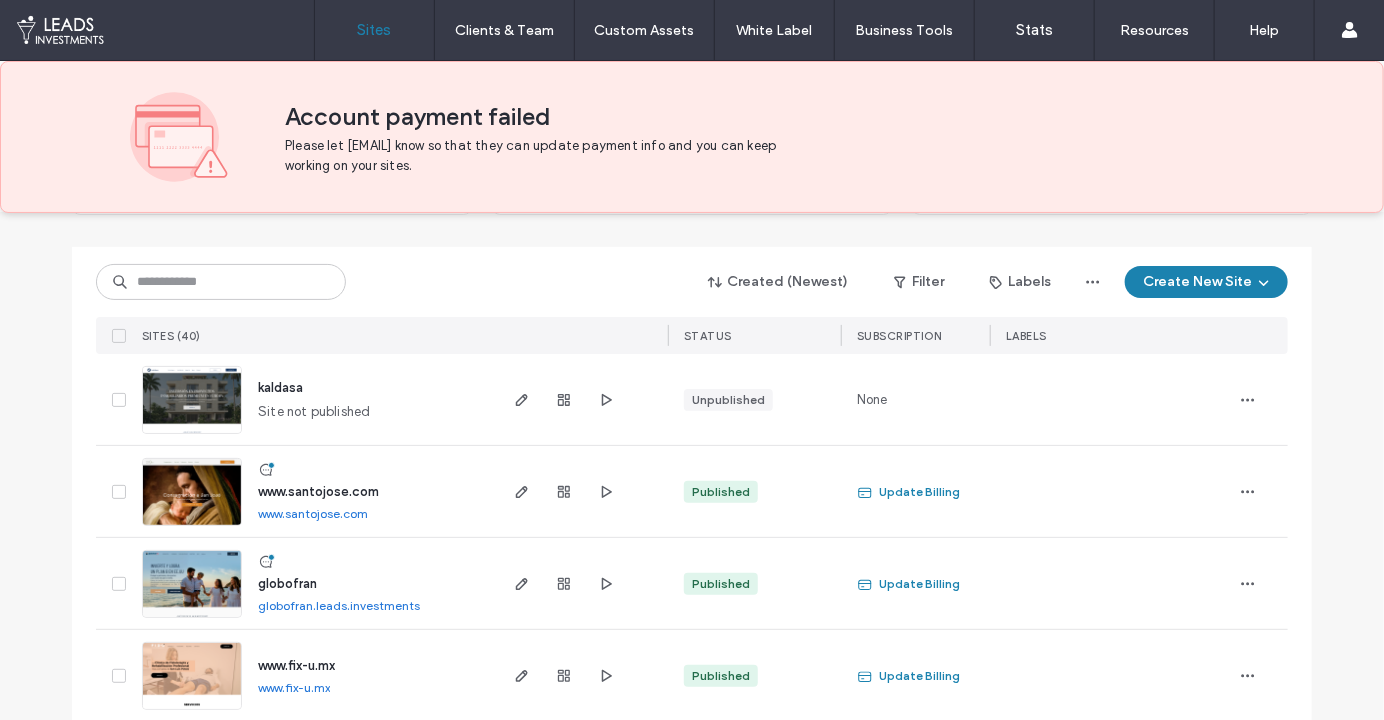 click on "kaldasa" at bounding box center (280, 387) 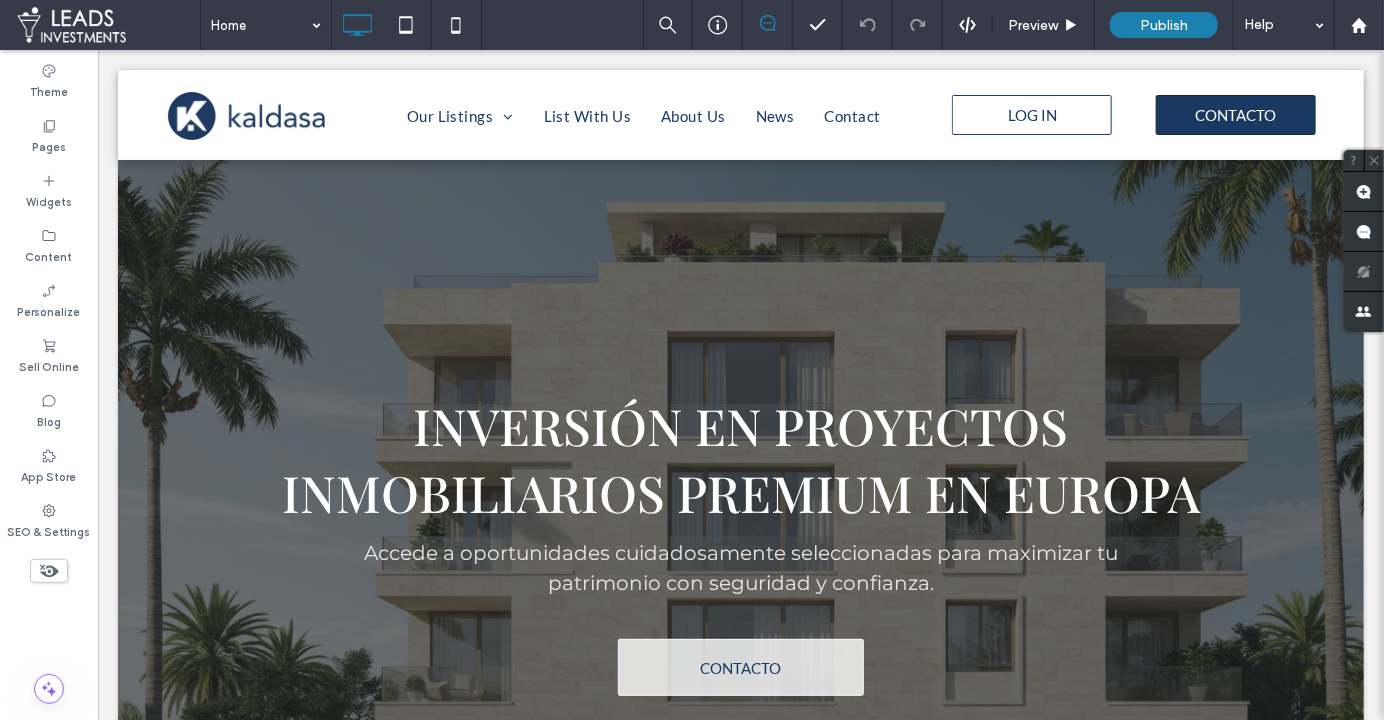scroll, scrollTop: 0, scrollLeft: 0, axis: both 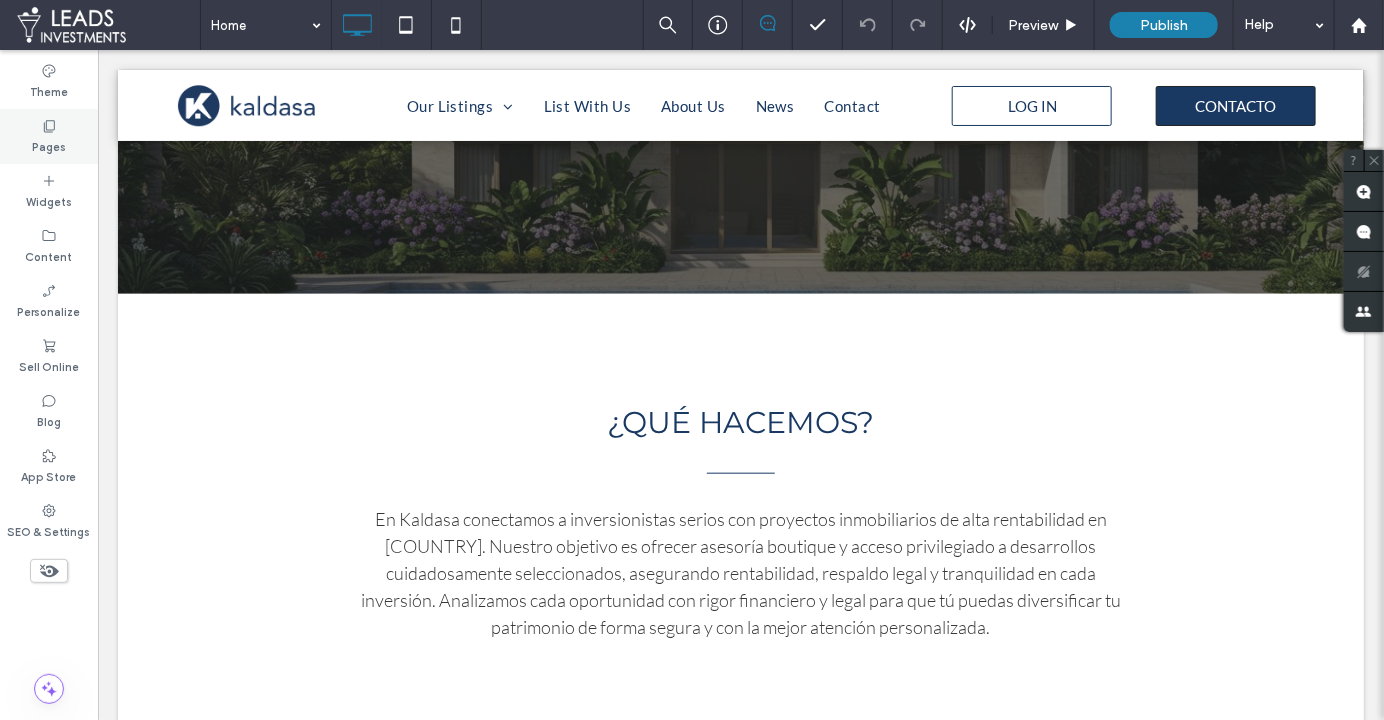 click on "Pages" at bounding box center (49, 136) 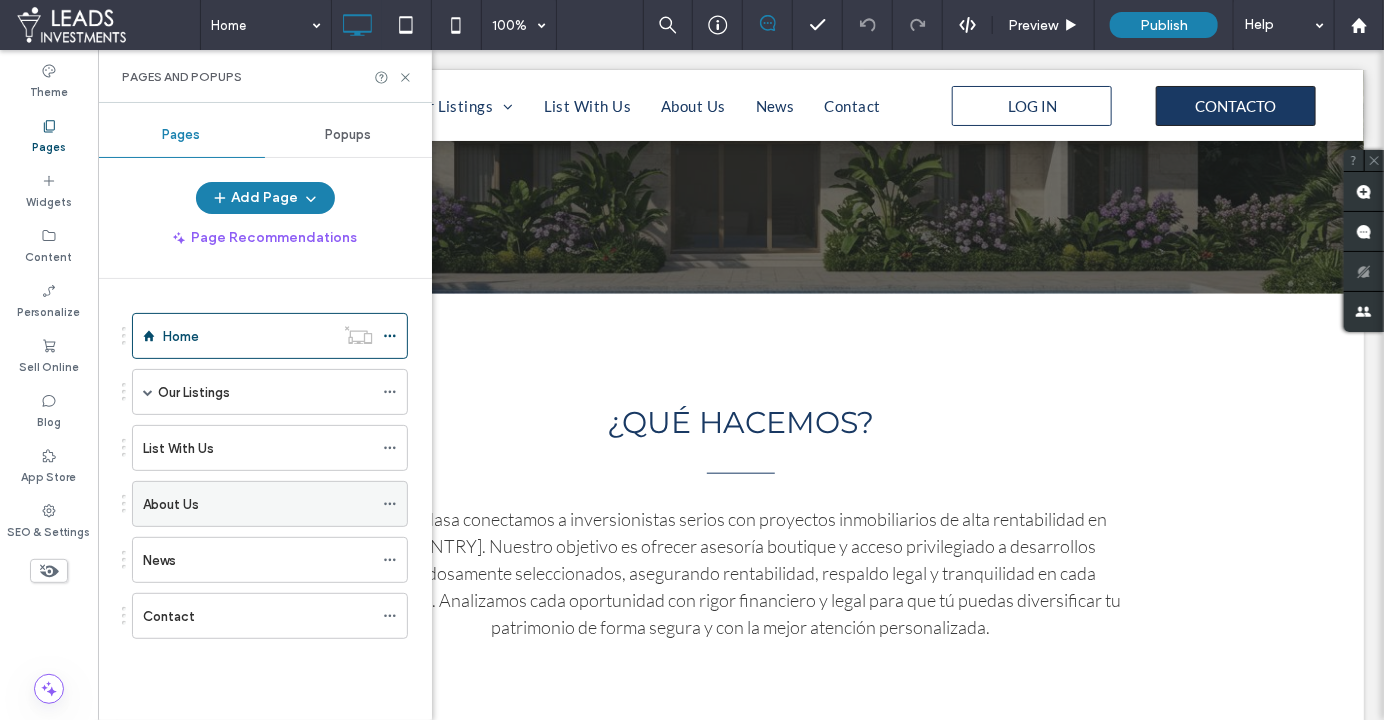 click on "About Us" at bounding box center [258, 504] 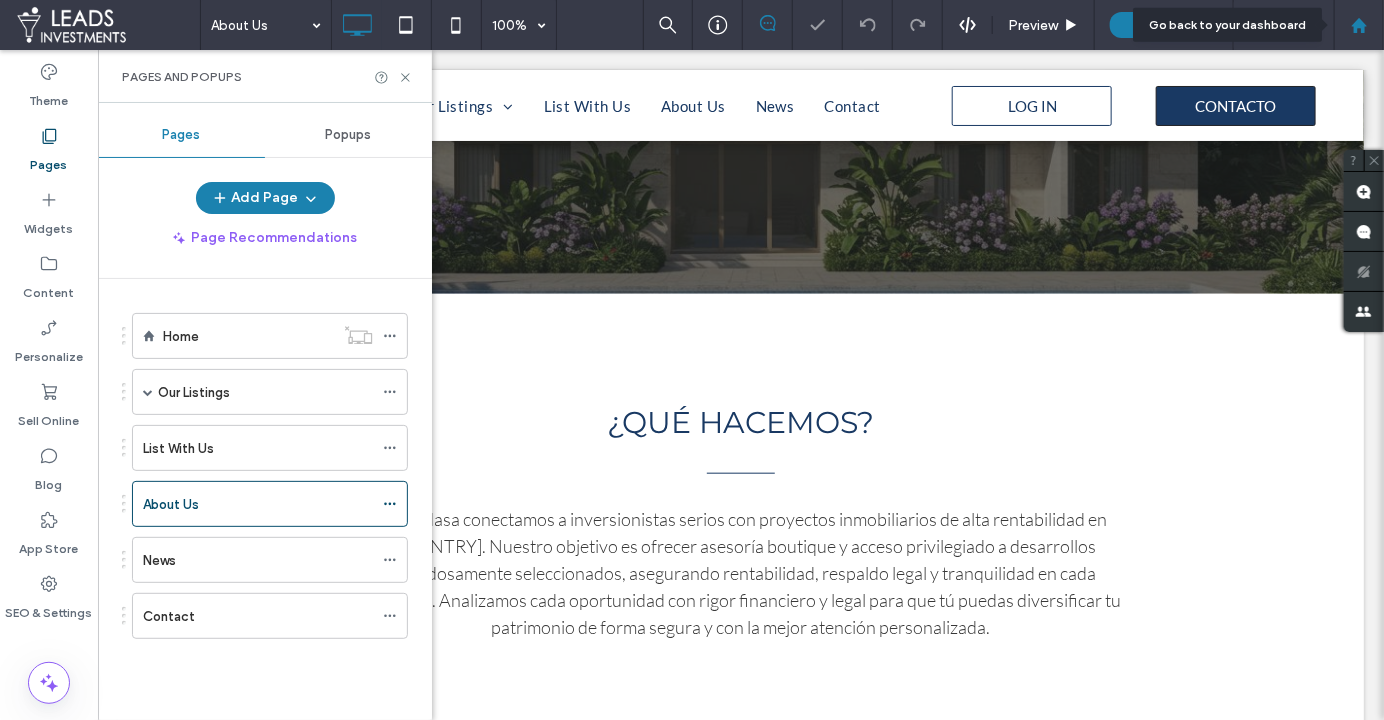click 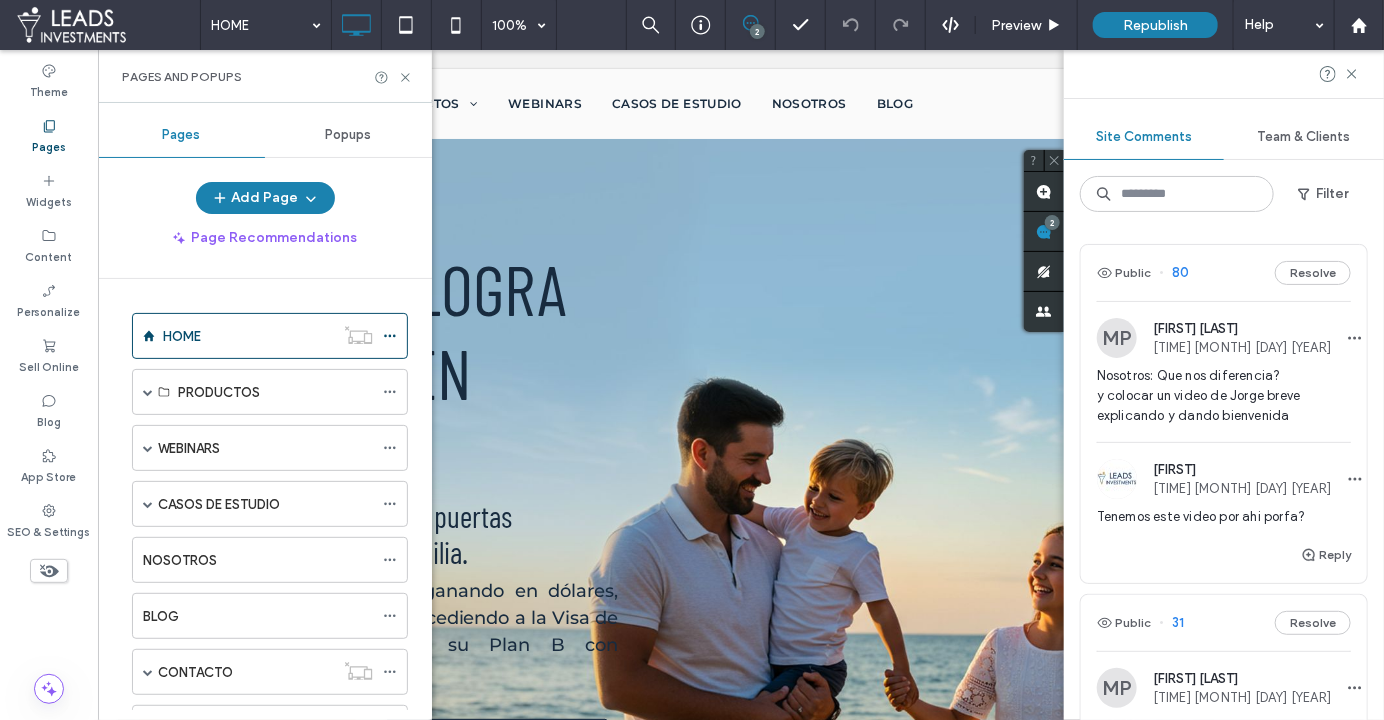 scroll, scrollTop: 216, scrollLeft: 0, axis: vertical 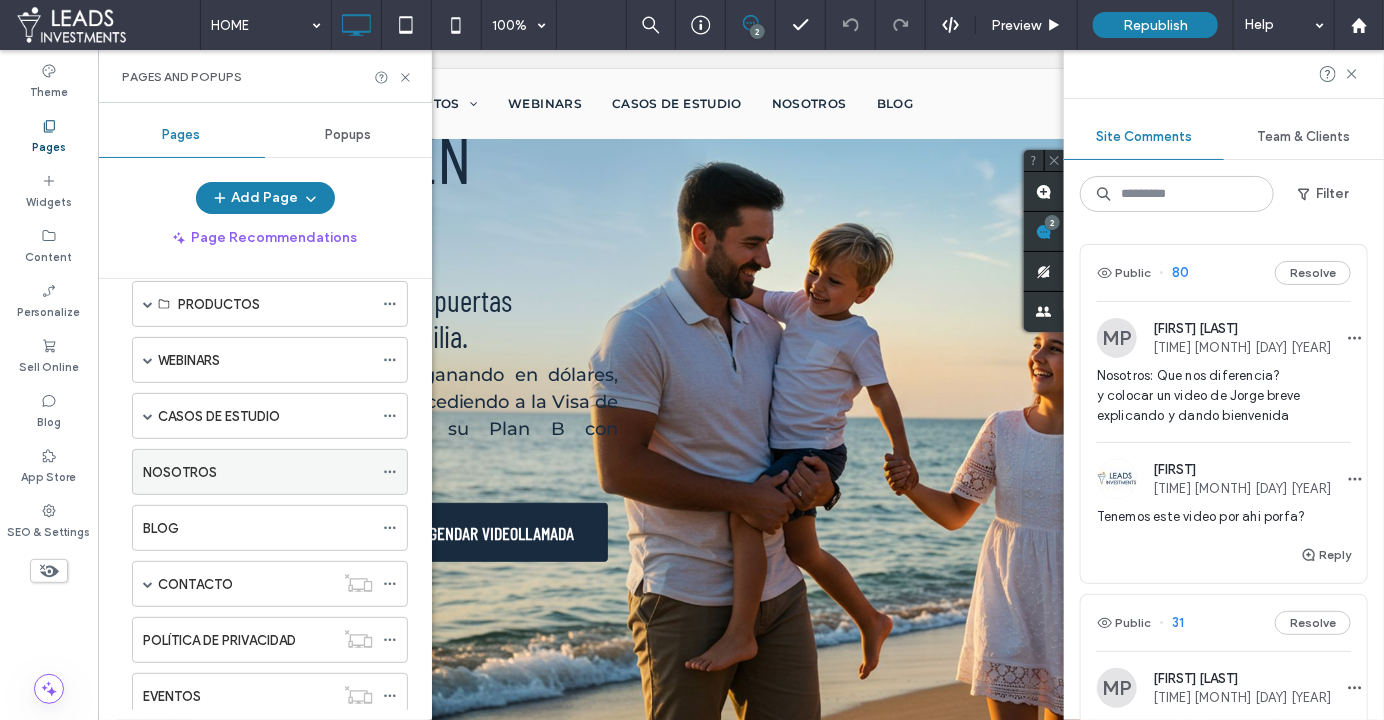 click on "NOSOTROS" at bounding box center (258, 472) 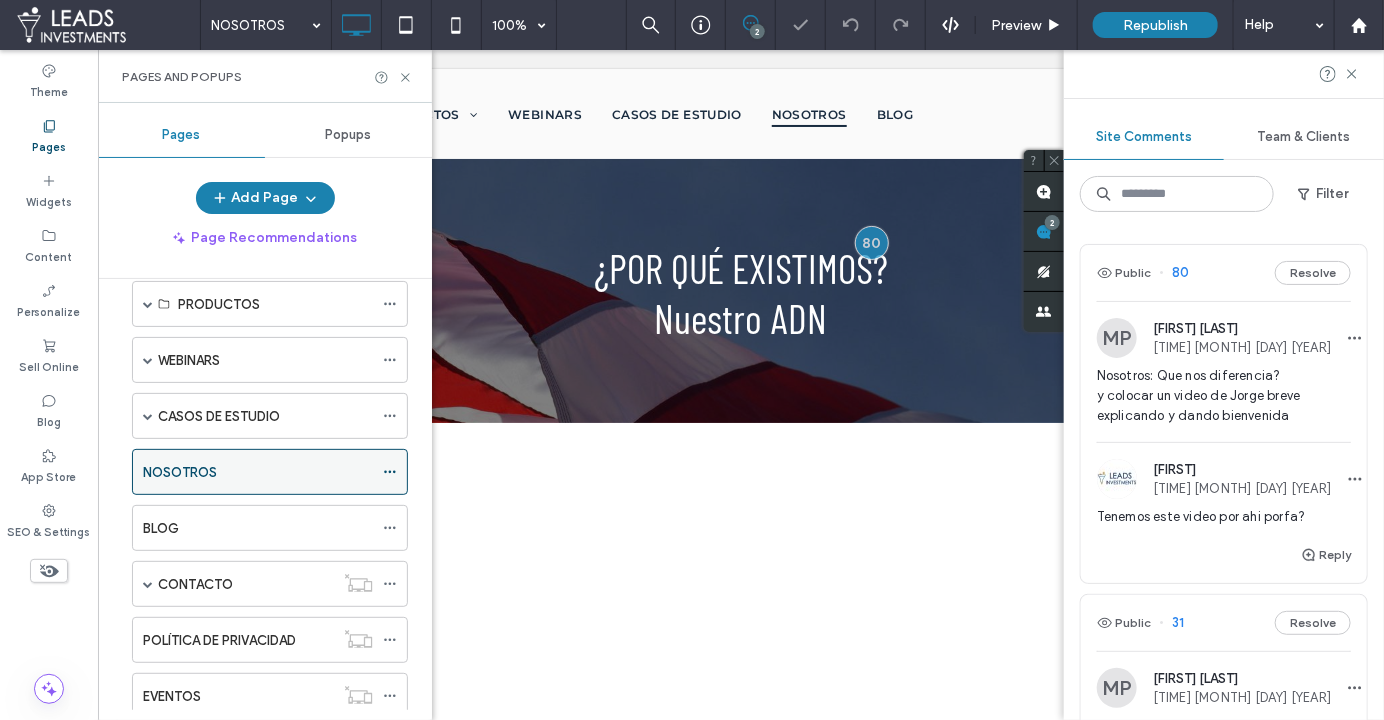 scroll, scrollTop: 0, scrollLeft: 0, axis: both 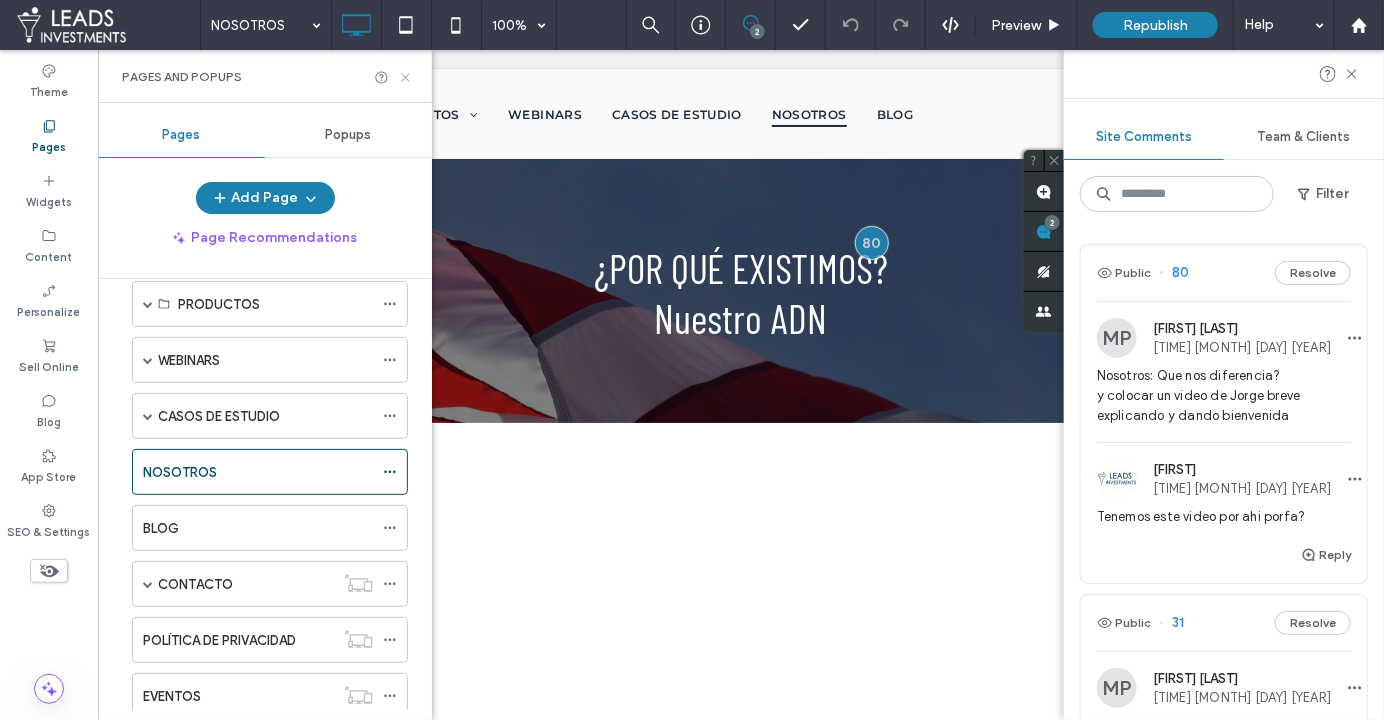 click 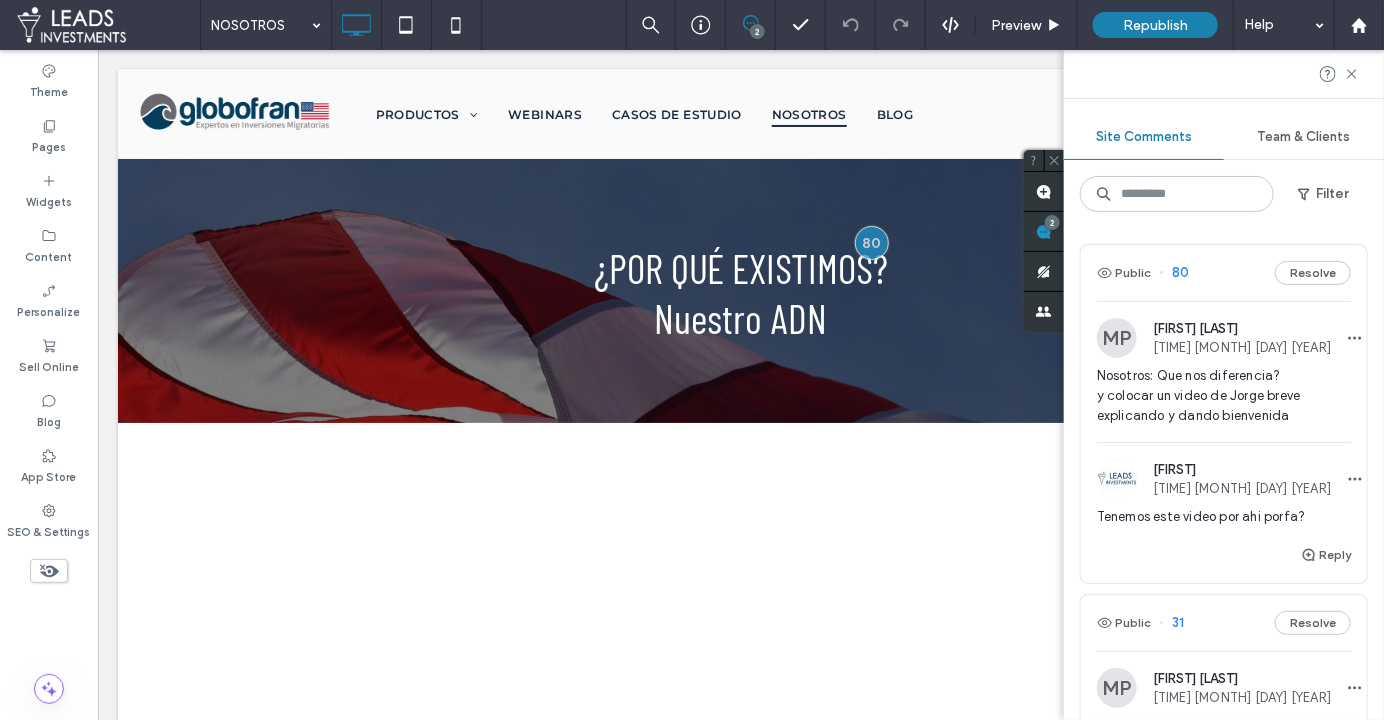 drag, startPoint x: 1353, startPoint y: 70, endPoint x: 1111, endPoint y: 175, distance: 263.79727 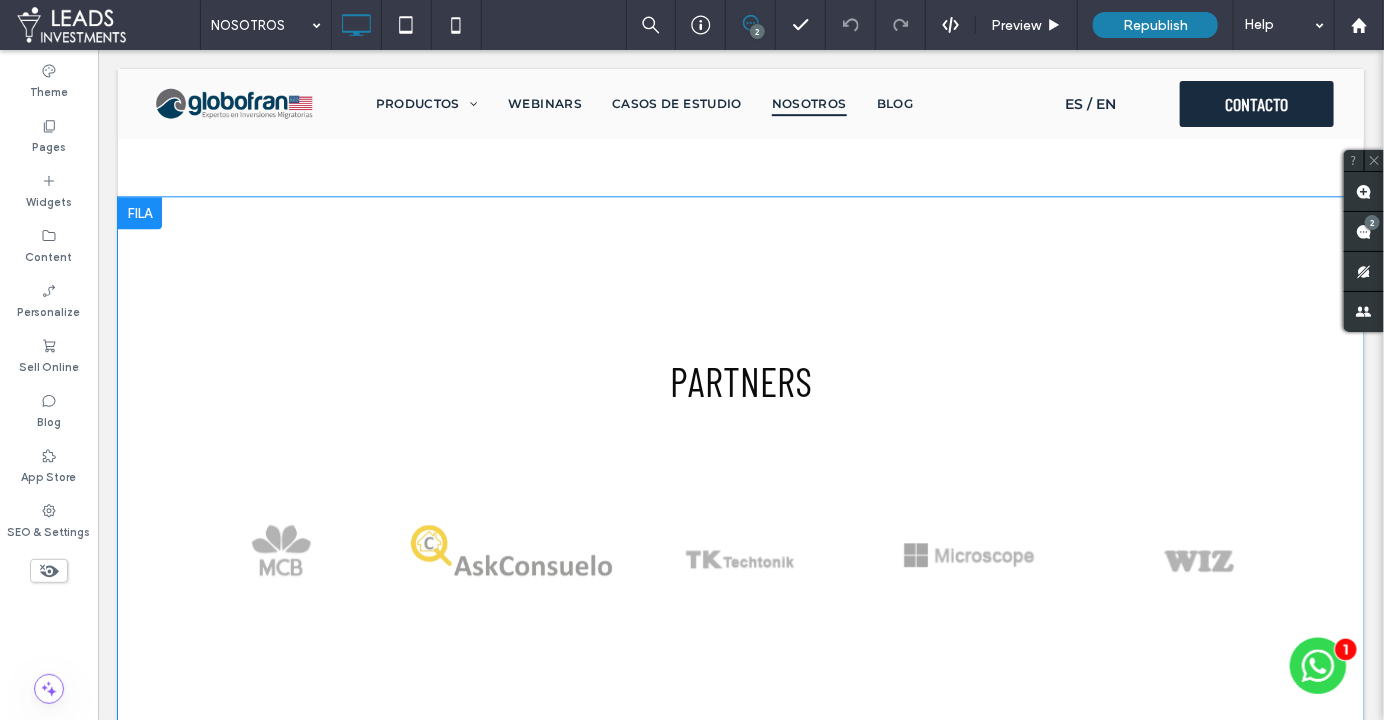 scroll, scrollTop: 5102, scrollLeft: 0, axis: vertical 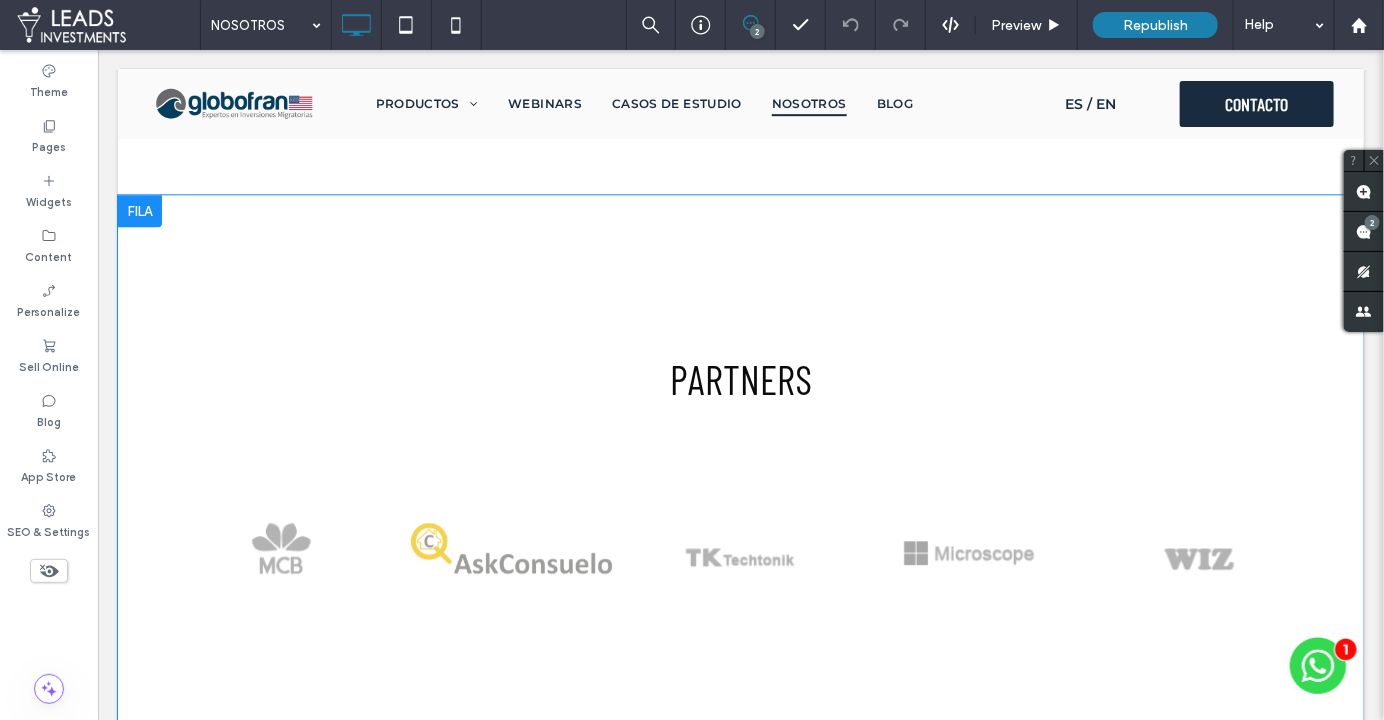 click at bounding box center (139, 210) 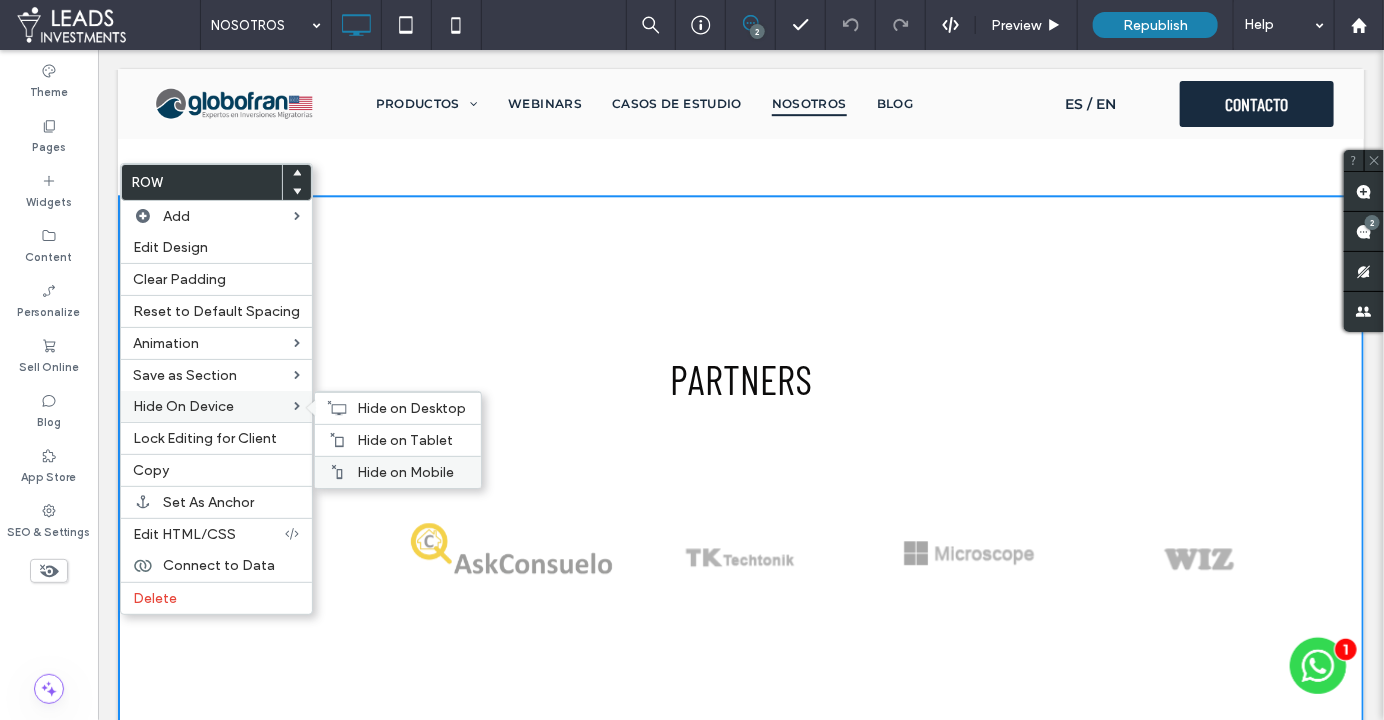click on "Hide on Mobile" at bounding box center (405, 472) 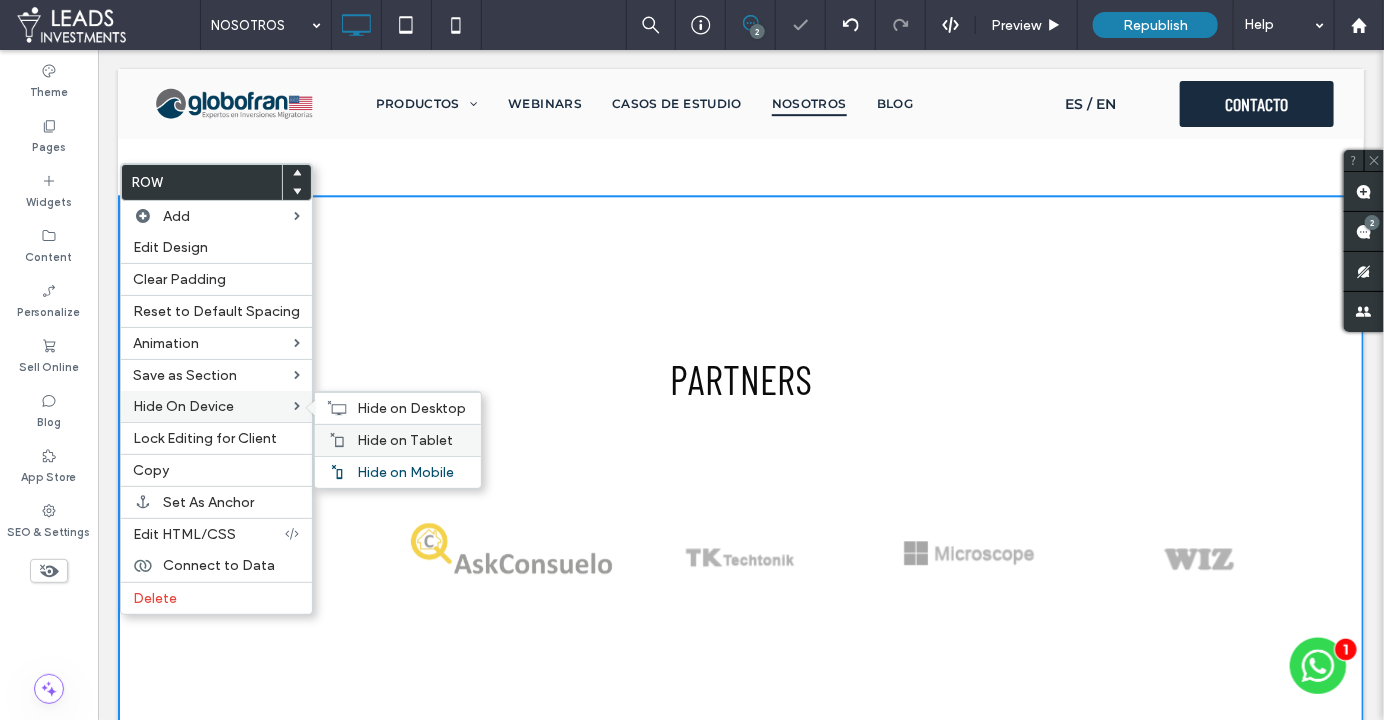 click on "Hide on Tablet" at bounding box center [405, 440] 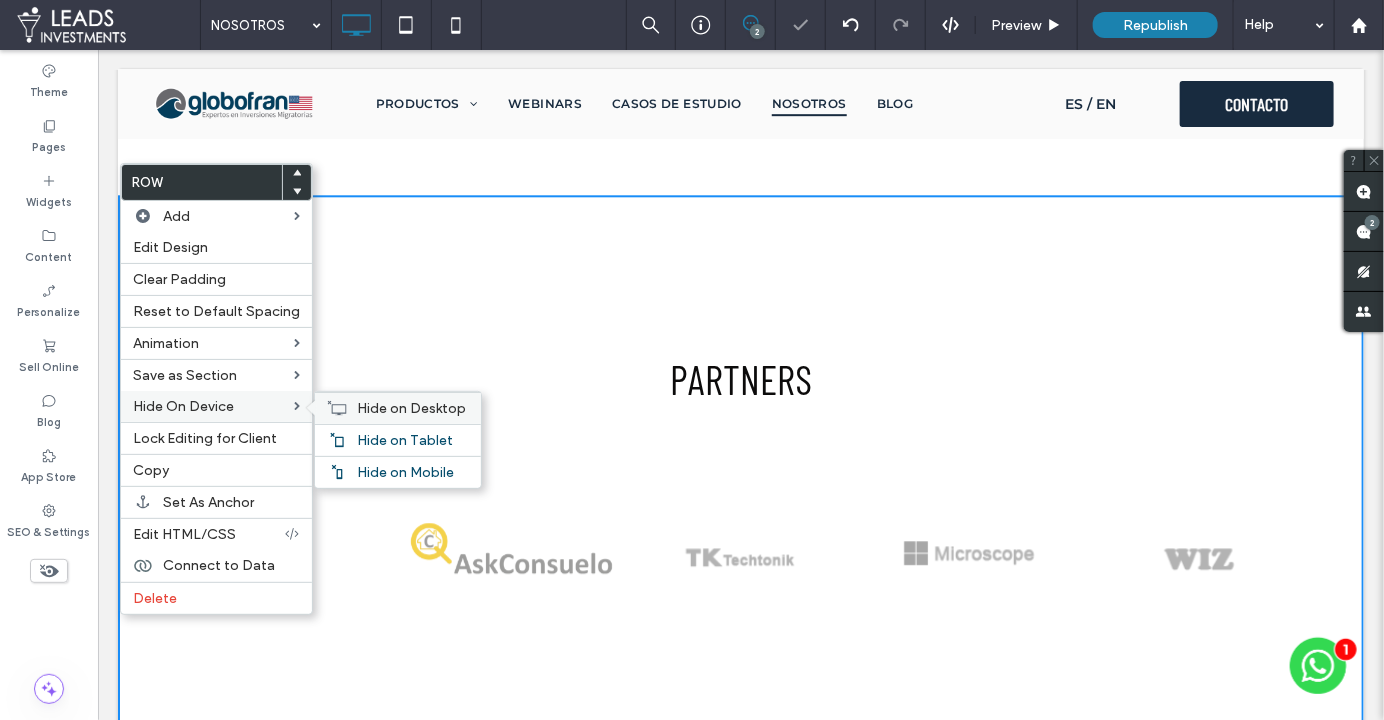 click on "Hide on Desktop" at bounding box center [398, 408] 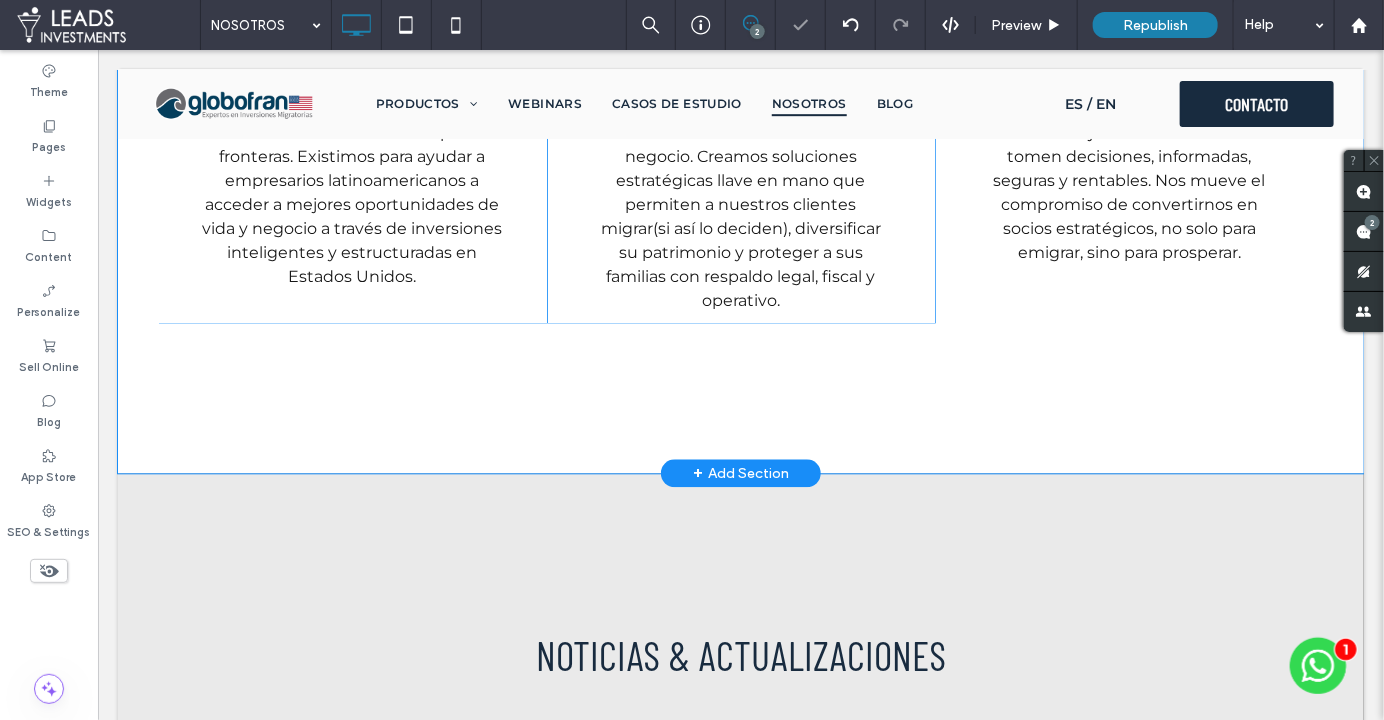 scroll, scrollTop: 4802, scrollLeft: 0, axis: vertical 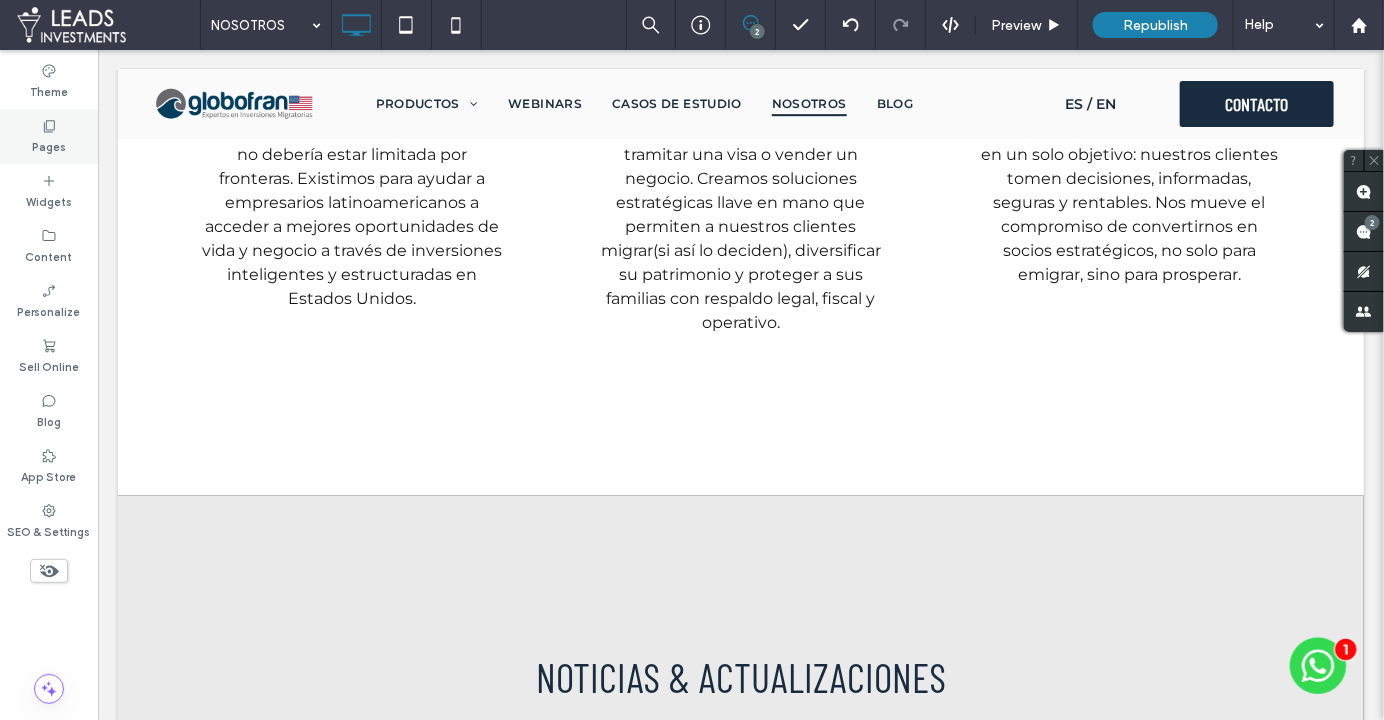 click on "Pages" at bounding box center (49, 136) 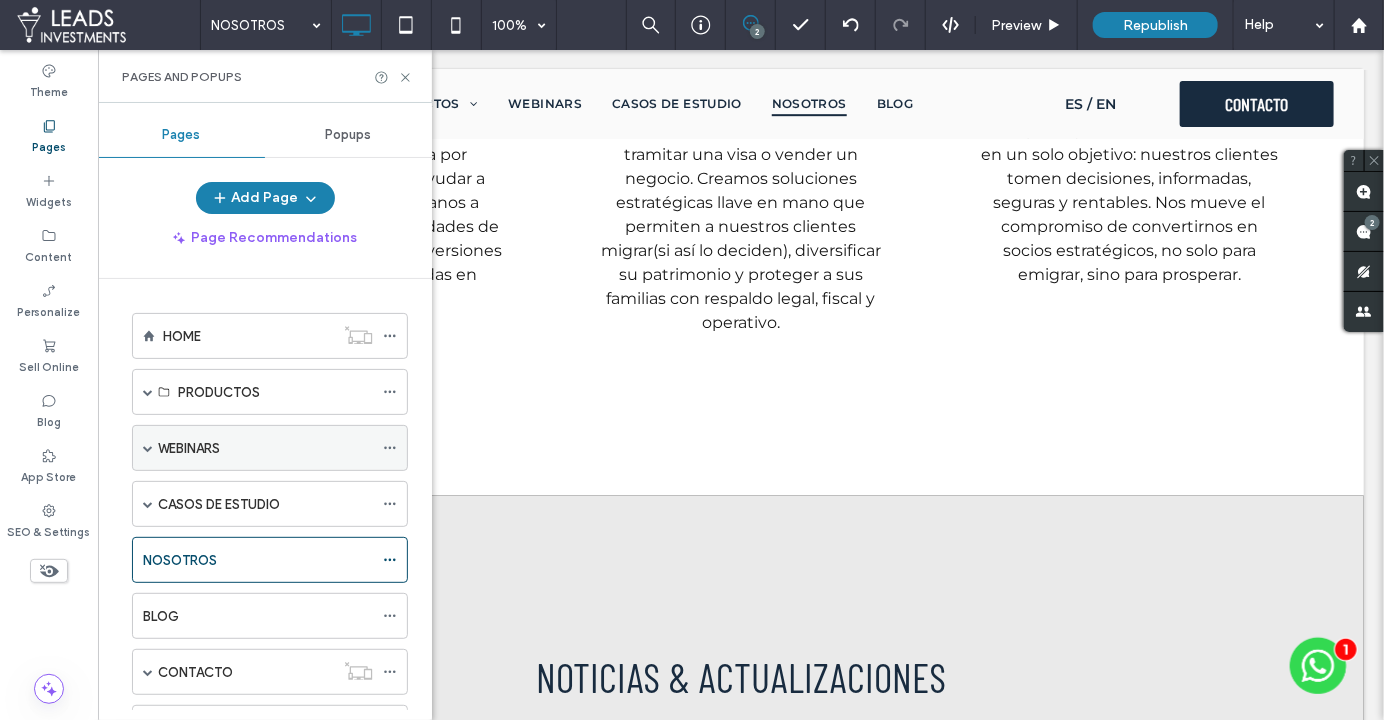 click at bounding box center (148, 448) 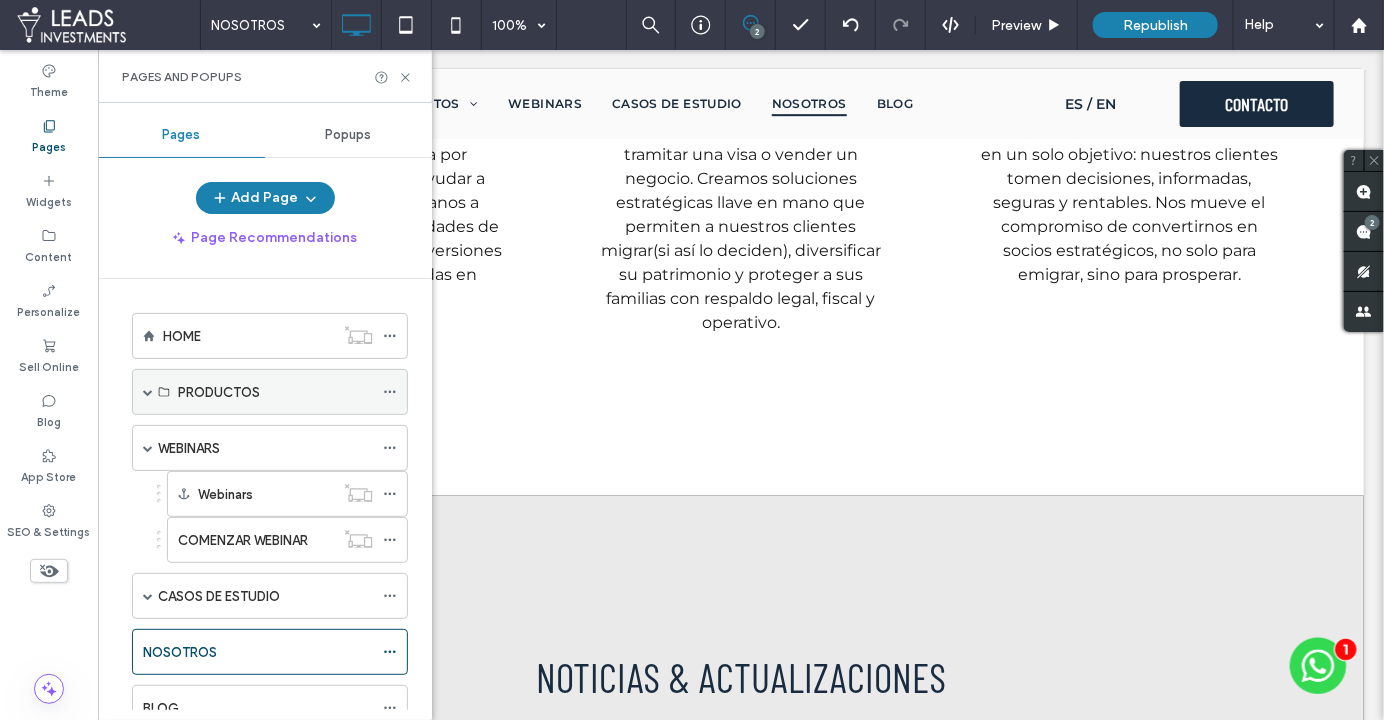 click at bounding box center [148, 392] 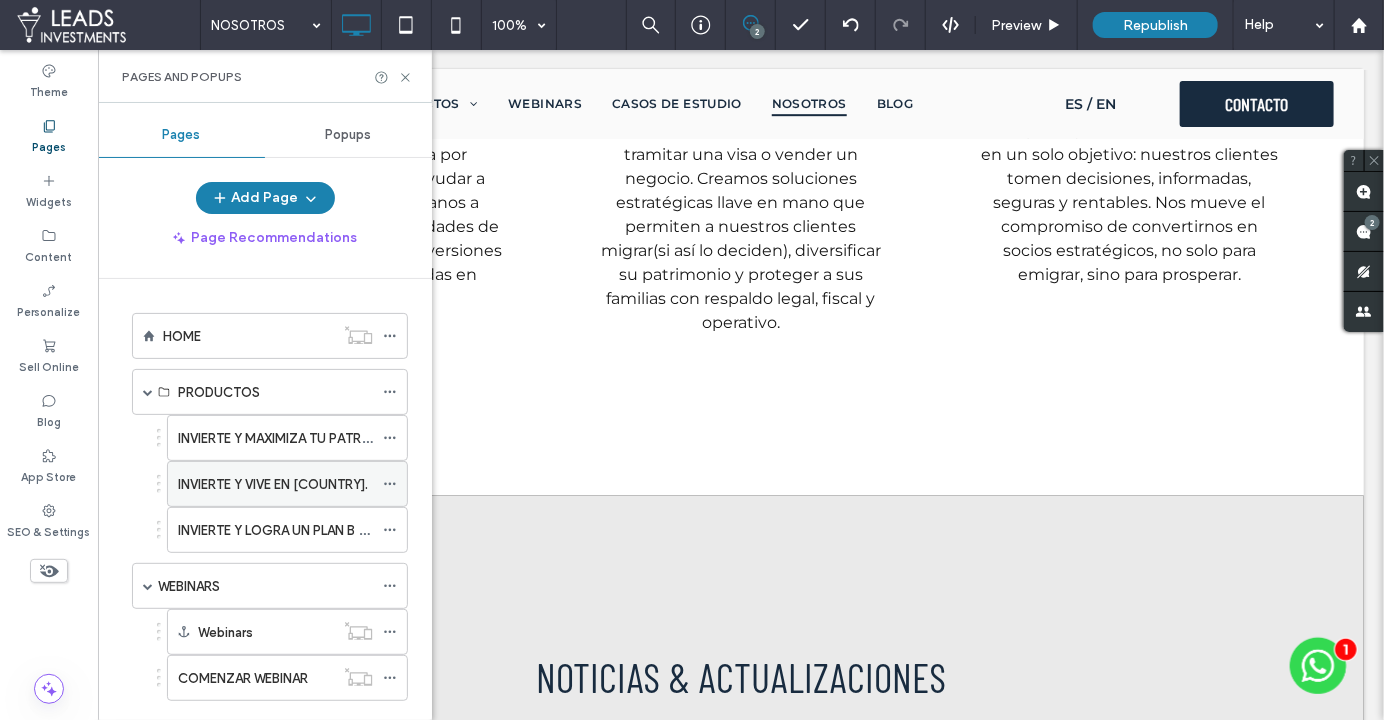 click on "INVIERTE Y VIVE EN EE.UU." at bounding box center (273, 484) 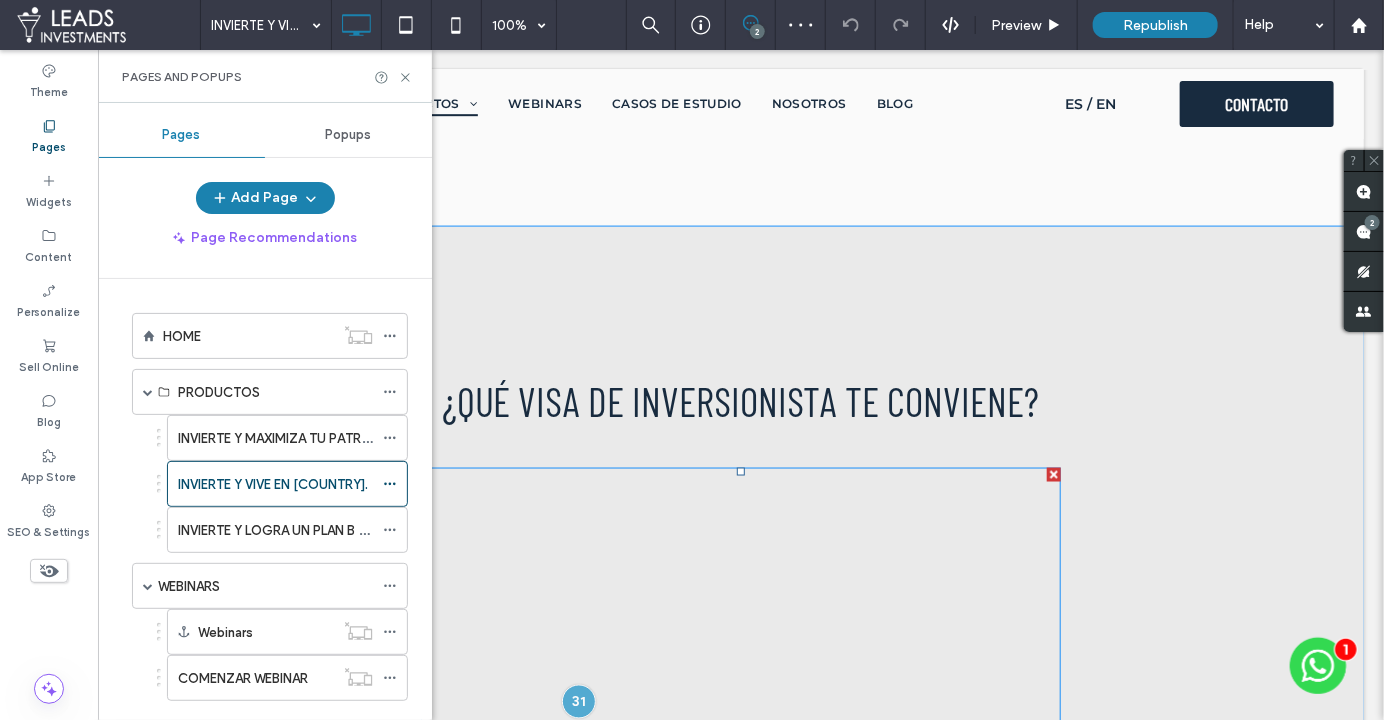 scroll, scrollTop: 1081, scrollLeft: 0, axis: vertical 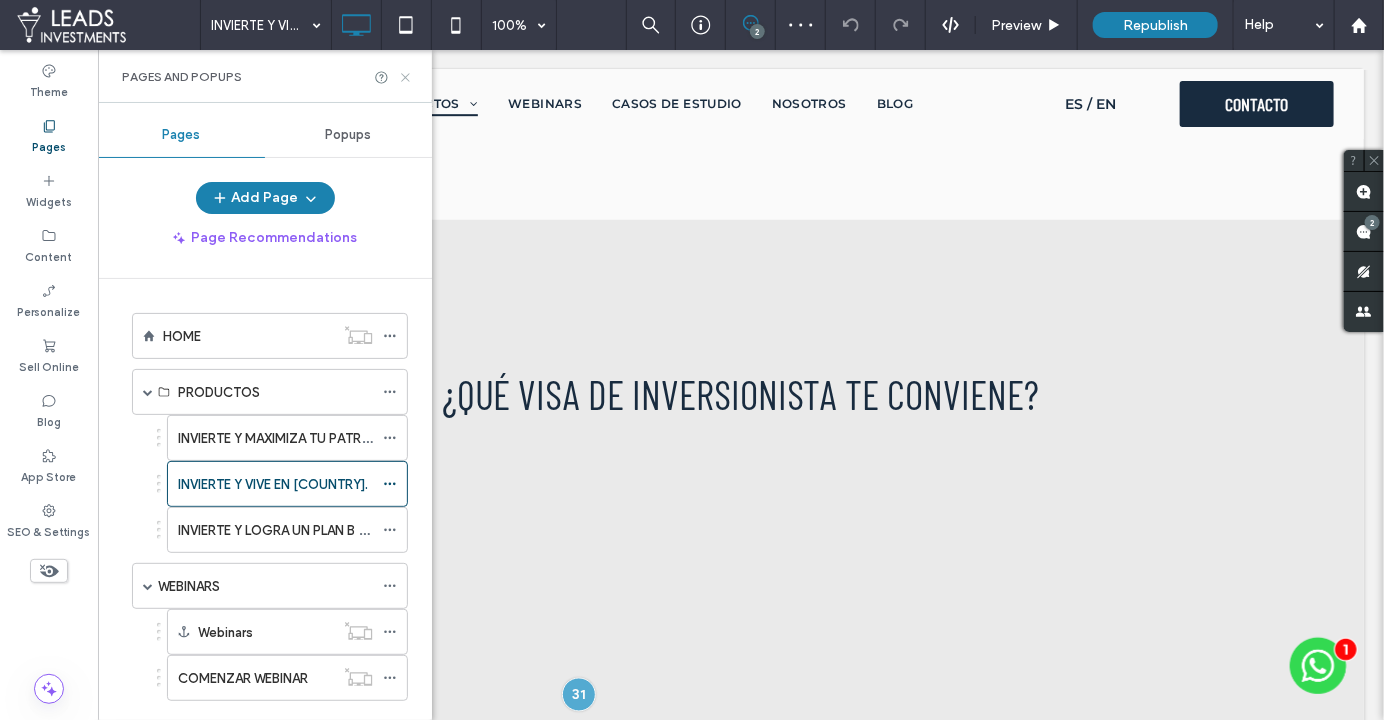 click 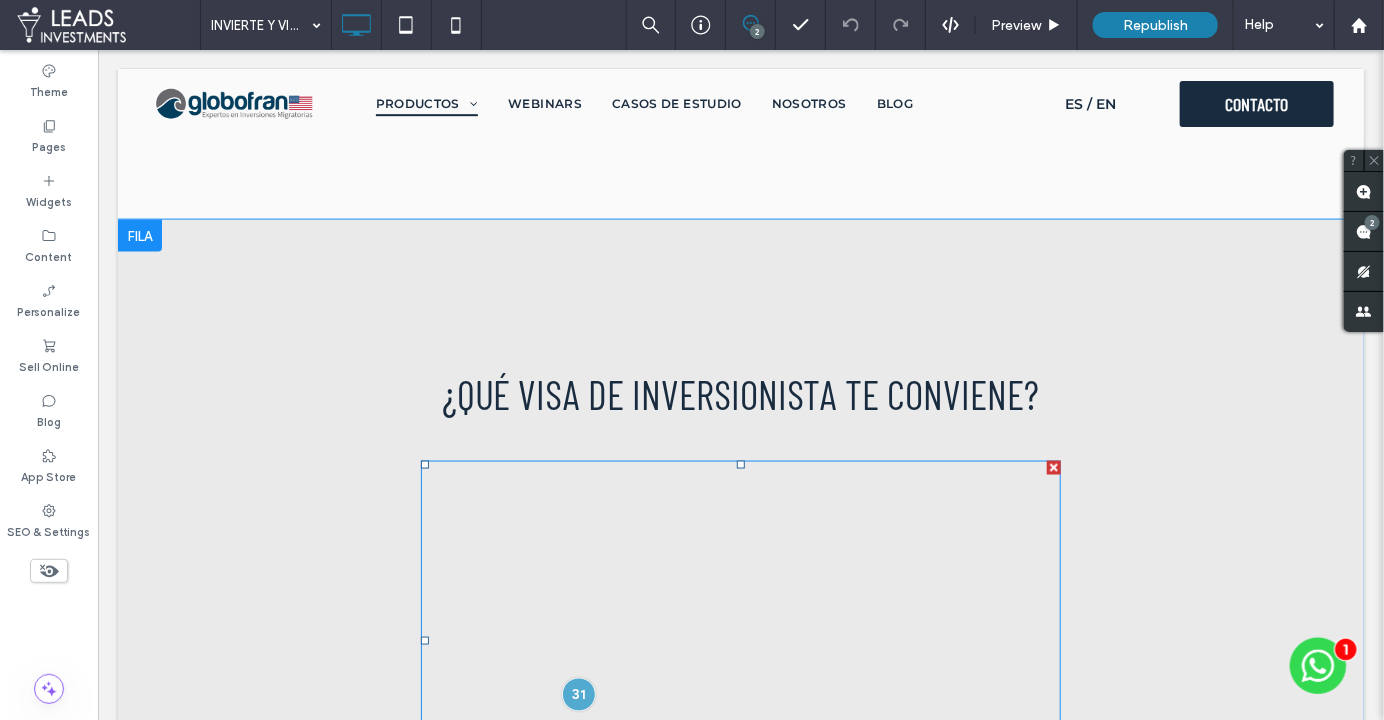scroll, scrollTop: 1184, scrollLeft: 0, axis: vertical 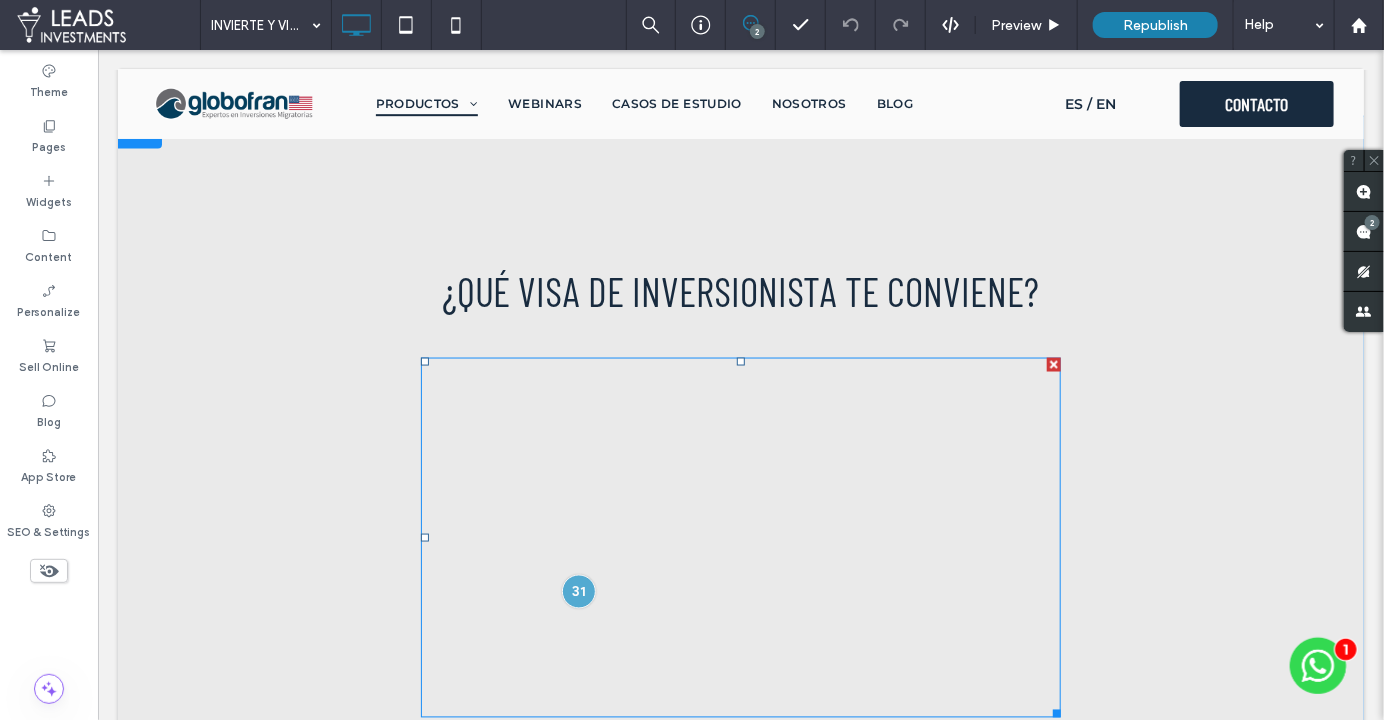 click at bounding box center (740, 537) 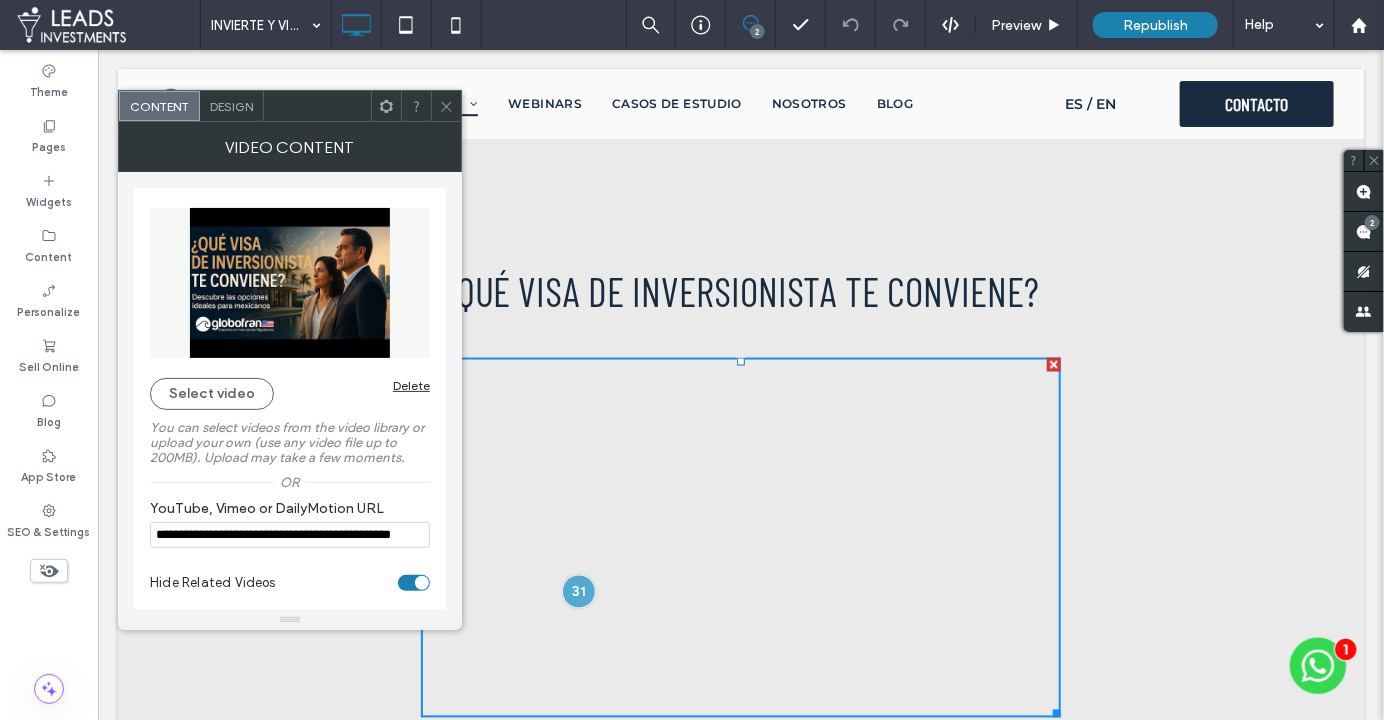 scroll, scrollTop: 0, scrollLeft: 62, axis: horizontal 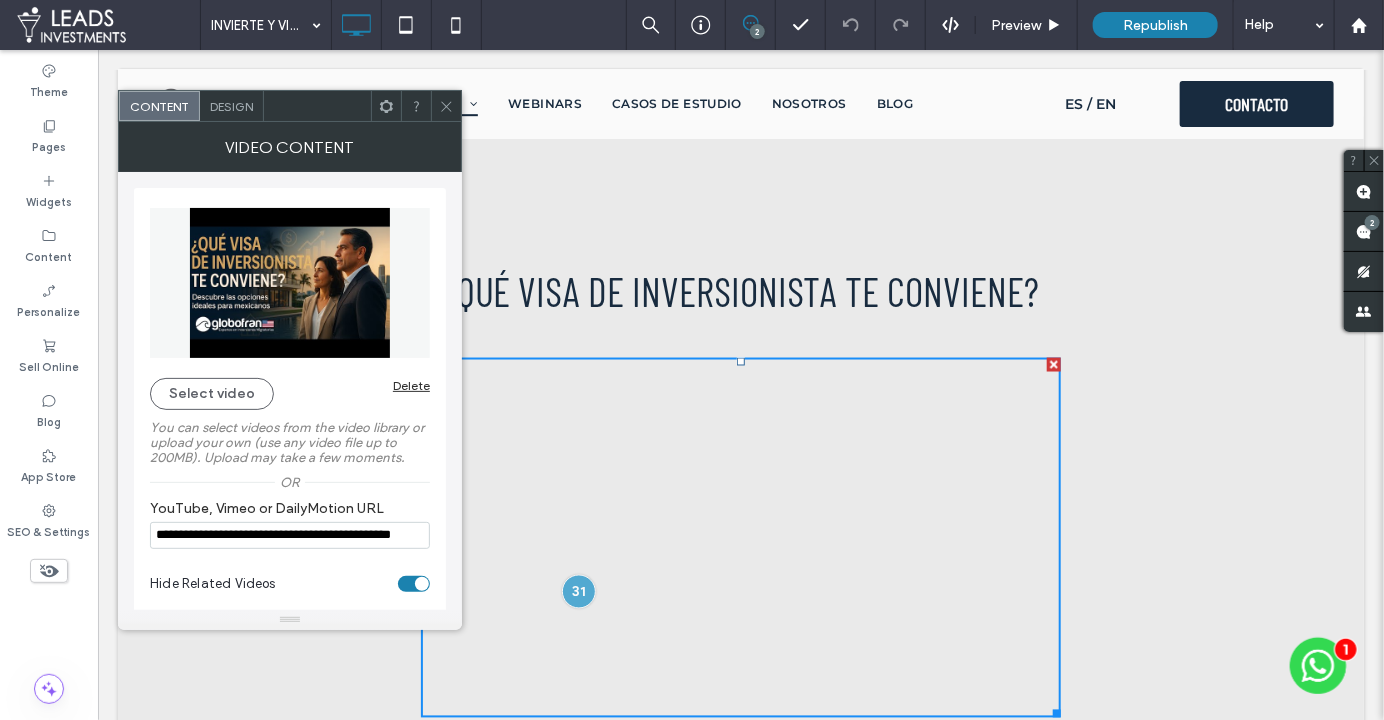 drag, startPoint x: 153, startPoint y: 534, endPoint x: 366, endPoint y: 499, distance: 215.85643 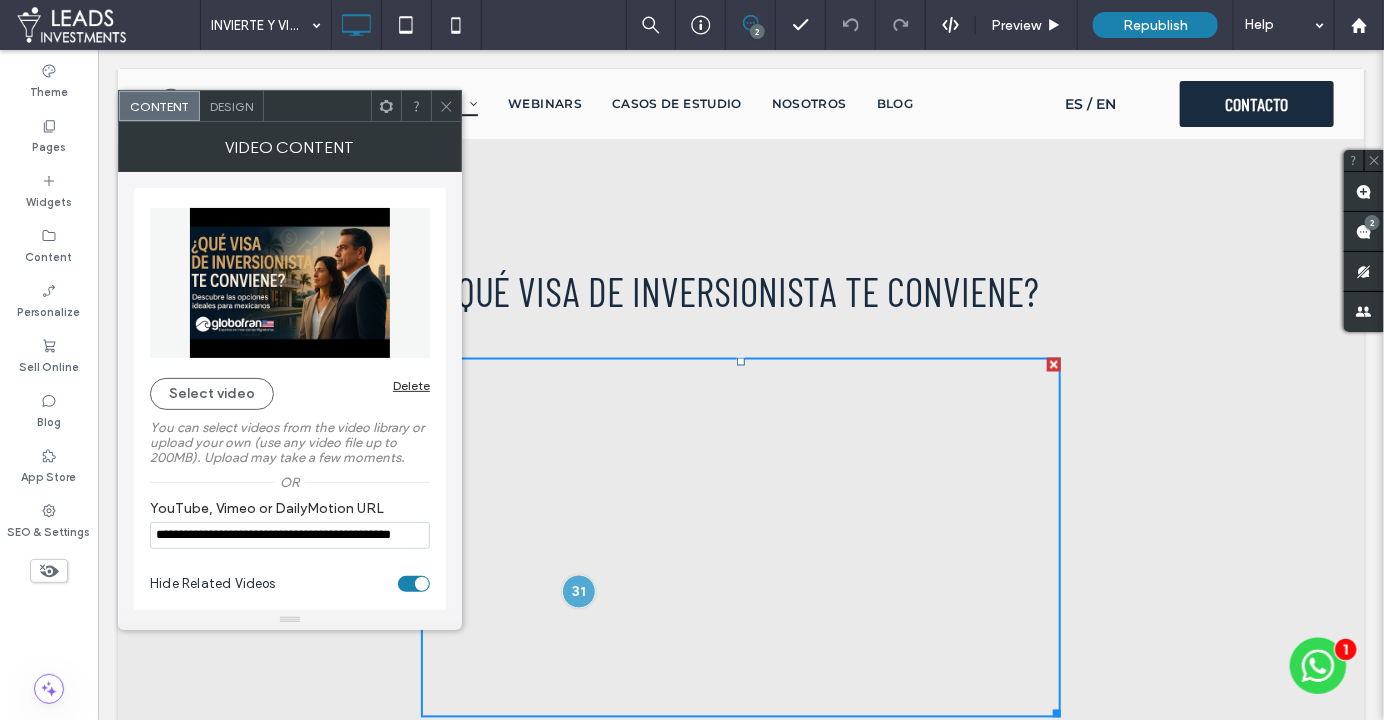 click on ".wqwq-1{fill:#231f20;}
.cls-1q, .cls-2q { fill-rule: evenodd; }
.cls-2q { fill: #6e8188; }
True_local
Agendize
HealthEngine
x_close_popup
from_your_site
multi_language
zoom-out
zoom-in
z_vimeo
z_yelp
z_picassa
w_vCita
youtube
yelp
x2
x
x_x
x_alignright
x_handwritten
wrench
wordpress
windowsvv
win8
whats_app
wallet
warning-sign
w_youtube
w_youtube_channel
w_yelp
w_video
w_twitter
w_title
w_tabs
w_social_icons
w_spacer
w_share
w_rss_feed
w_recent-posts
w_push
w_paypal
w_photo_gallery" at bounding box center (692, 360) 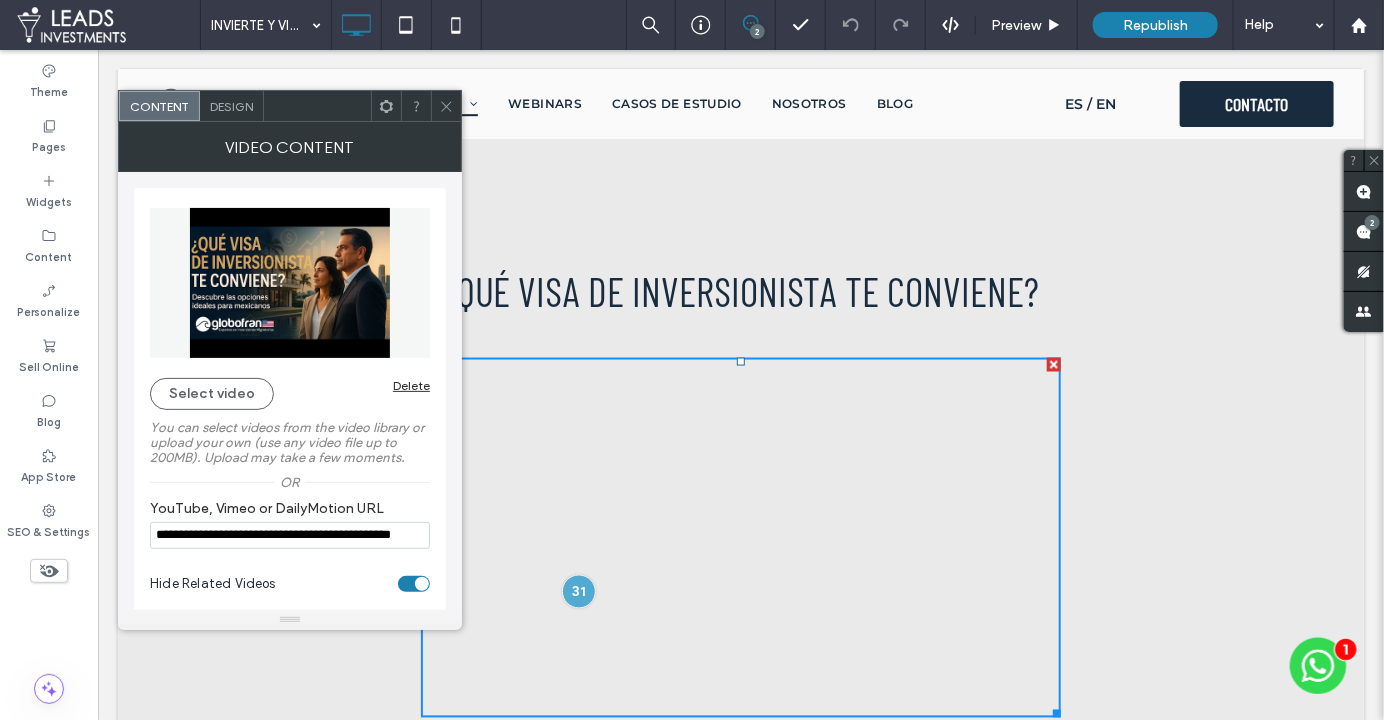 scroll, scrollTop: 0, scrollLeft: 0, axis: both 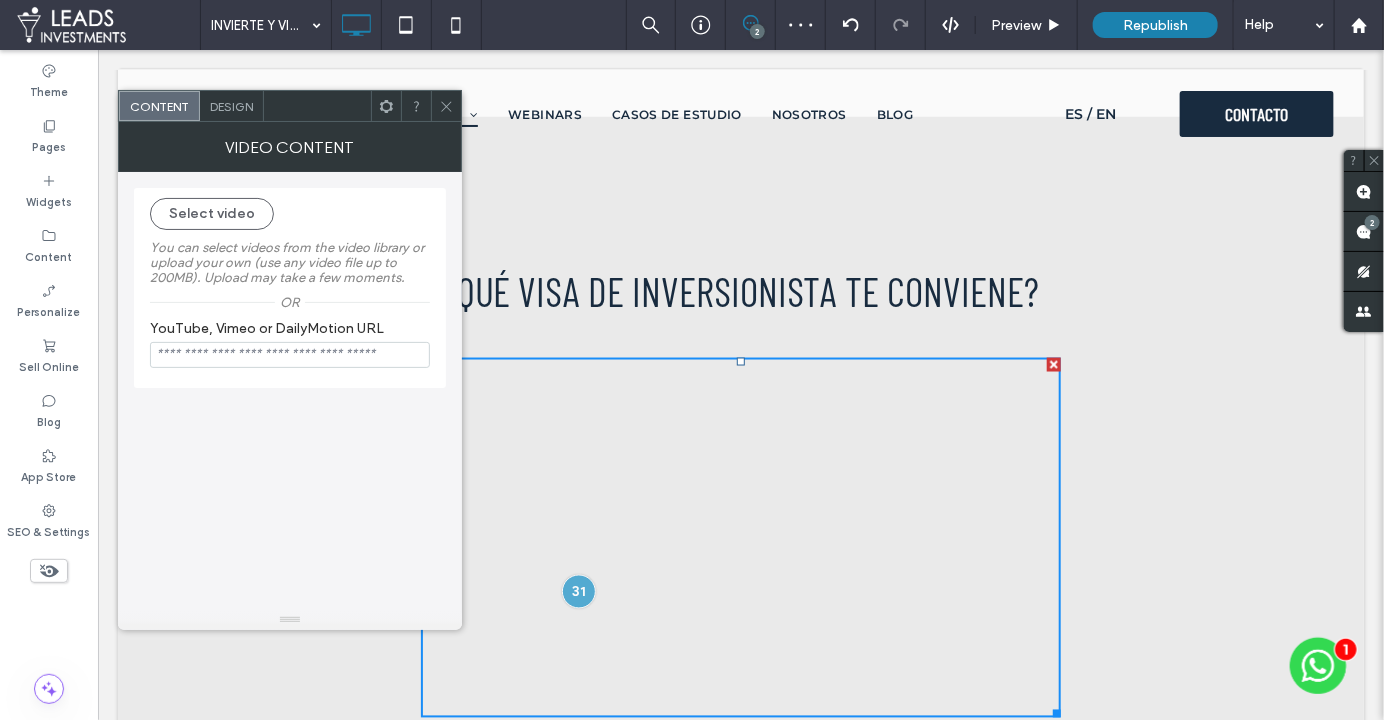 drag, startPoint x: 450, startPoint y: 108, endPoint x: 456, endPoint y: 143, distance: 35.510563 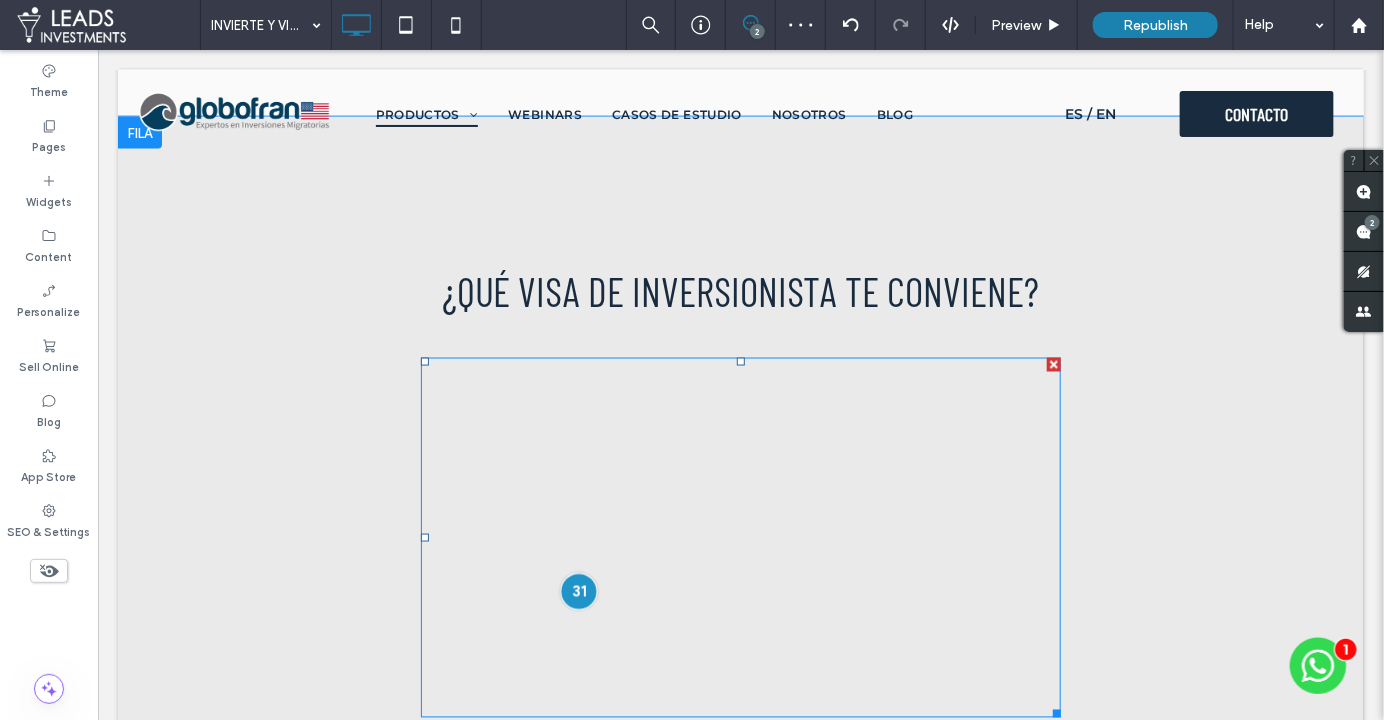 click at bounding box center (577, 590) 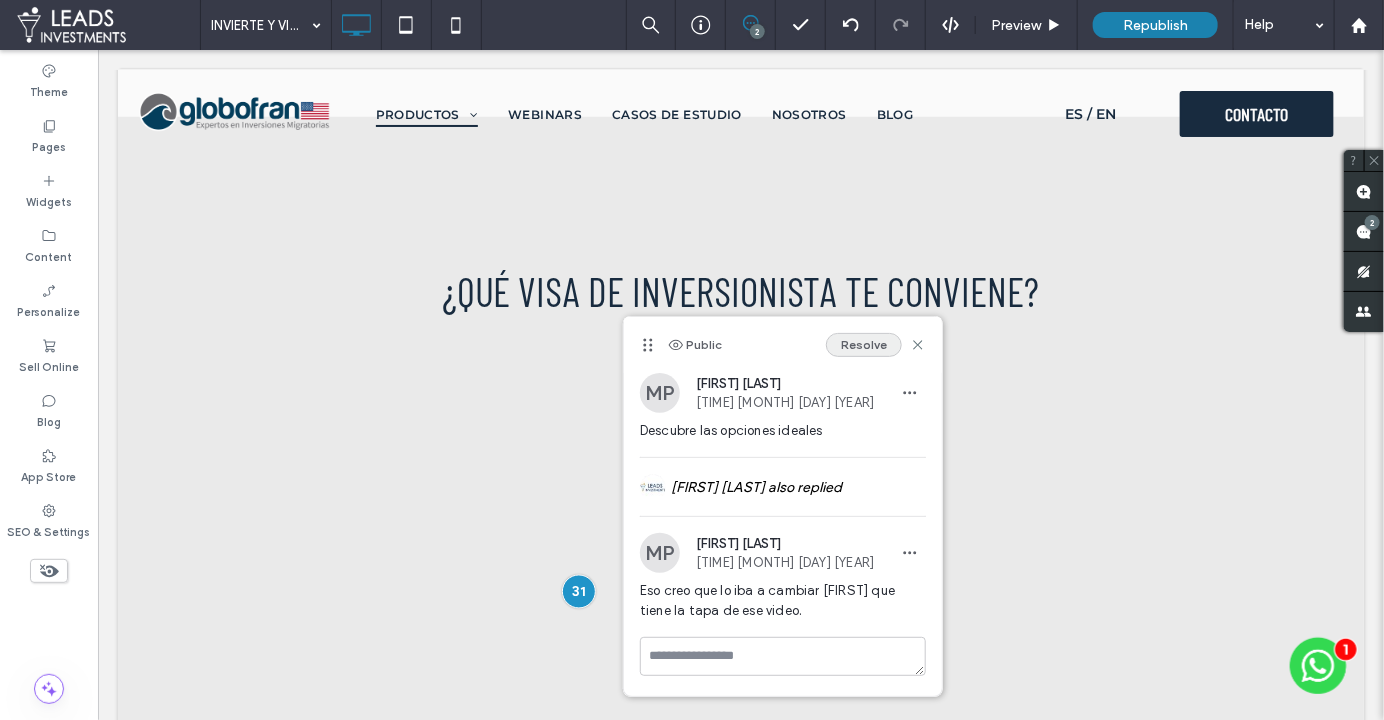 click on "Resolve" at bounding box center [864, 345] 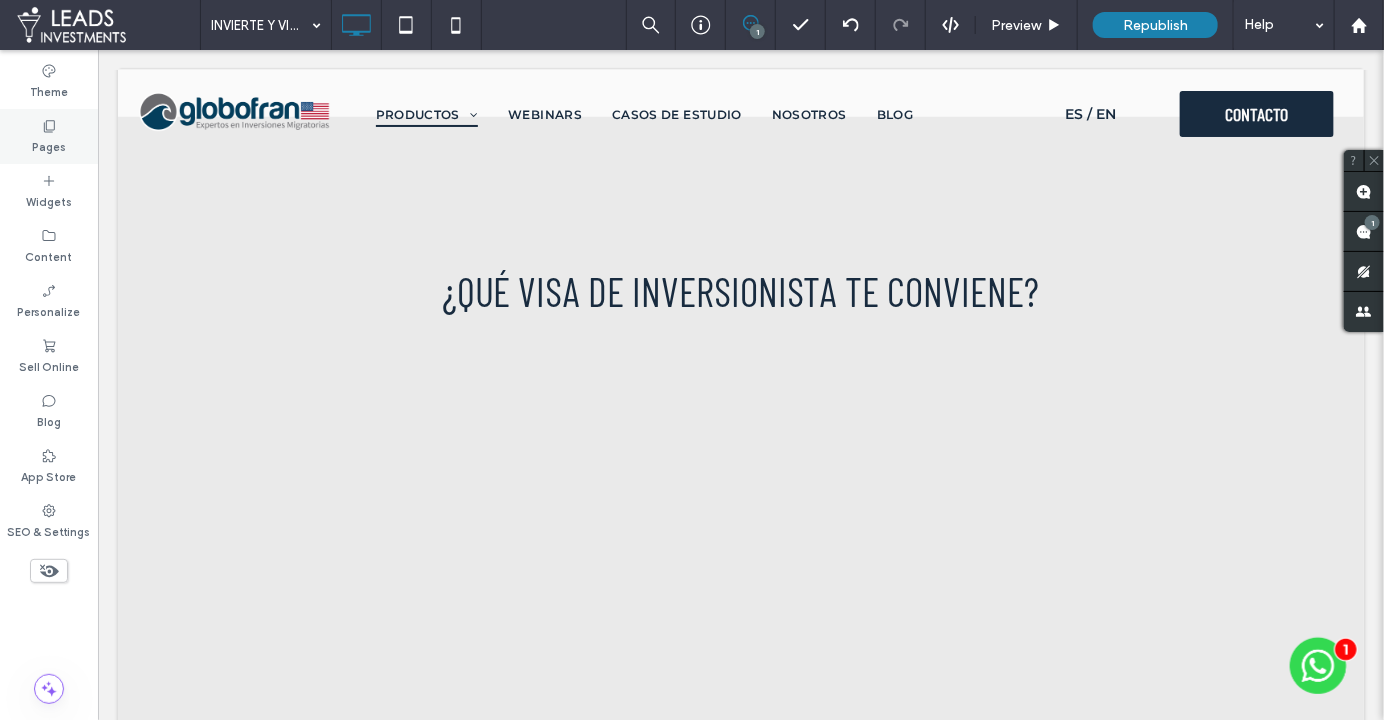 click on "Pages" at bounding box center [49, 136] 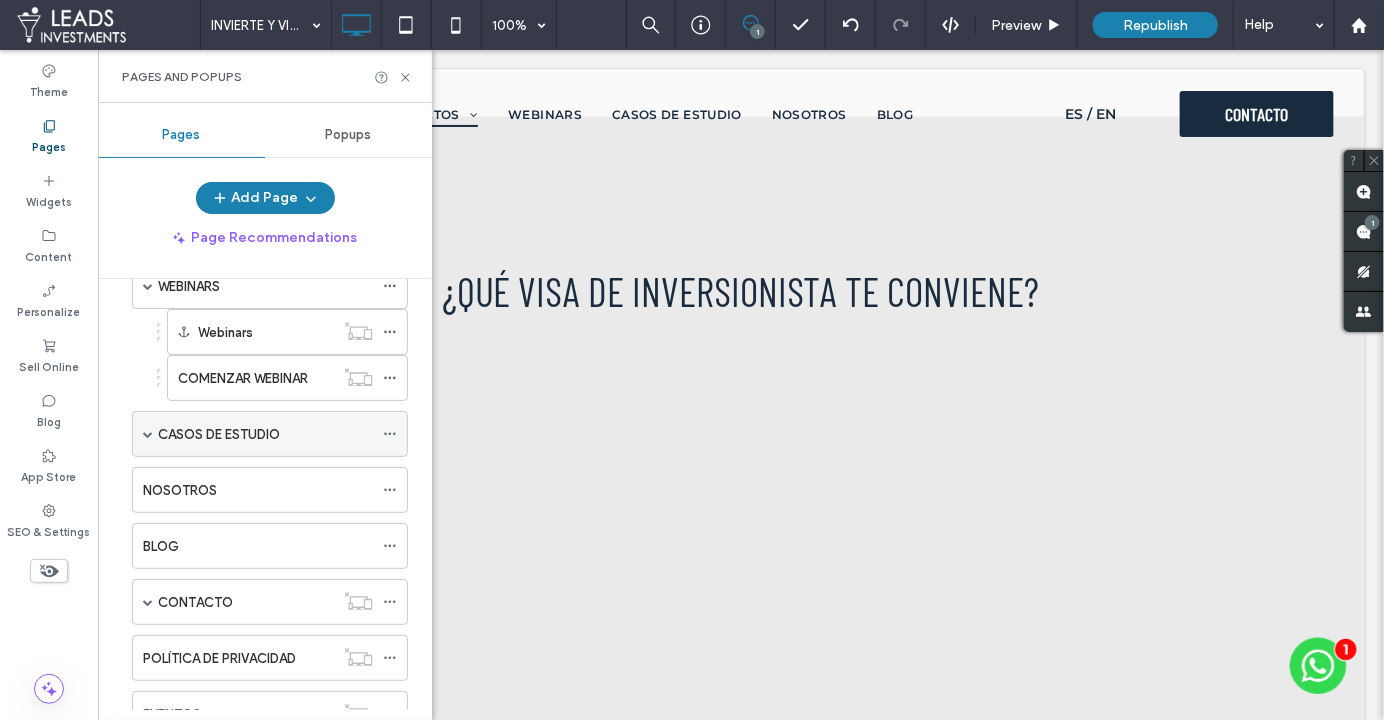 scroll, scrollTop: 311, scrollLeft: 0, axis: vertical 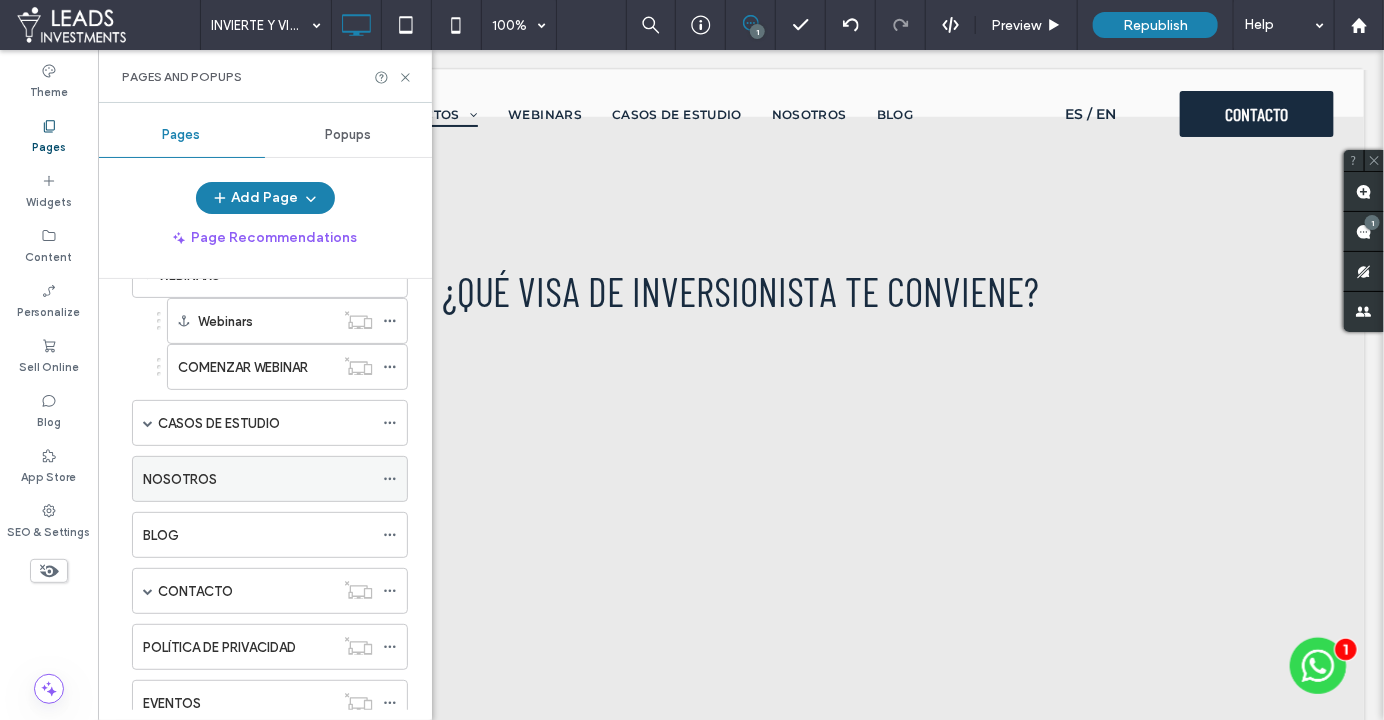 click on "NOSOTROS" at bounding box center [180, 479] 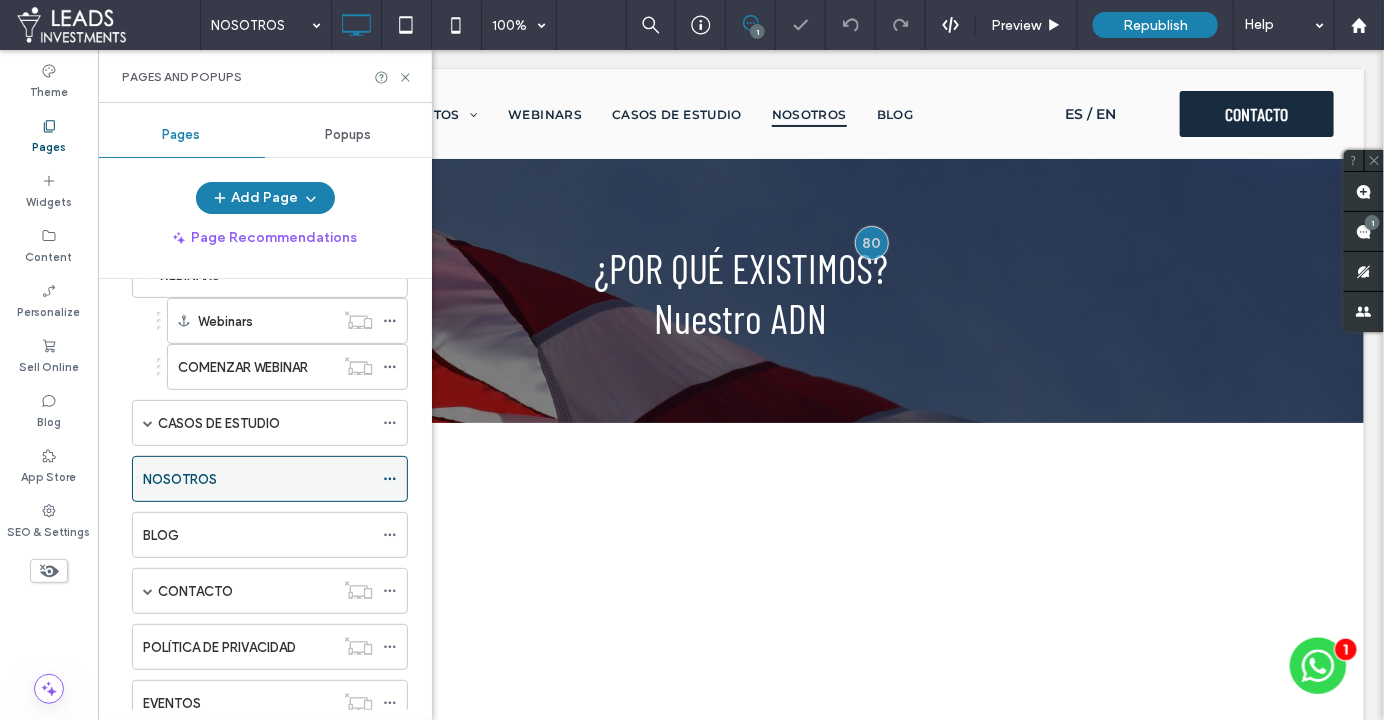 scroll, scrollTop: 0, scrollLeft: 0, axis: both 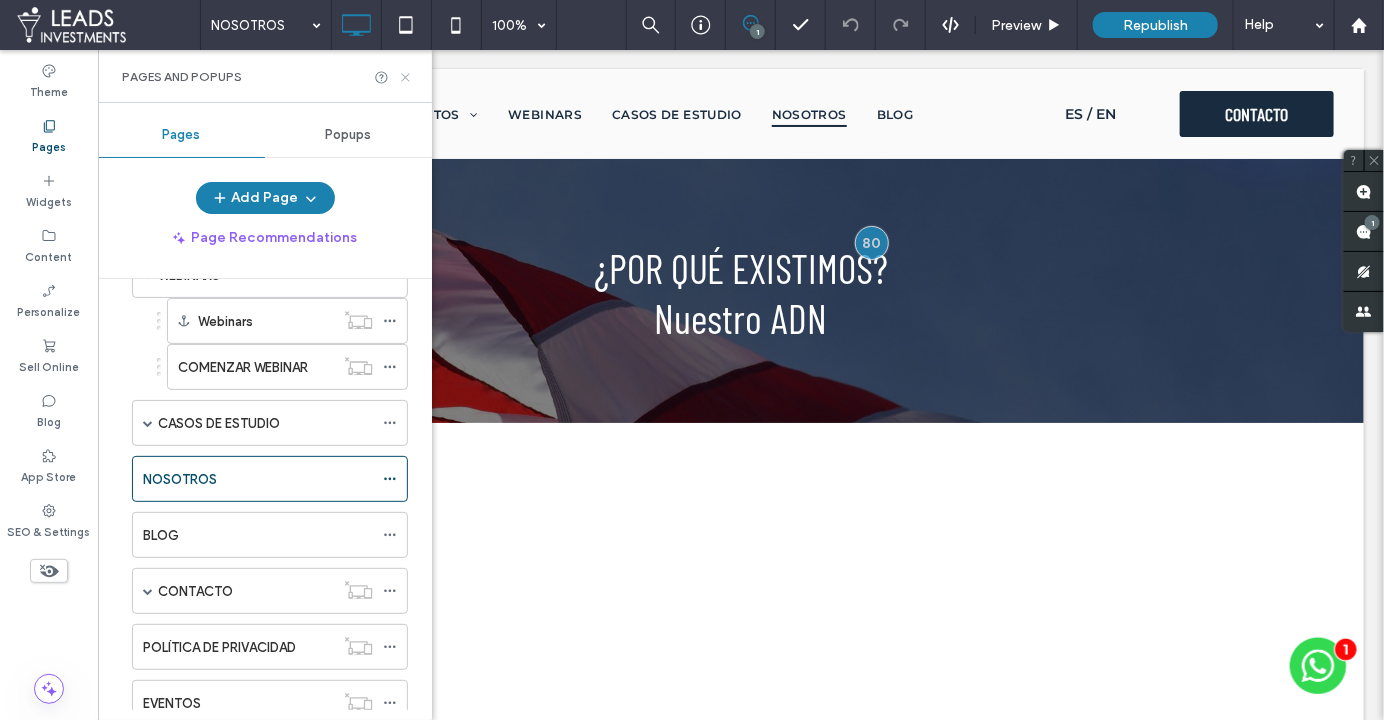 drag, startPoint x: 405, startPoint y: 78, endPoint x: 579, endPoint y: 409, distance: 373.94785 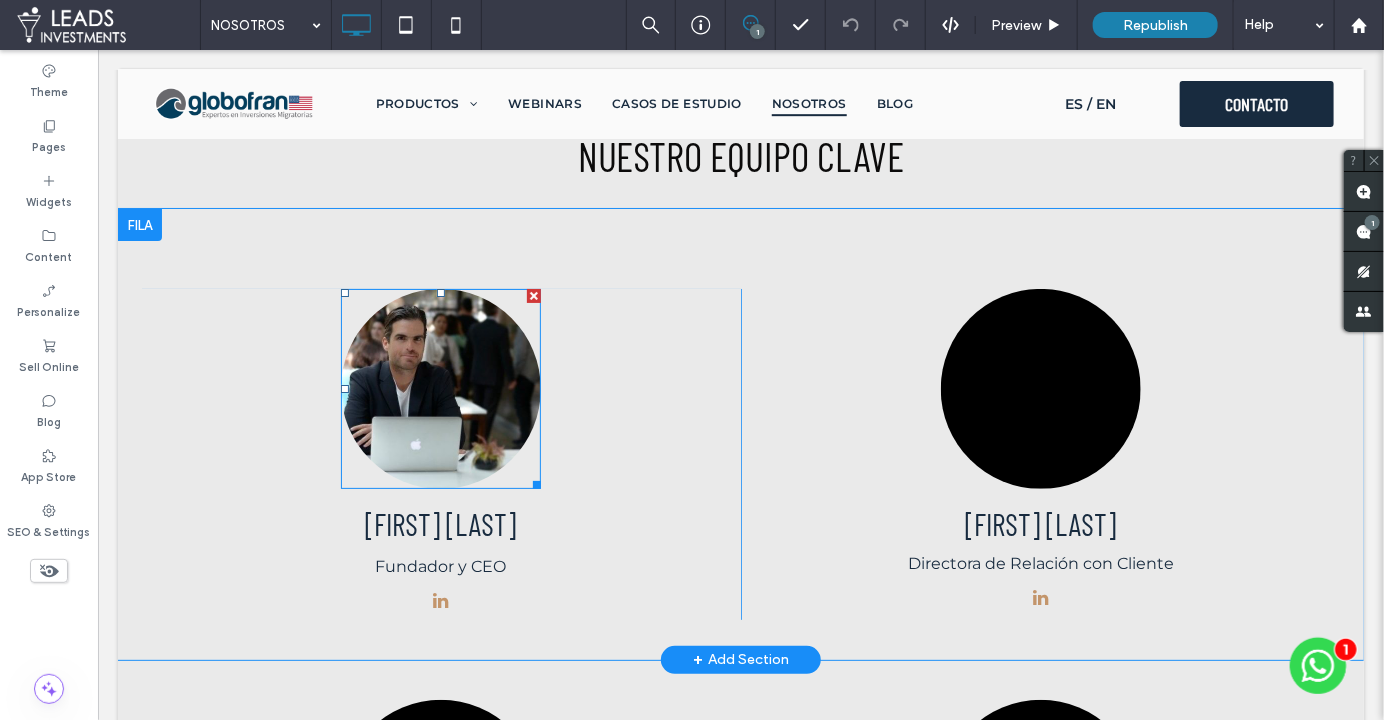 scroll, scrollTop: 3090, scrollLeft: 0, axis: vertical 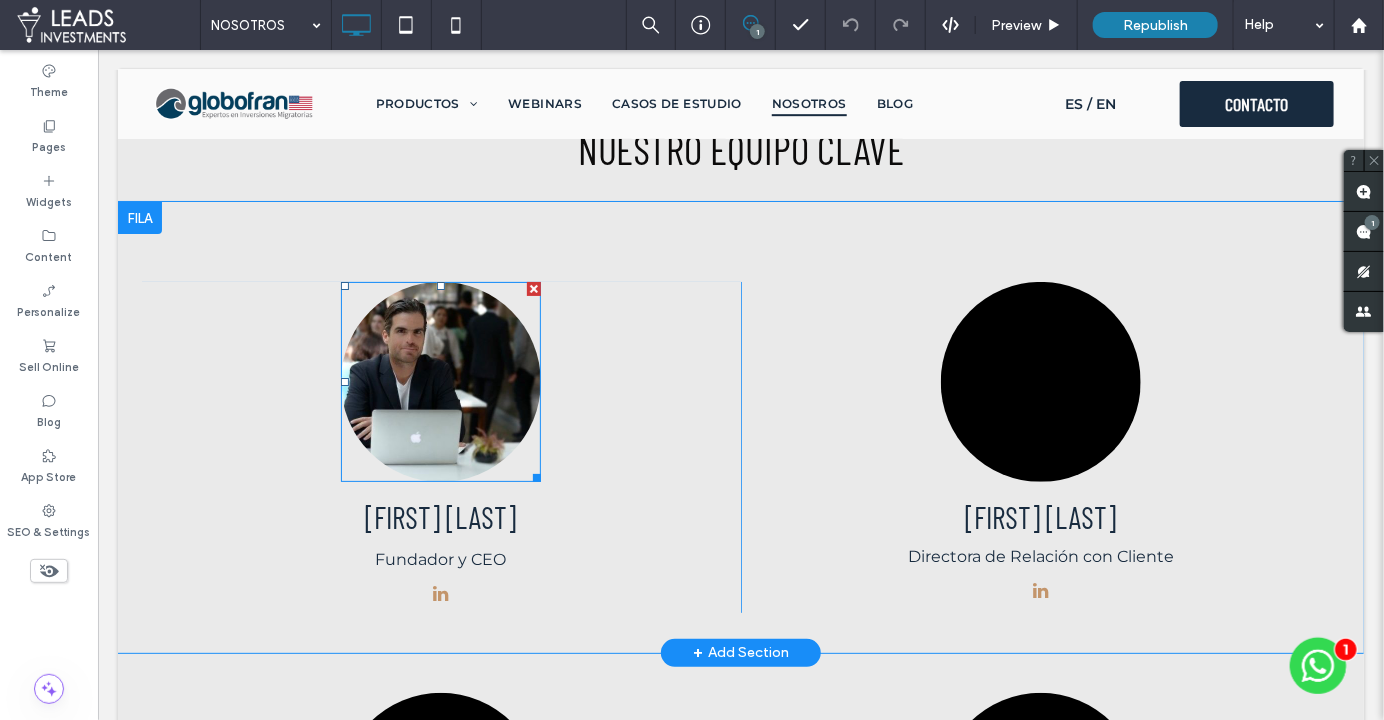click at bounding box center [440, 381] 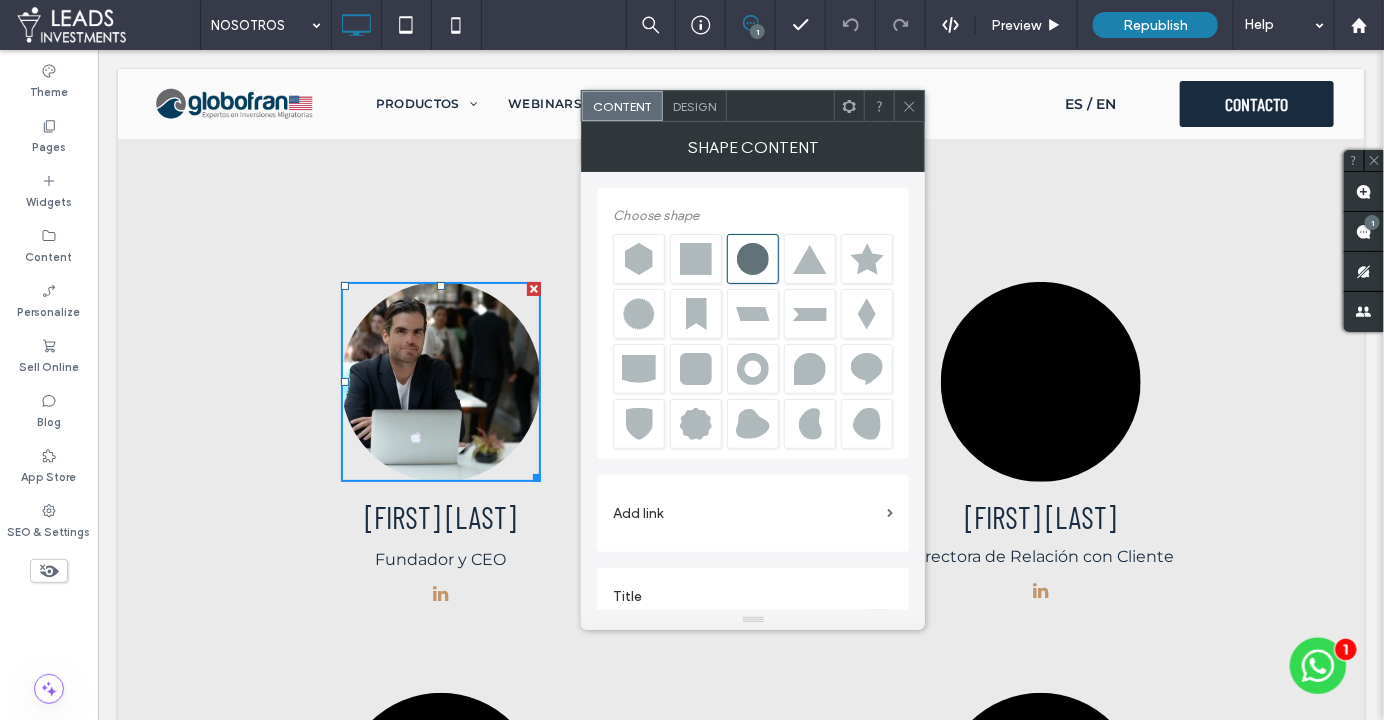 click at bounding box center (696, 259) 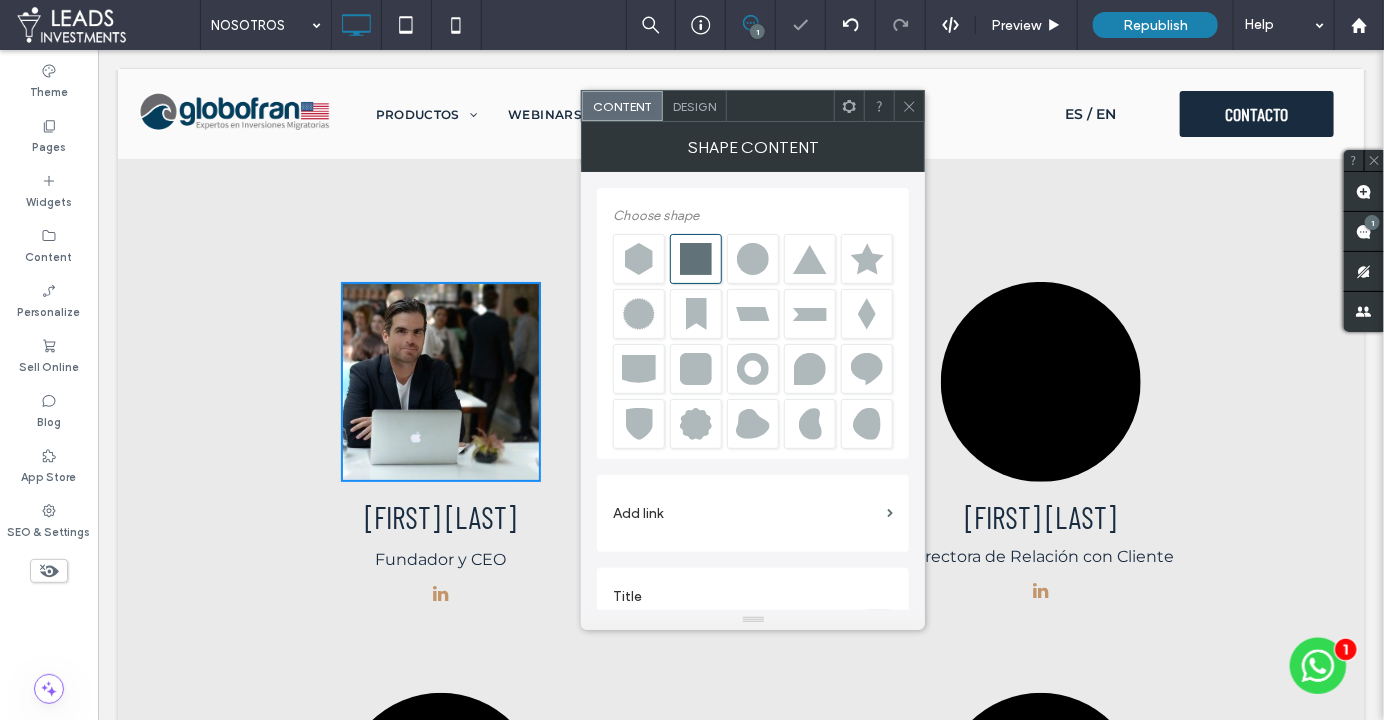 click 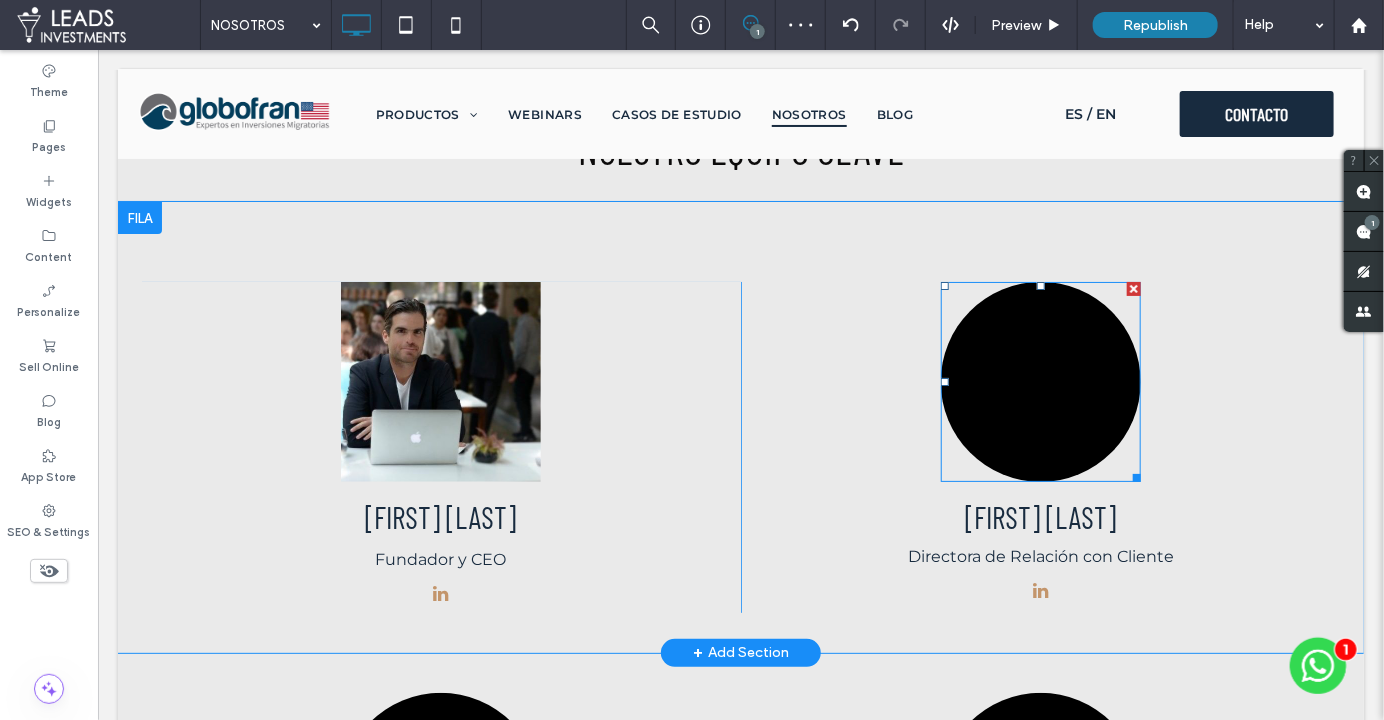 click at bounding box center [1040, 381] 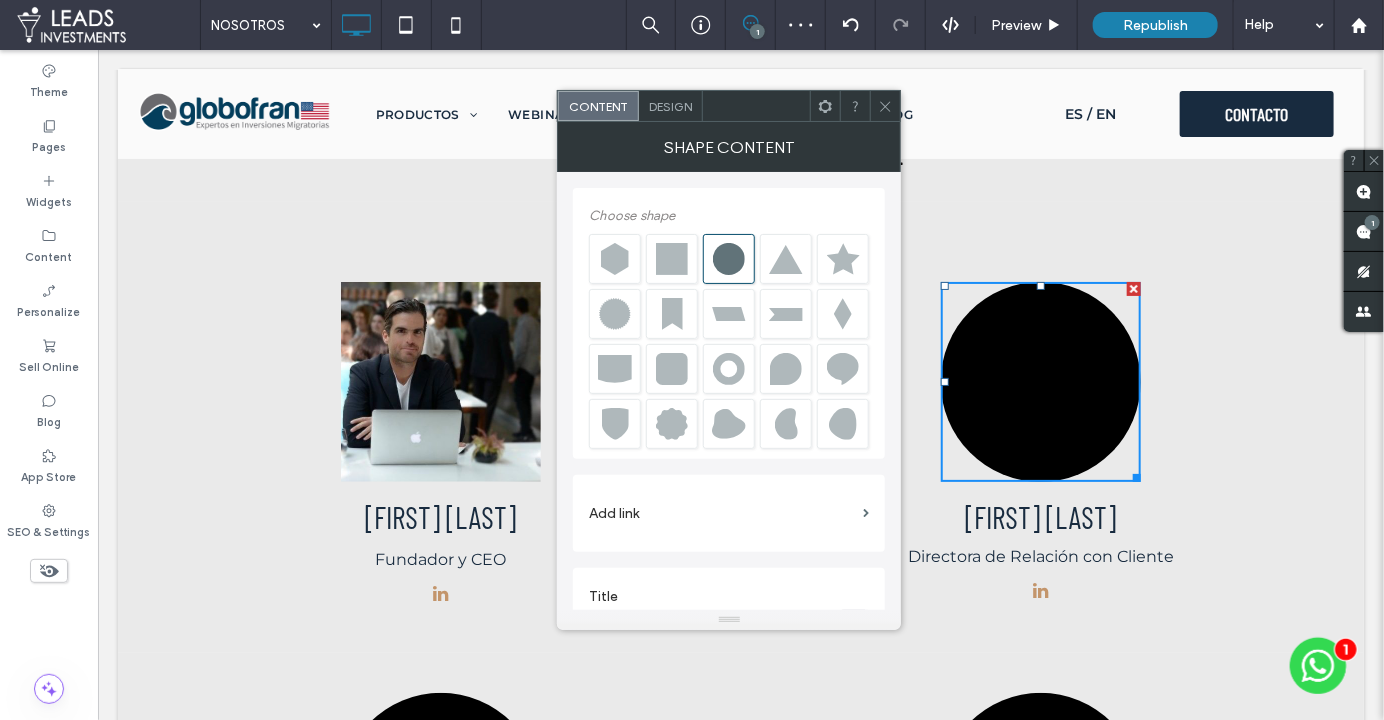 click at bounding box center [672, 259] 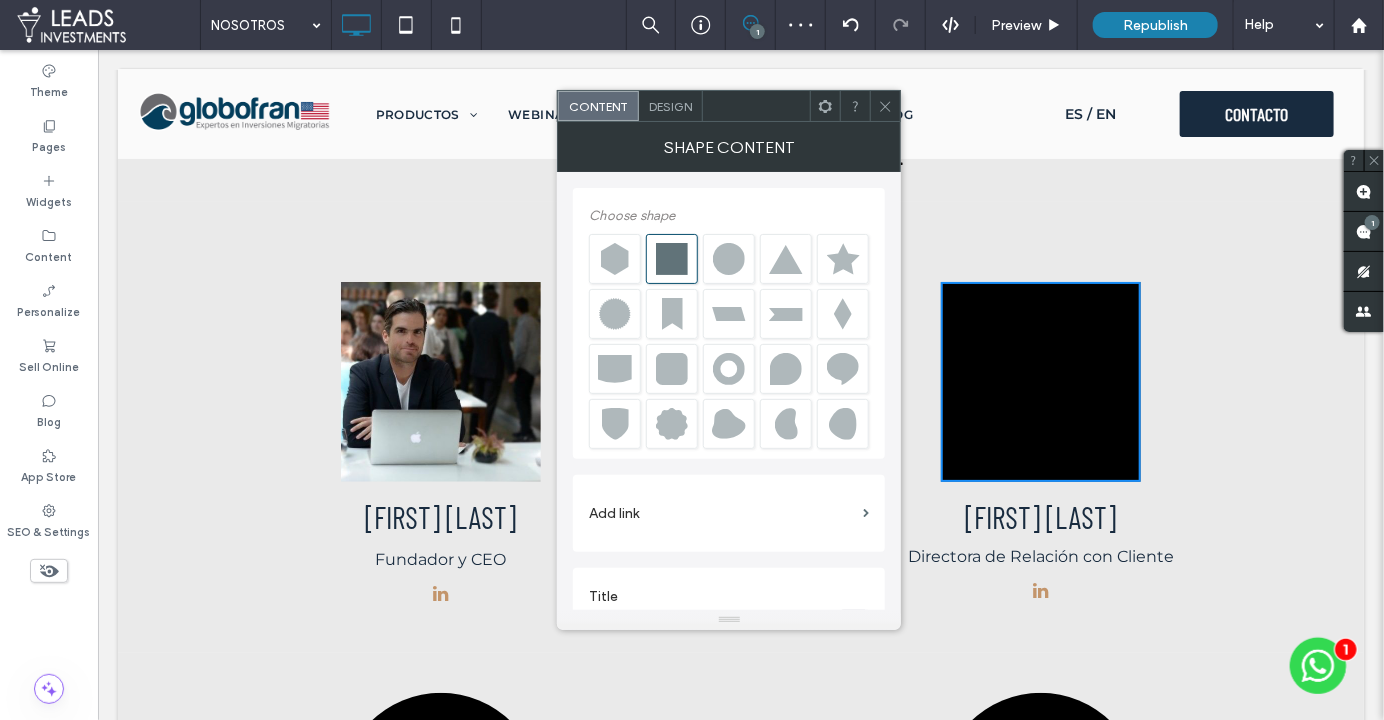 click 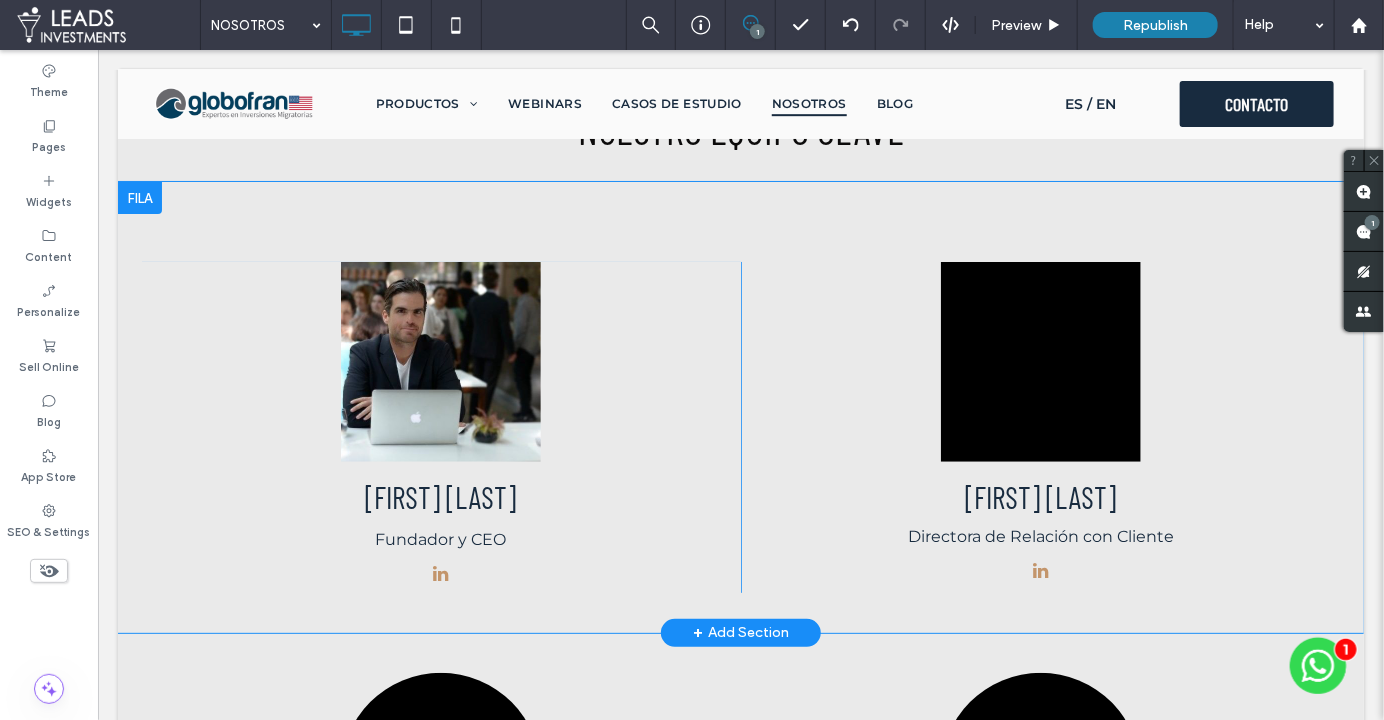 scroll, scrollTop: 3111, scrollLeft: 0, axis: vertical 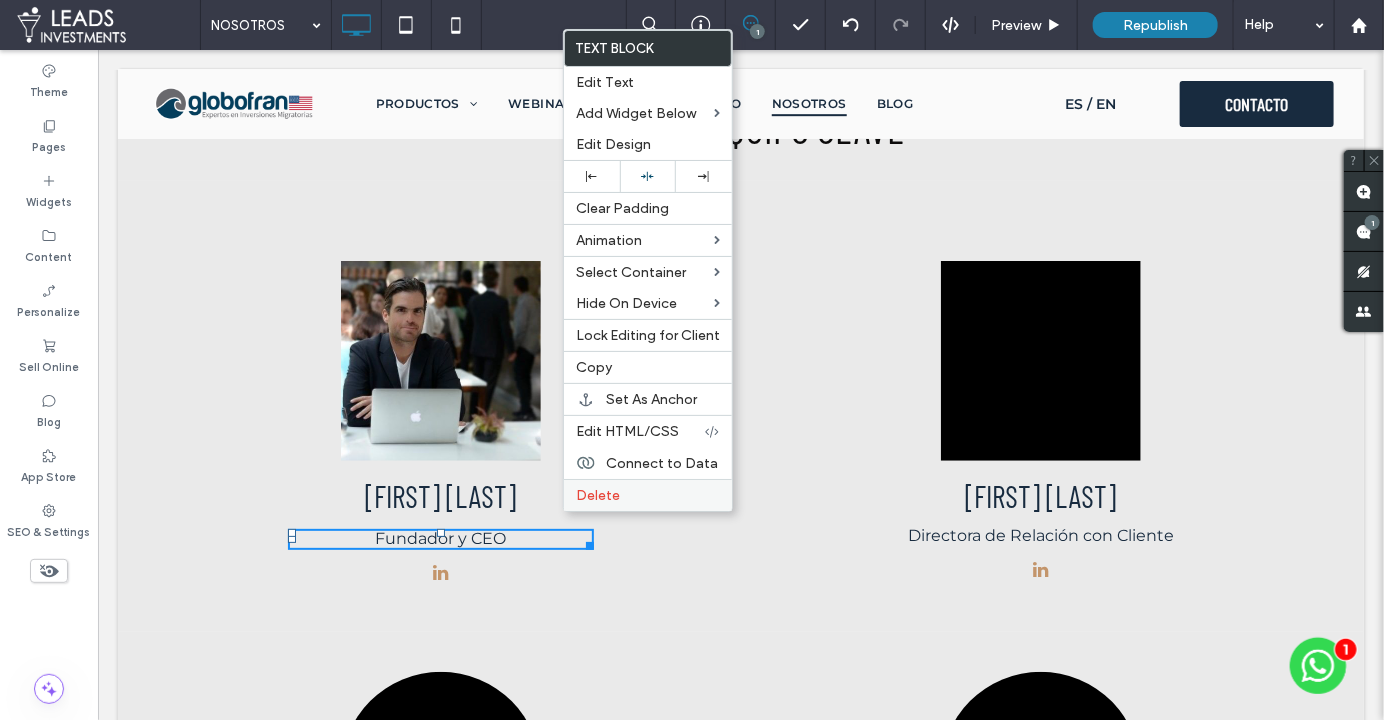 click on "Delete" at bounding box center [598, 495] 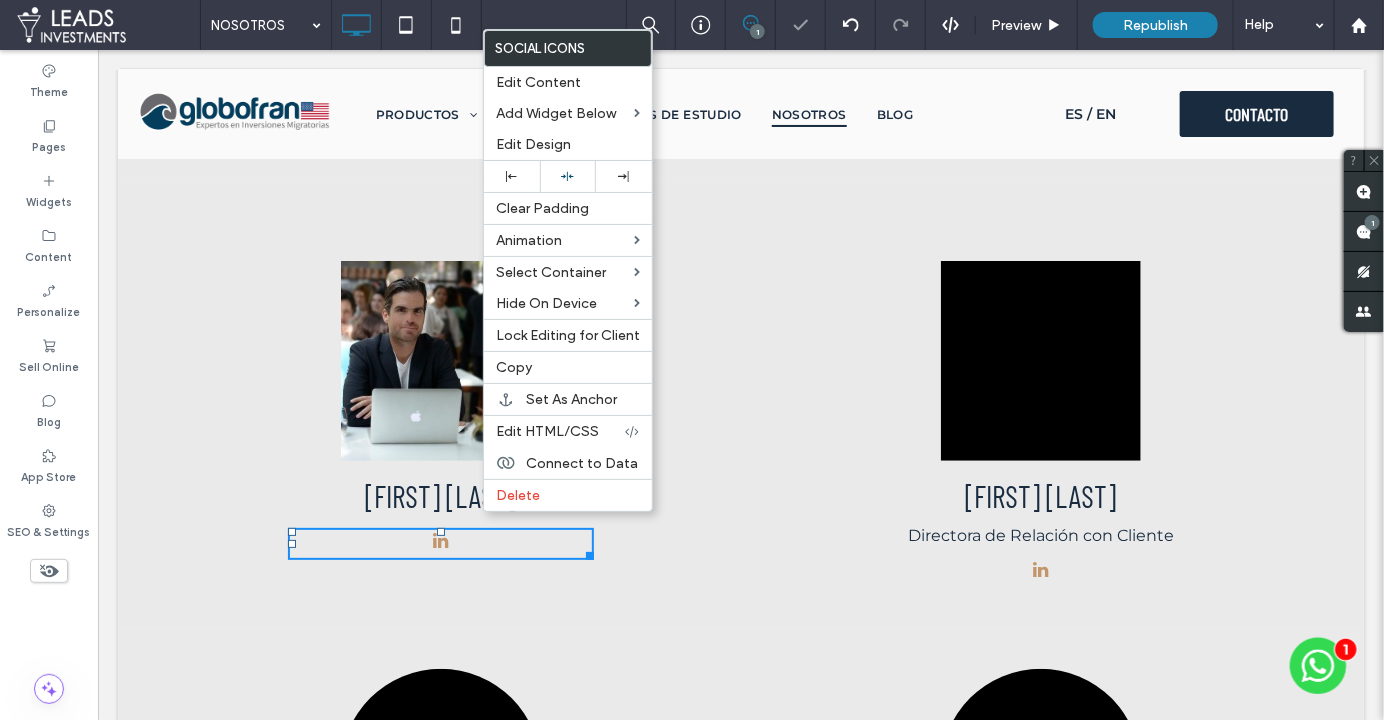 drag, startPoint x: 540, startPoint y: 490, endPoint x: 973, endPoint y: 485, distance: 433.02887 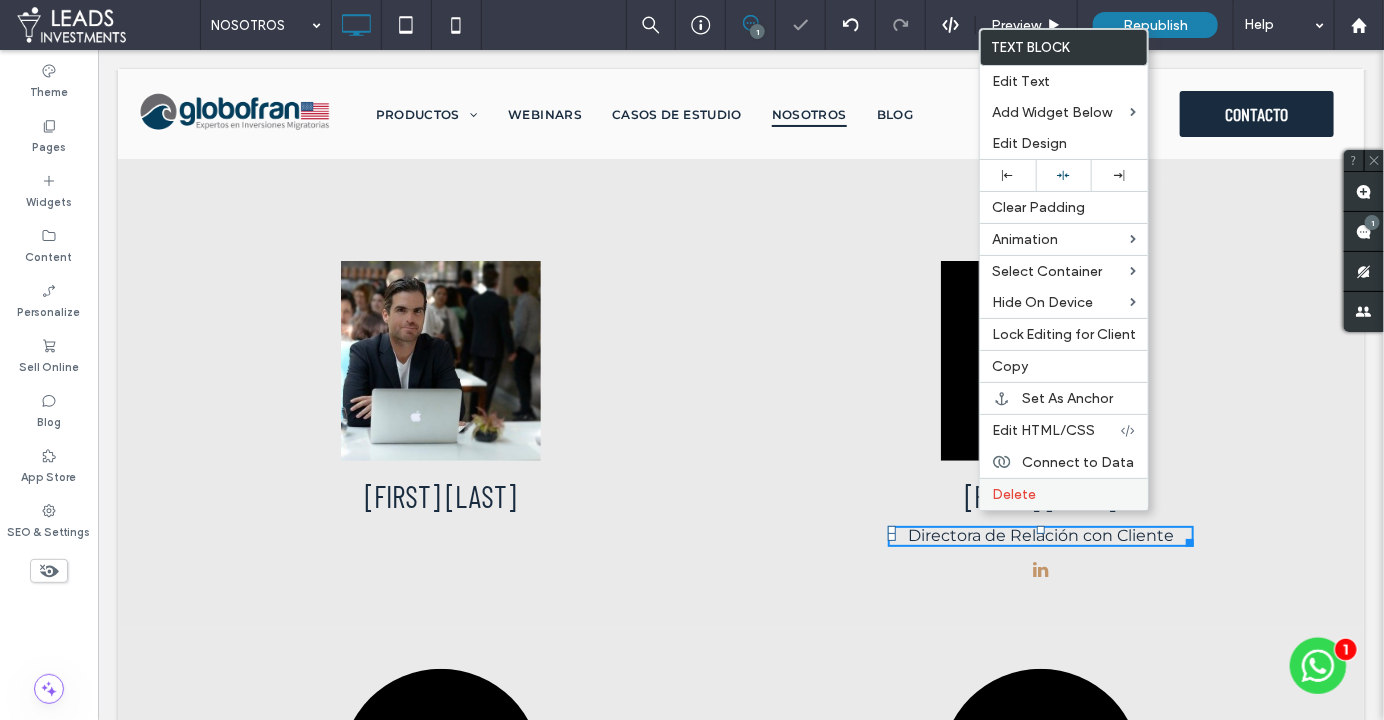 click on "Delete" at bounding box center [1014, 494] 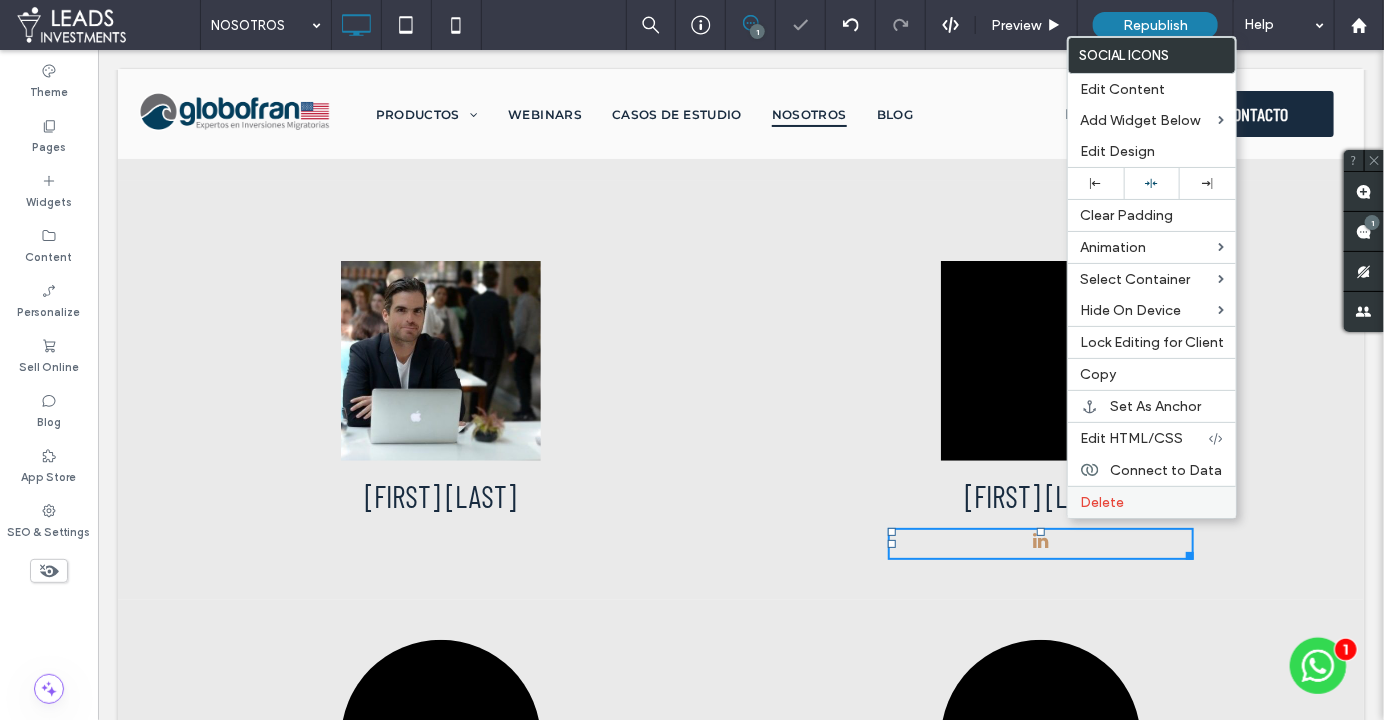 click on "Delete" at bounding box center (1102, 502) 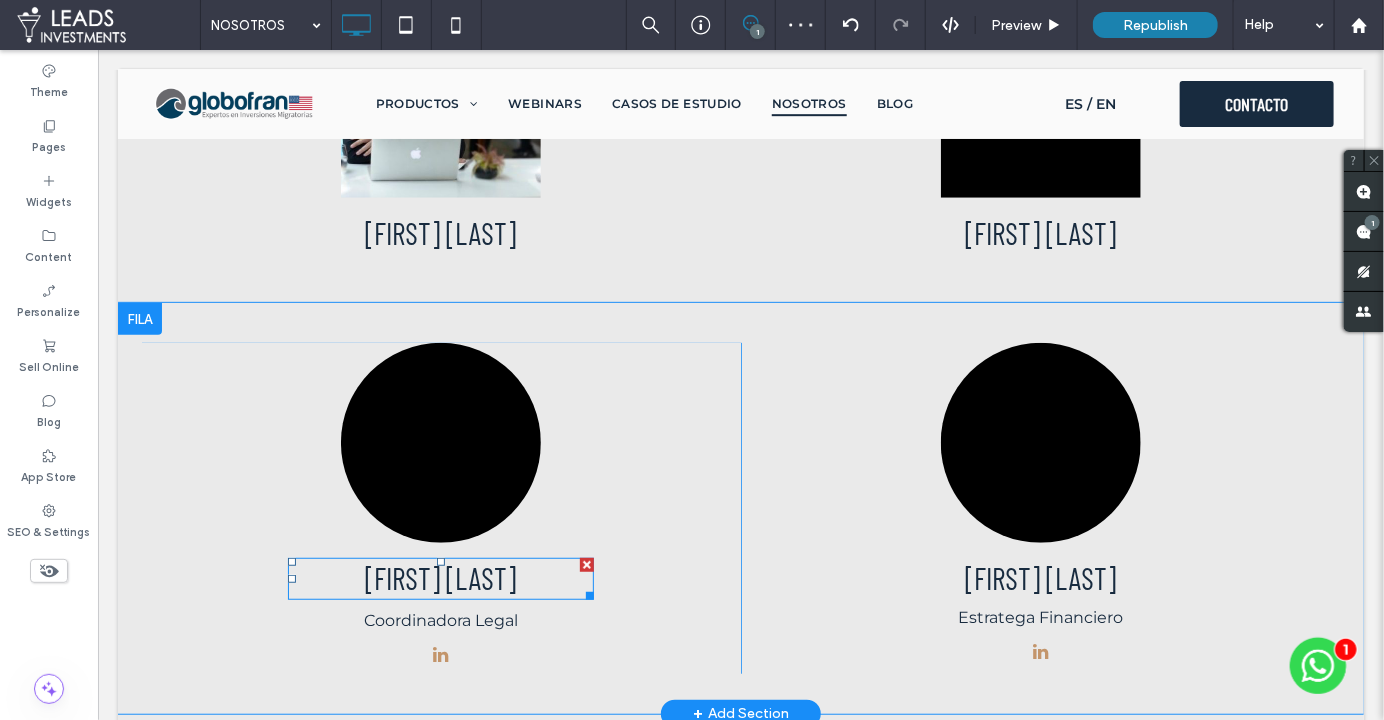 scroll, scrollTop: 3371, scrollLeft: 0, axis: vertical 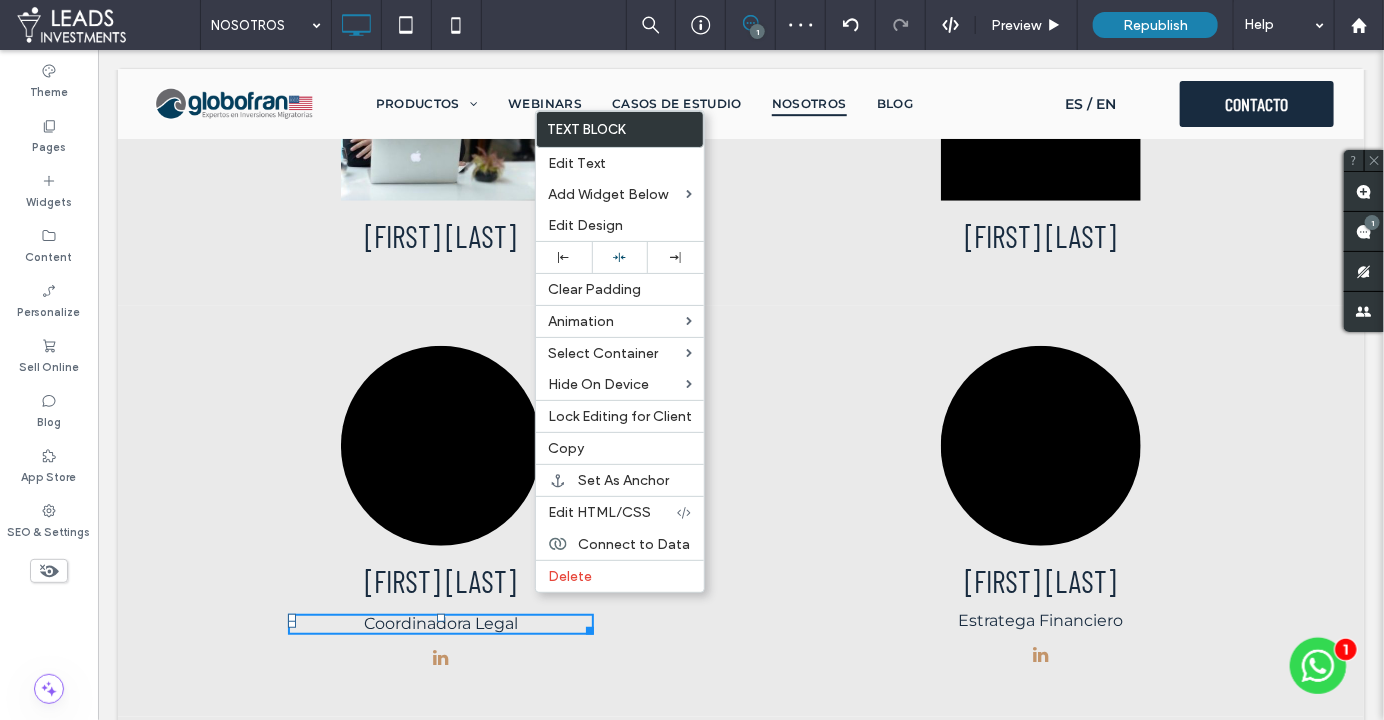 drag, startPoint x: 566, startPoint y: 574, endPoint x: 542, endPoint y: 595, distance: 31.890438 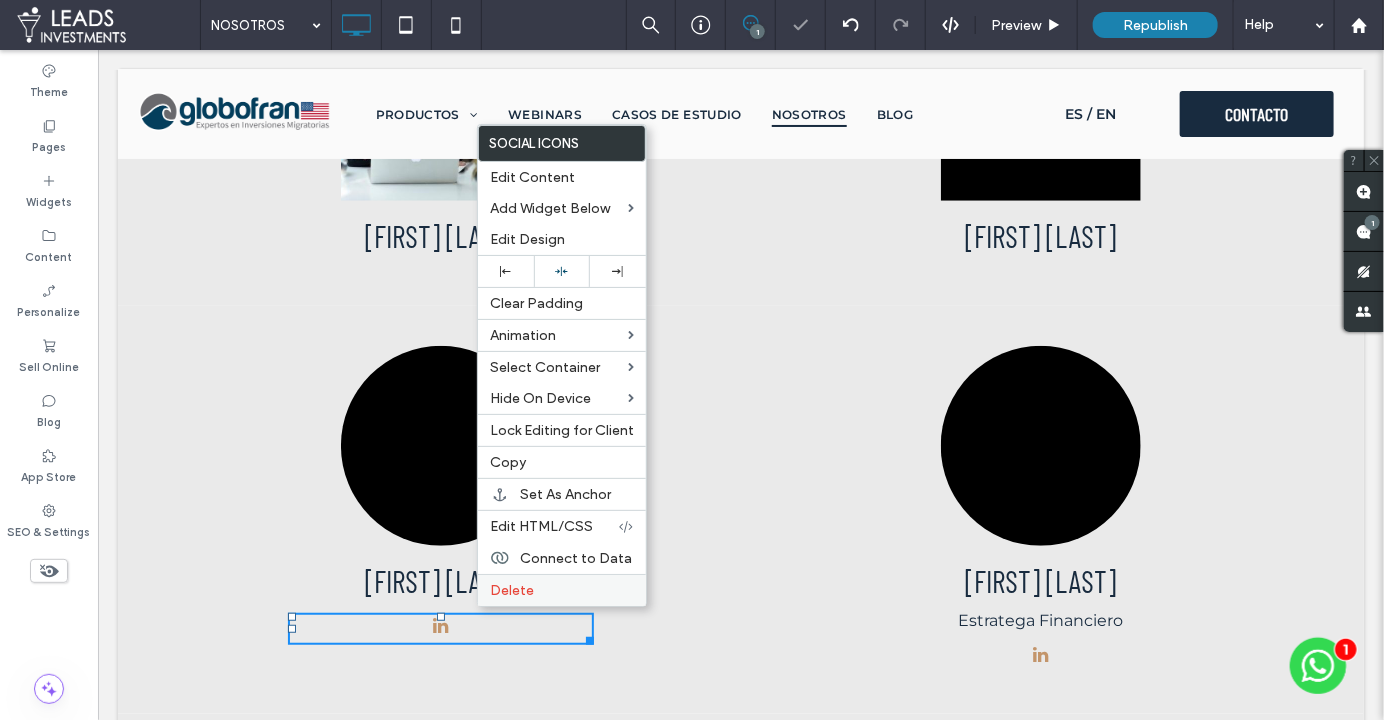 click on "Delete" at bounding box center [512, 590] 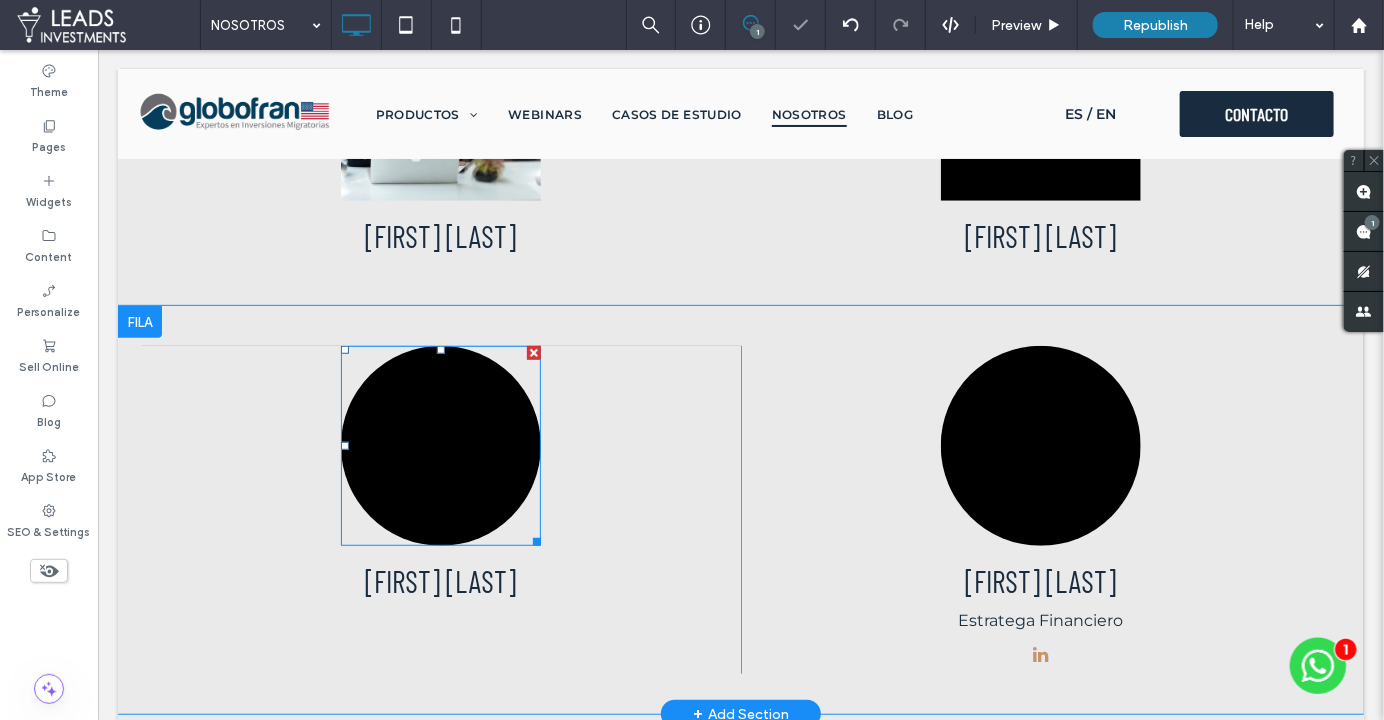 drag, startPoint x: 563, startPoint y: 511, endPoint x: 463, endPoint y: 462, distance: 111.35978 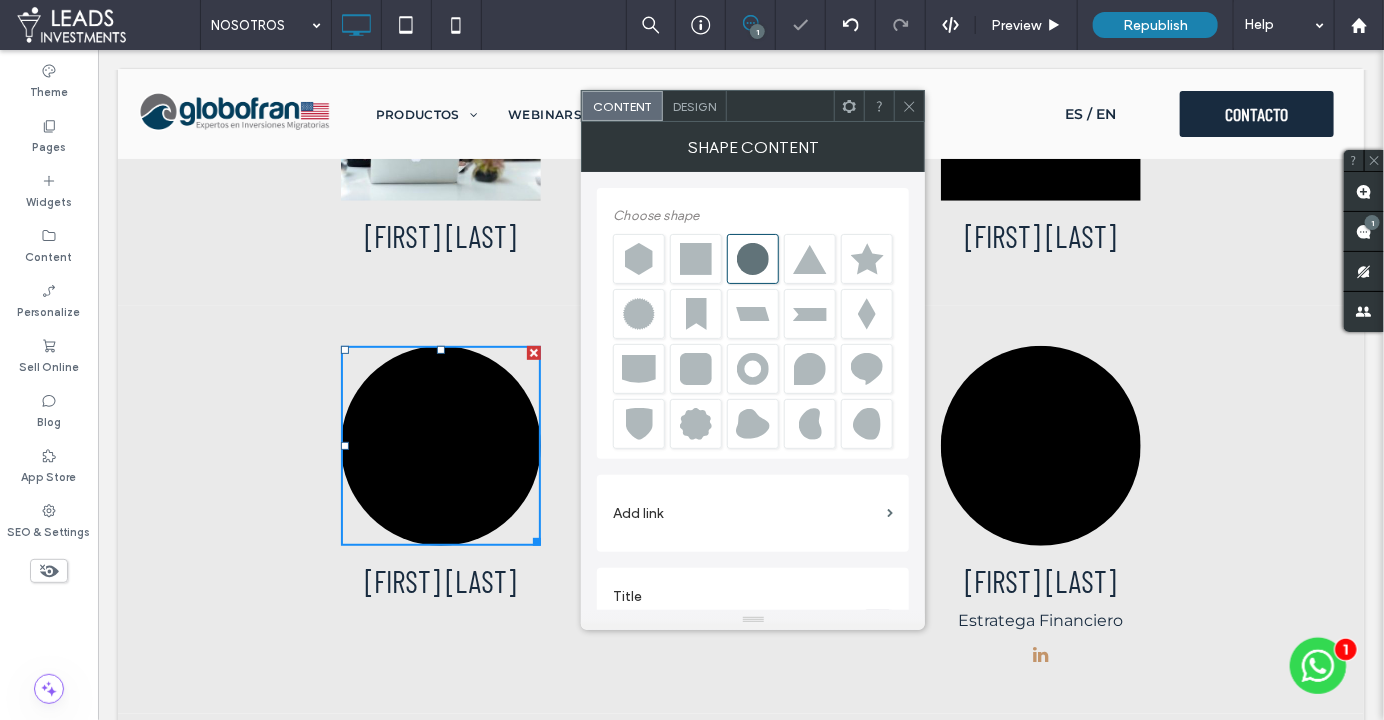 click at bounding box center [696, 259] 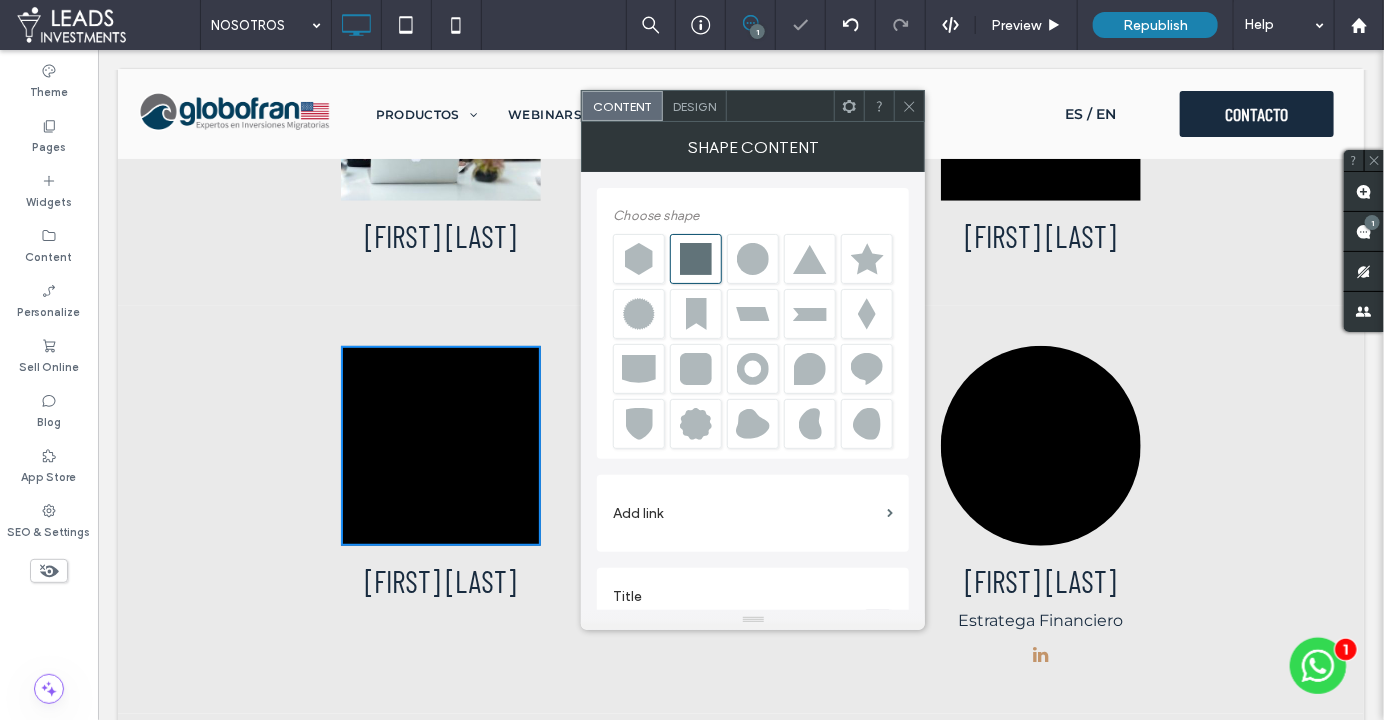 drag, startPoint x: 907, startPoint y: 103, endPoint x: 925, endPoint y: 124, distance: 27.658634 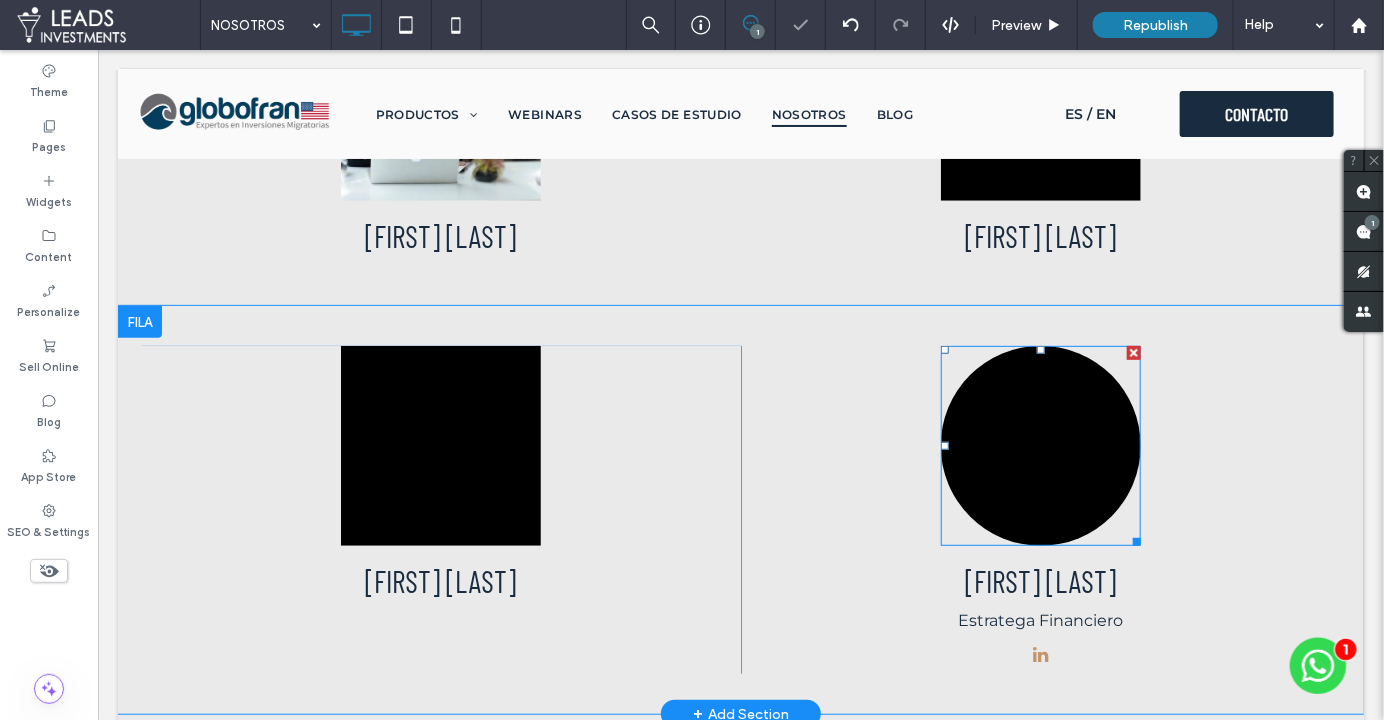 click at bounding box center [1040, 445] 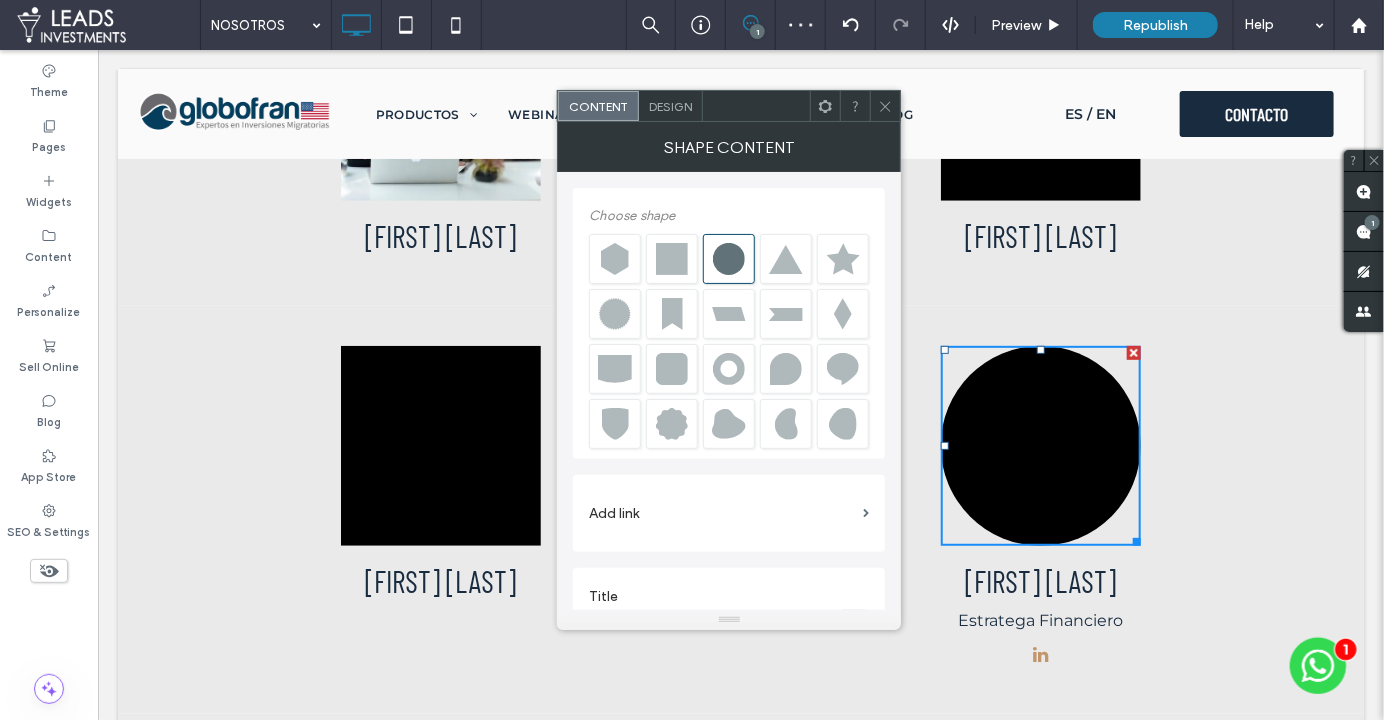 click at bounding box center [672, 259] 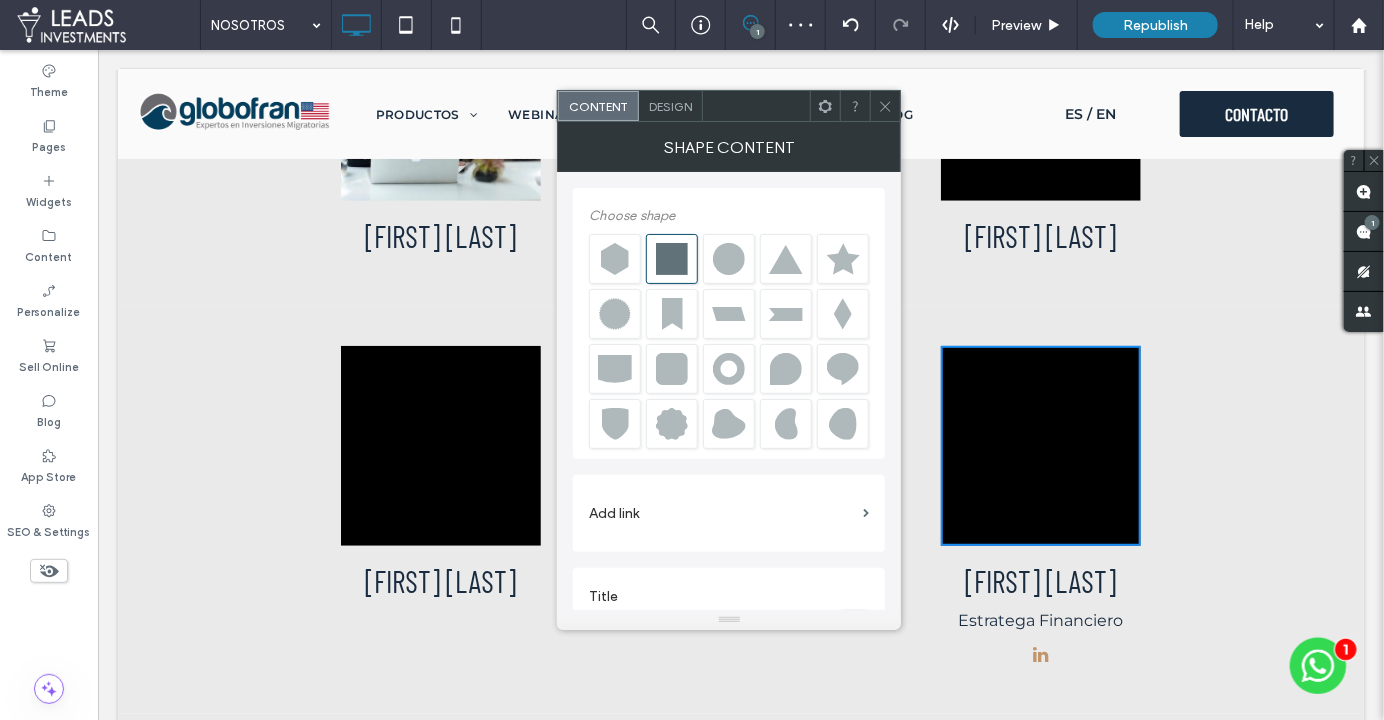 click 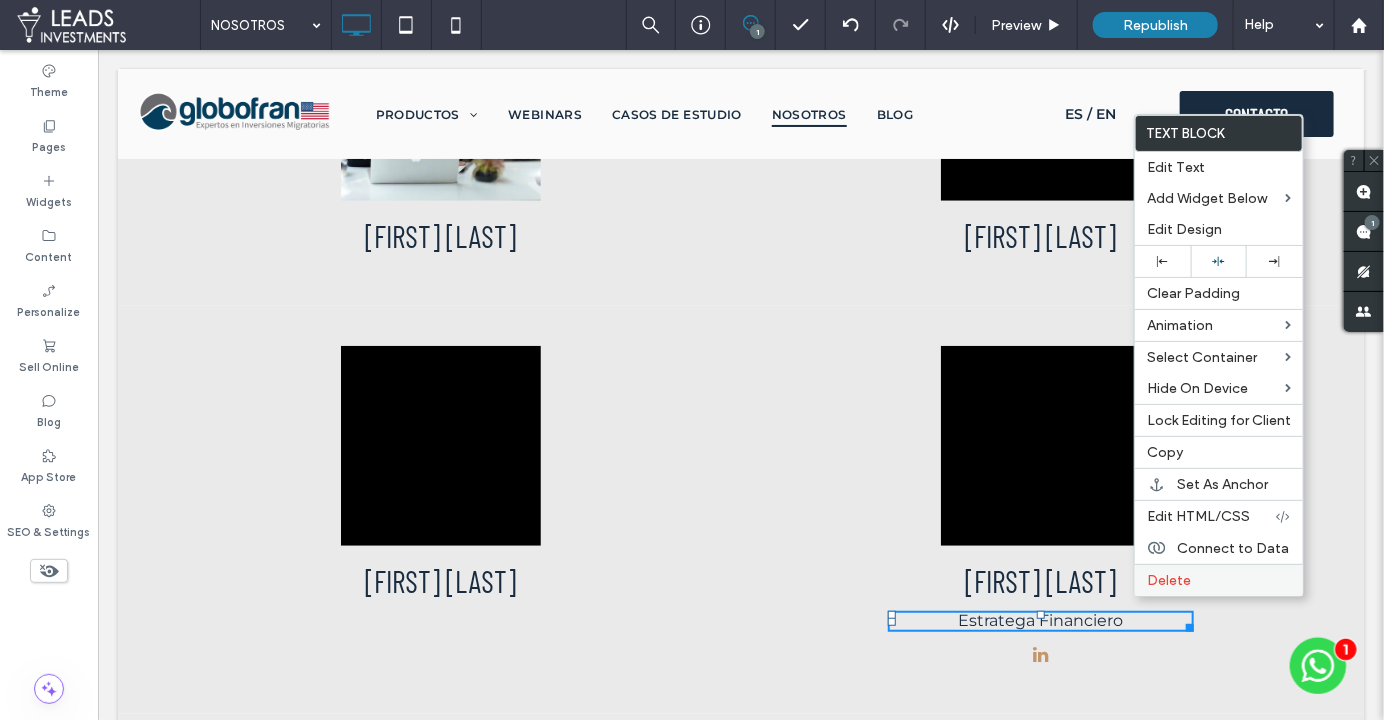 click on "Delete" at bounding box center [1169, 580] 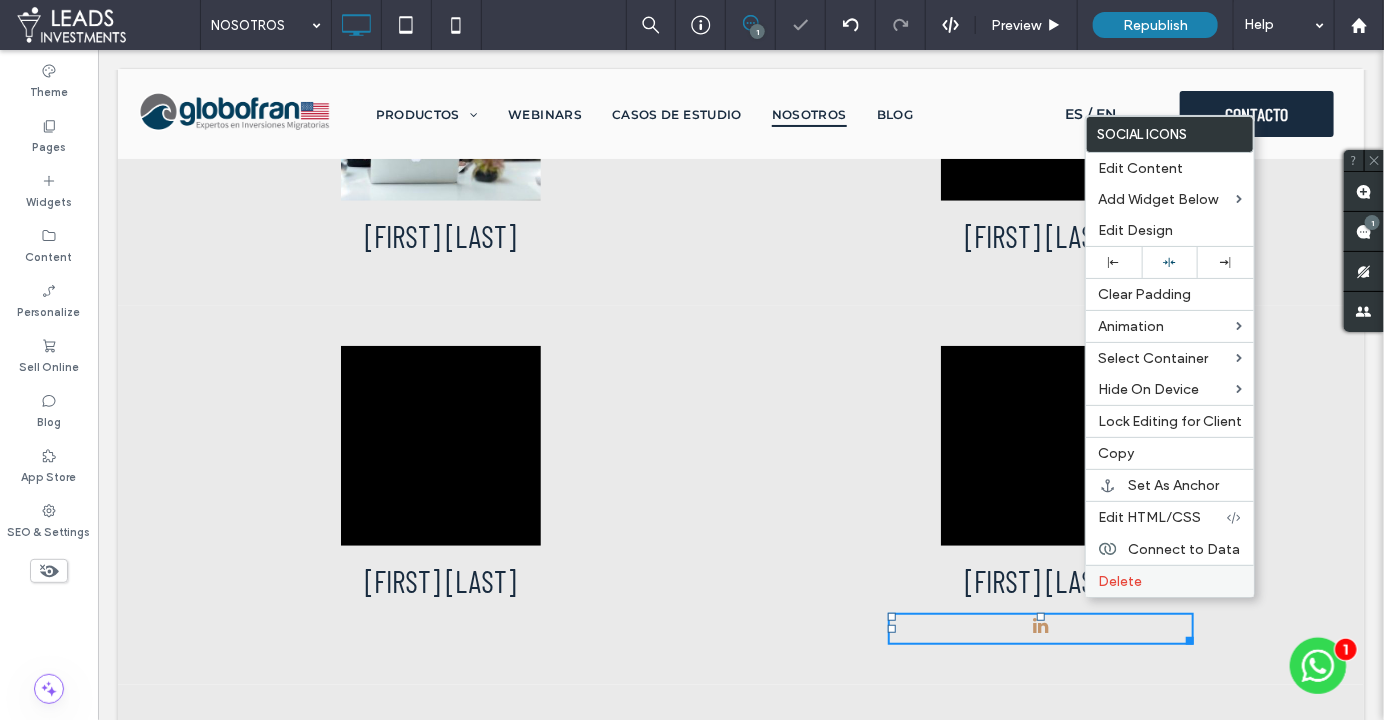 click on "Delete" at bounding box center [1120, 581] 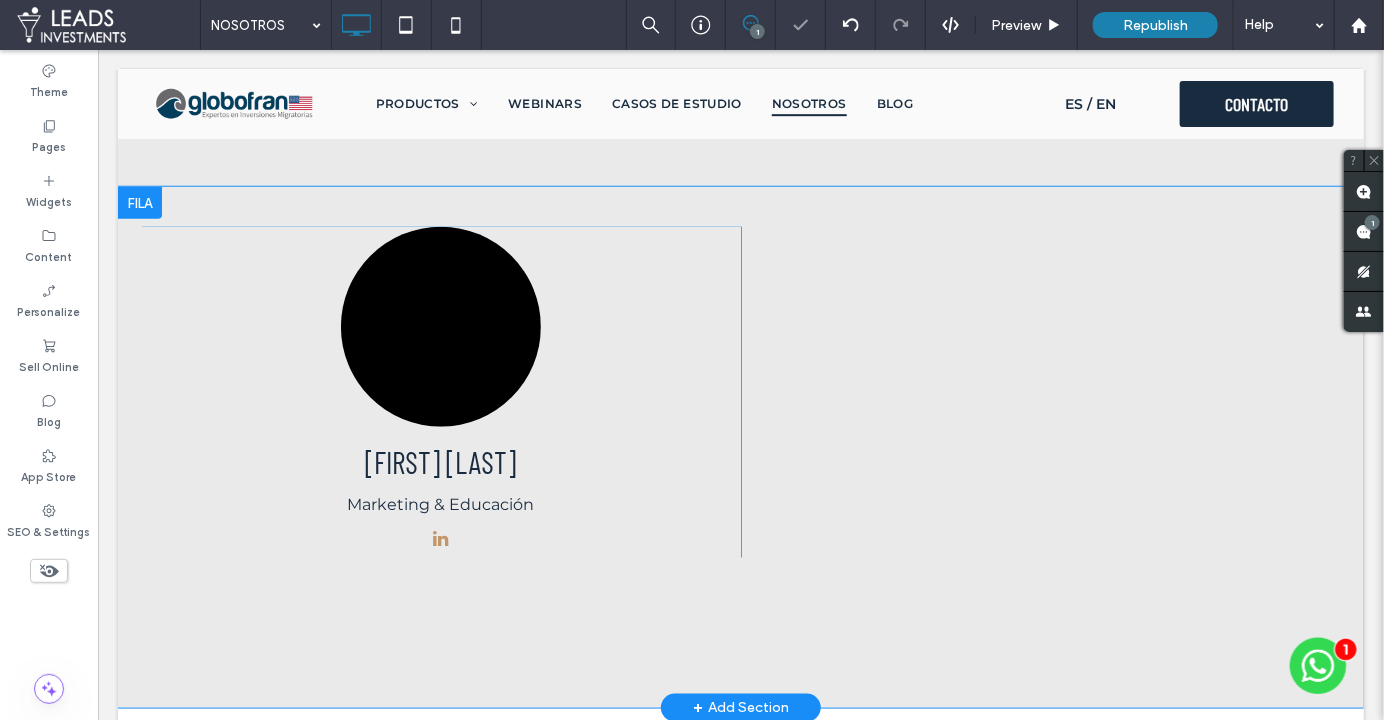 scroll, scrollTop: 3831, scrollLeft: 0, axis: vertical 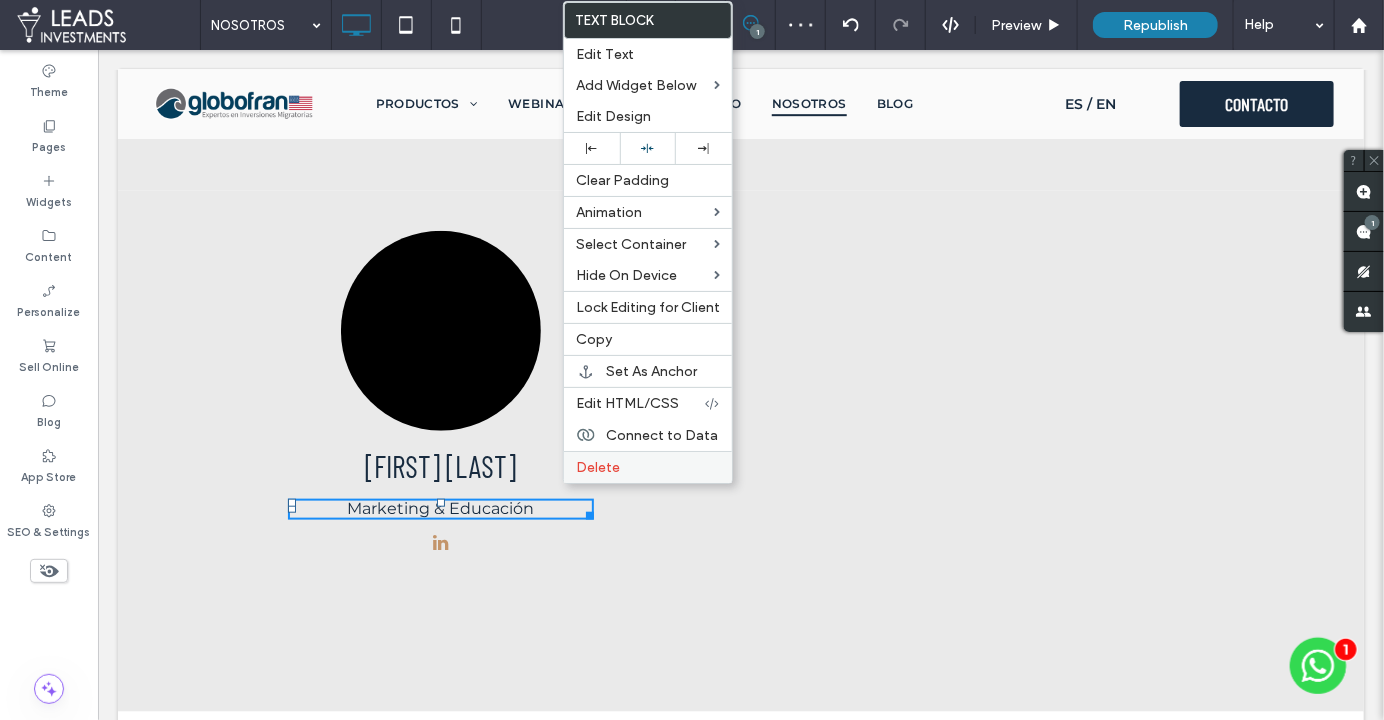 click on "Delete" at bounding box center [648, 467] 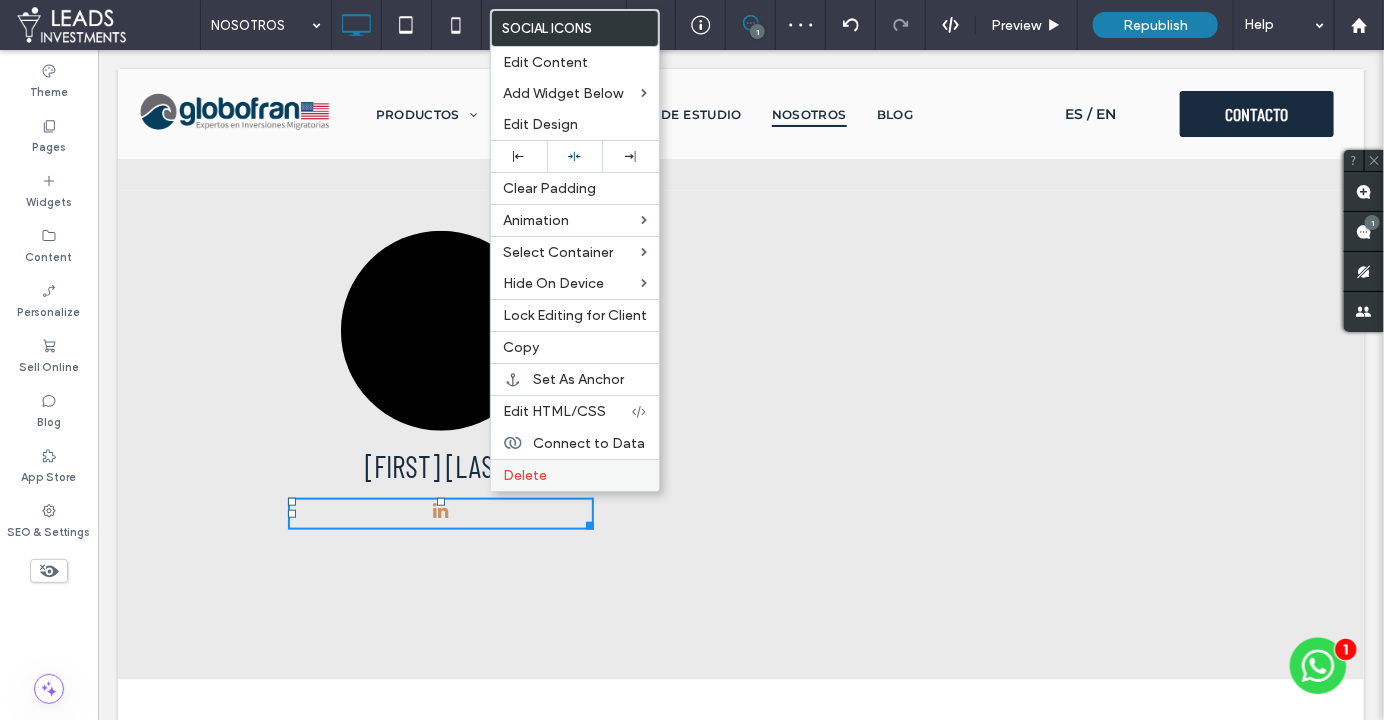 click on "Delete" at bounding box center [575, 475] 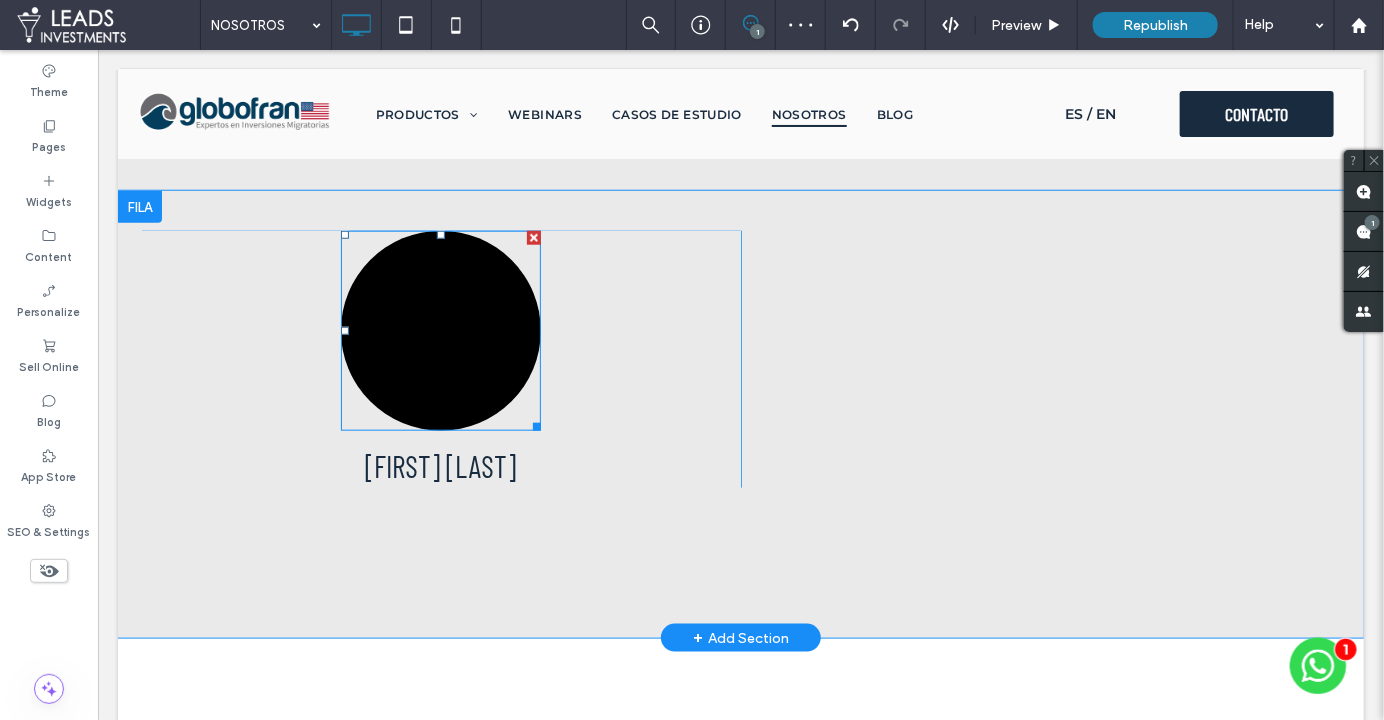 click at bounding box center (440, 330) 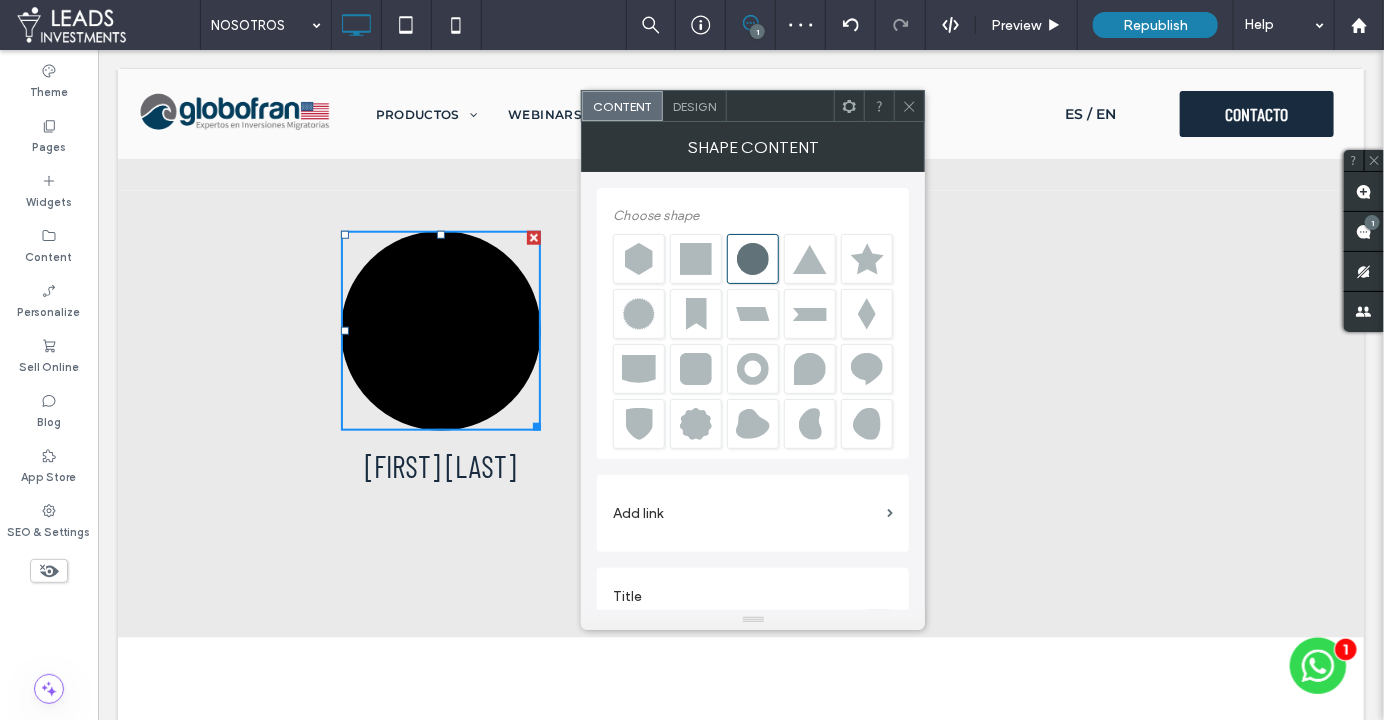 click at bounding box center [696, 259] 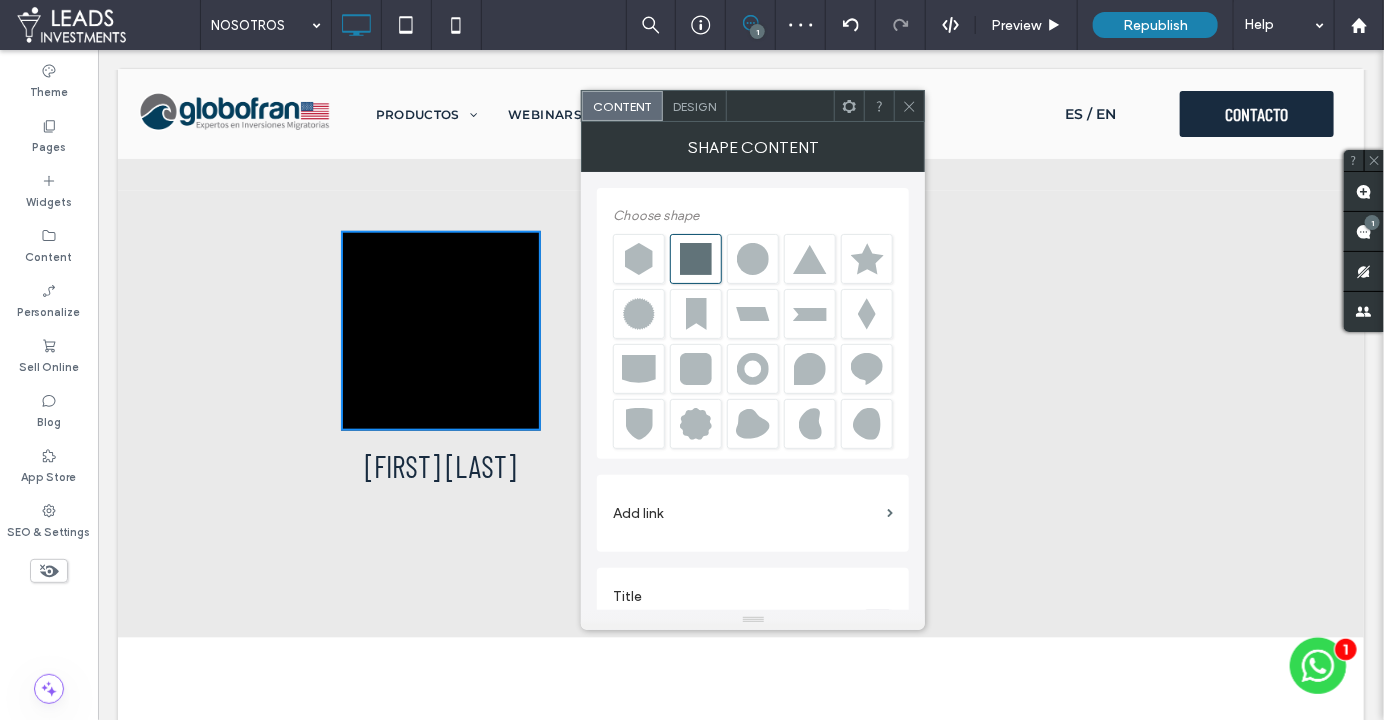 drag, startPoint x: 910, startPoint y: 102, endPoint x: 864, endPoint y: 172, distance: 83.761566 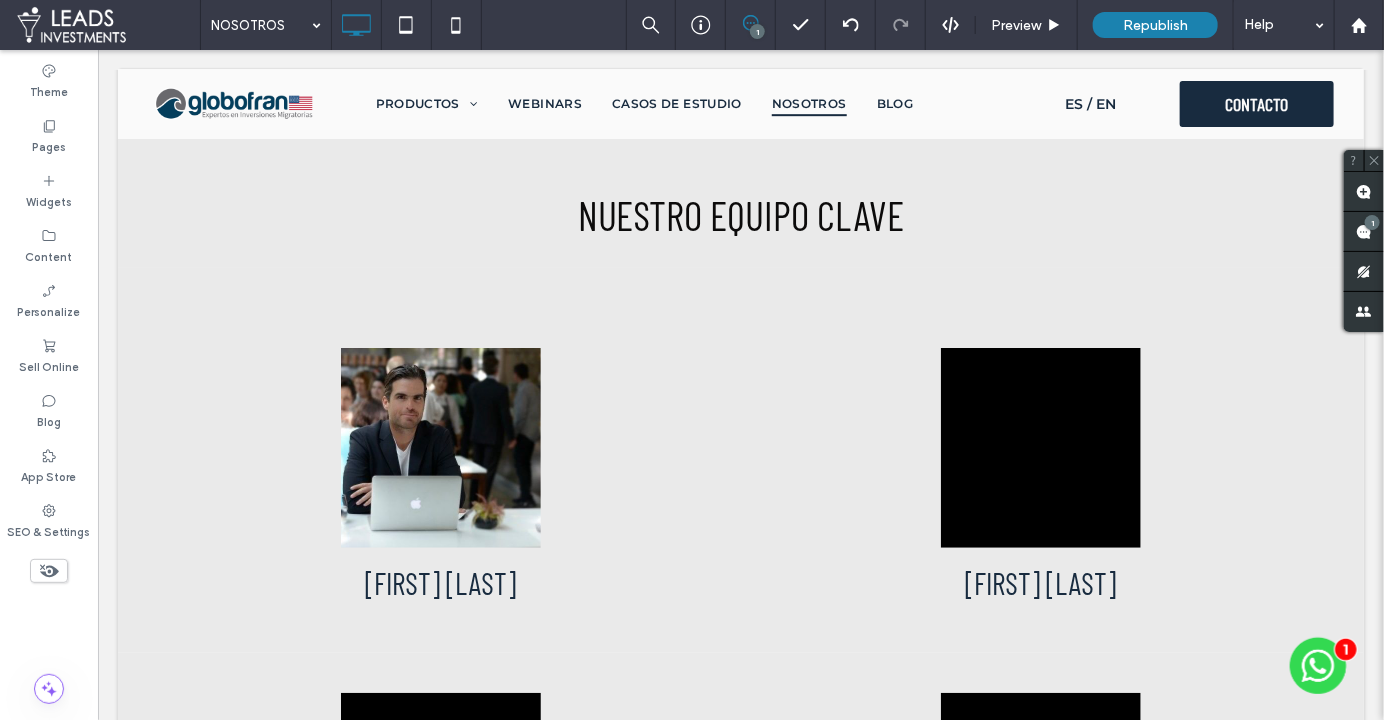 scroll, scrollTop: 3002, scrollLeft: 0, axis: vertical 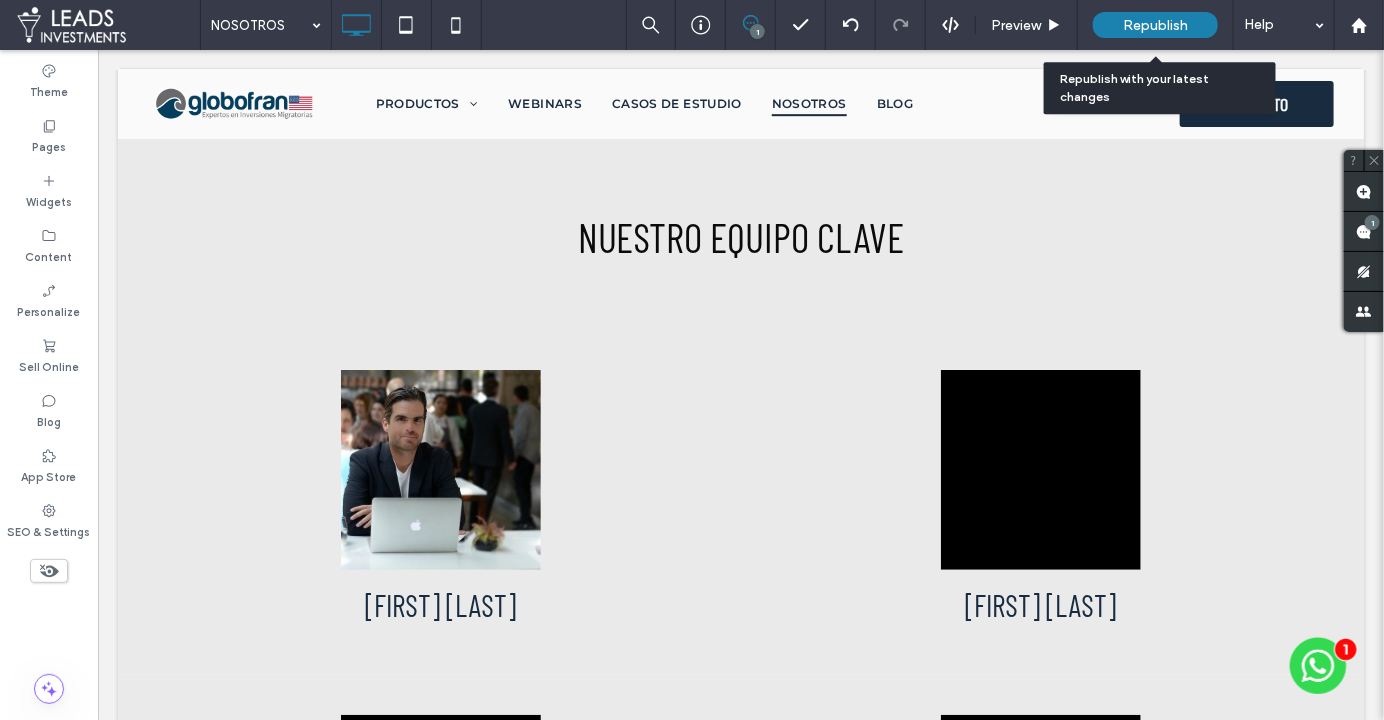click on "Republish" at bounding box center [1155, 25] 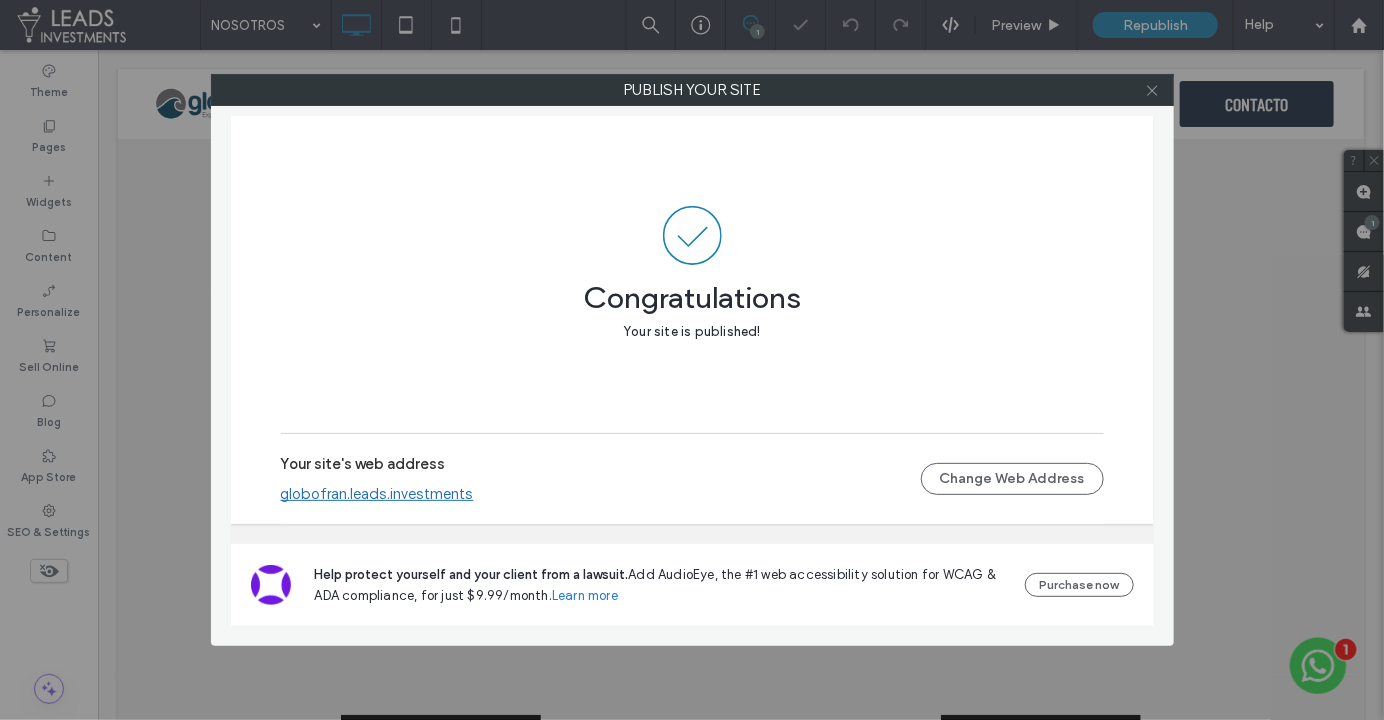 click 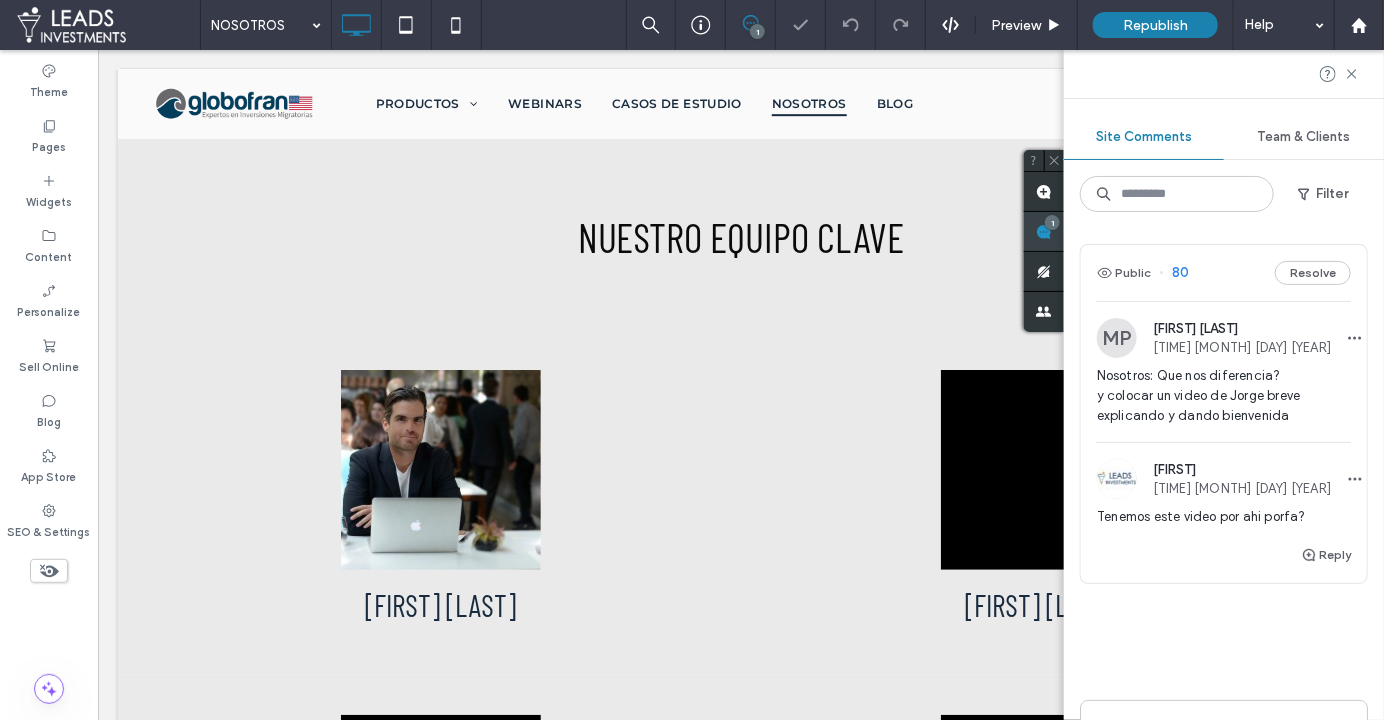 click on "1" at bounding box center [1044, 232] 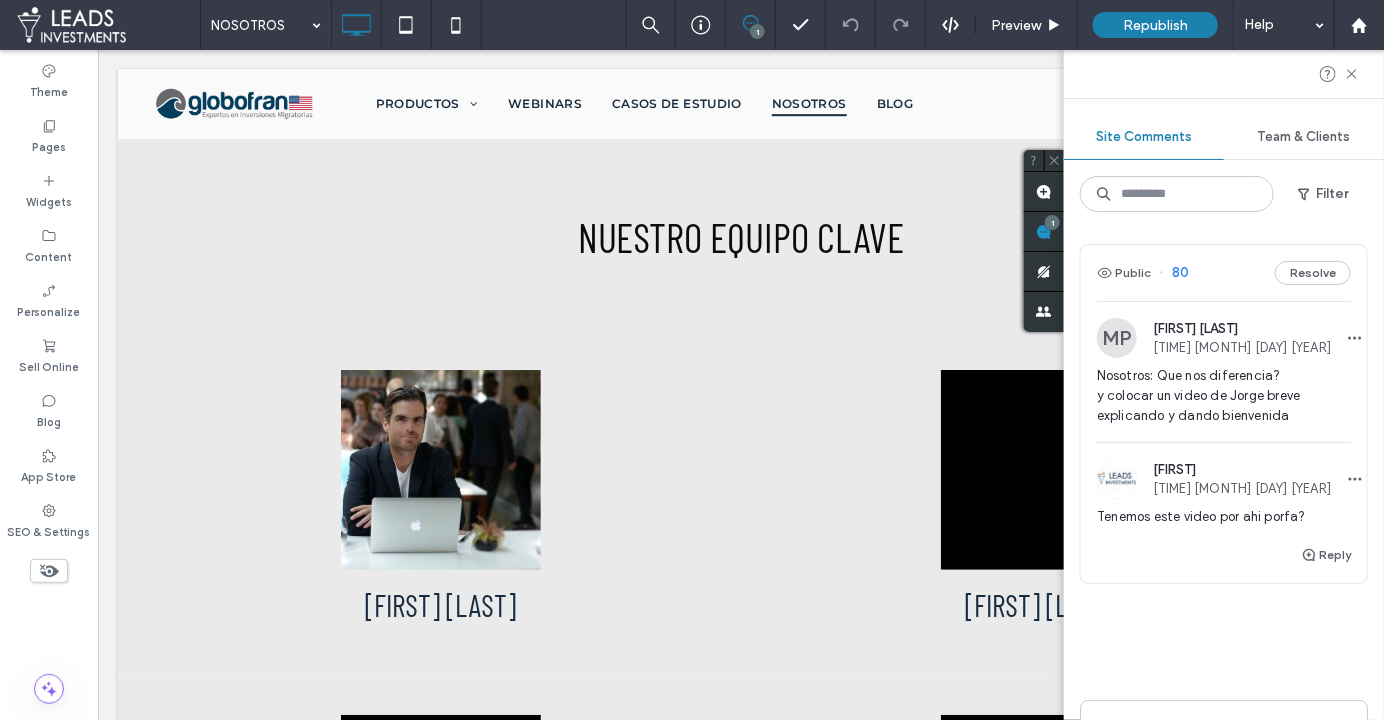 click on "Nosotros: Que nos diferencia?
y colocar un video de Jorge breve explicando y dando bienvenida" at bounding box center (1224, 396) 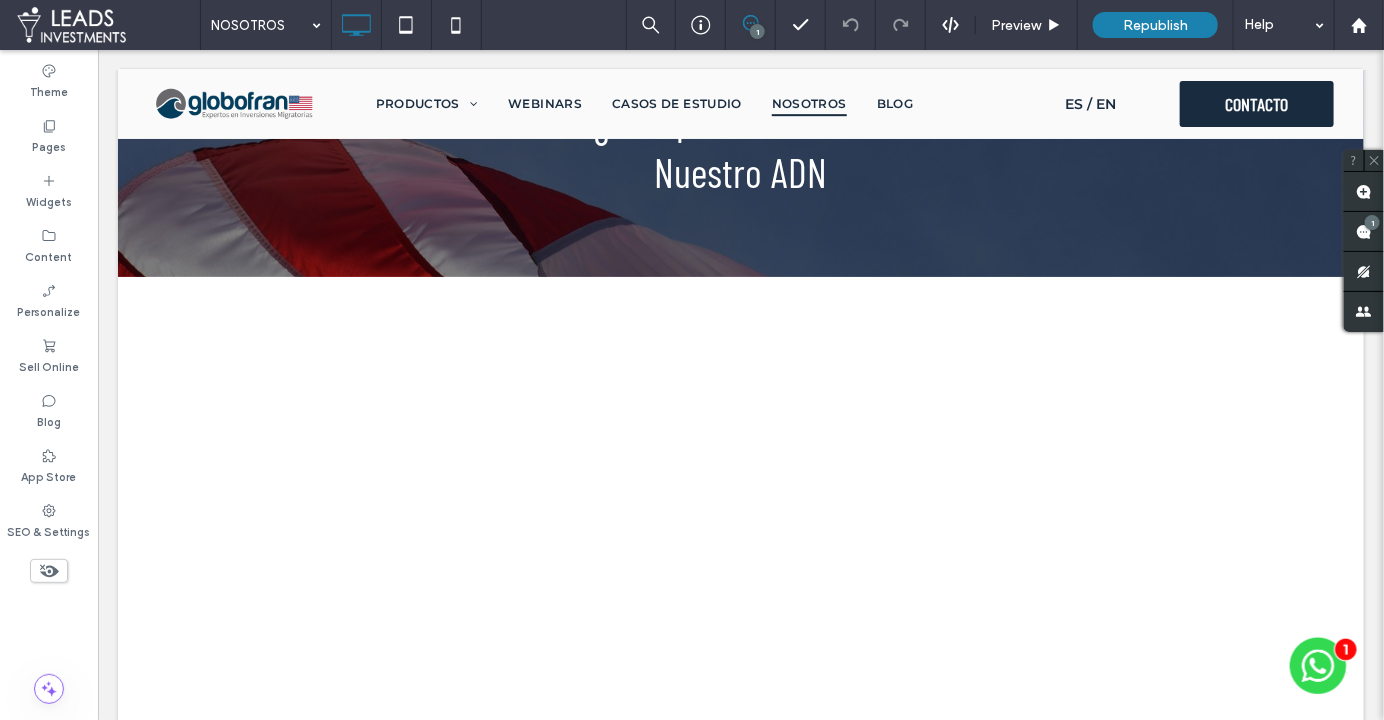 scroll, scrollTop: 0, scrollLeft: 0, axis: both 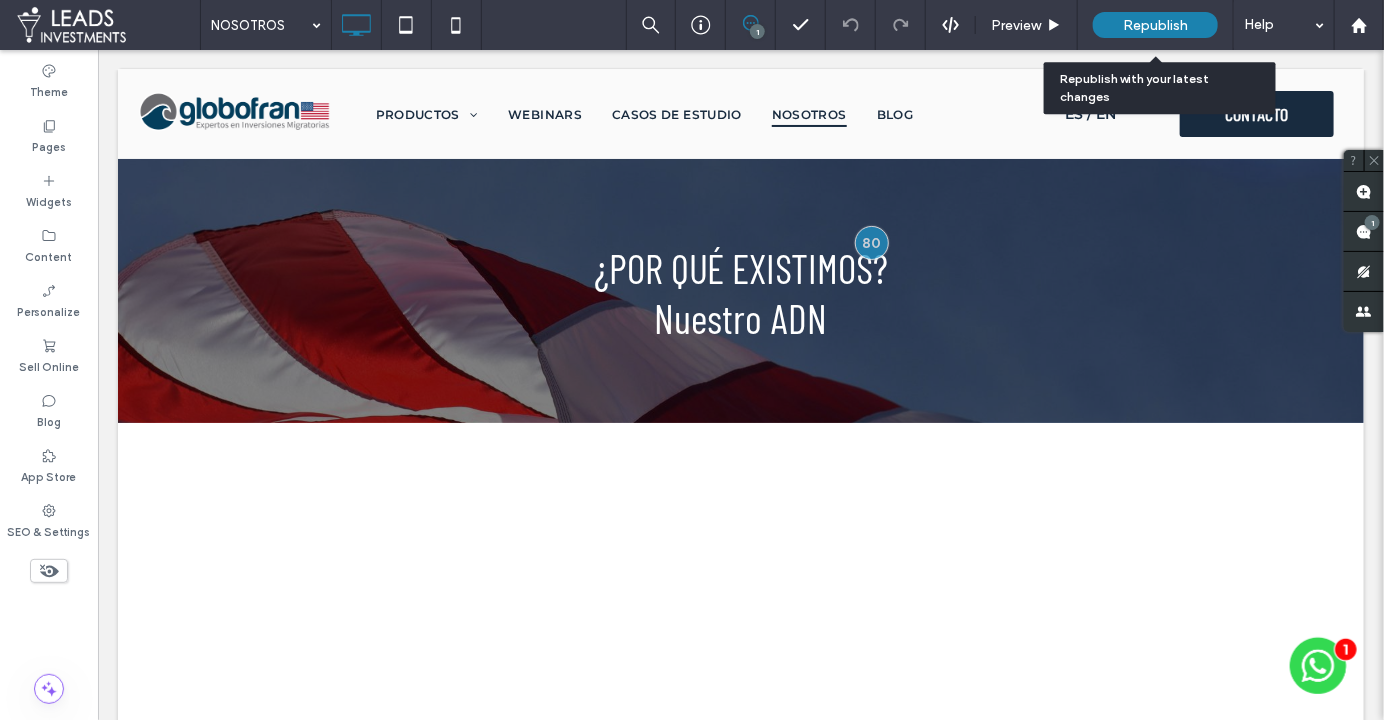 click on "Republish" at bounding box center [1155, 25] 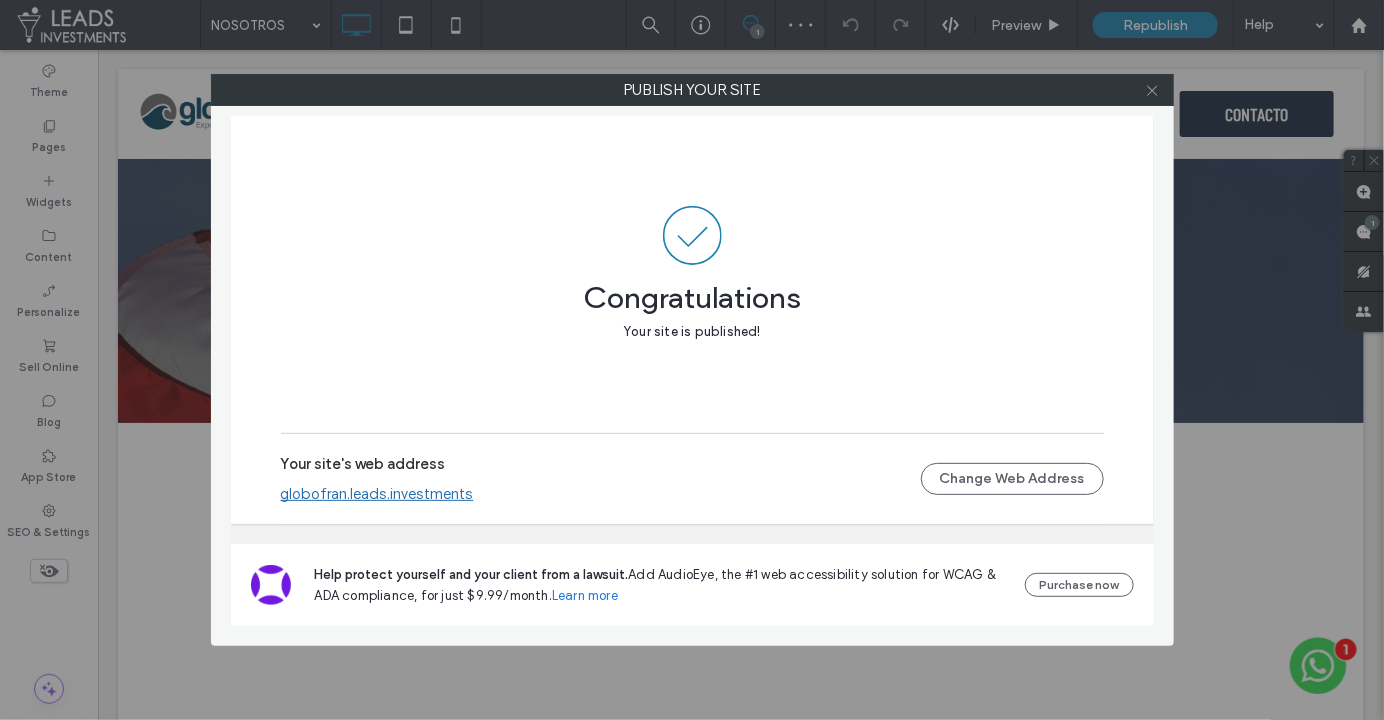 click 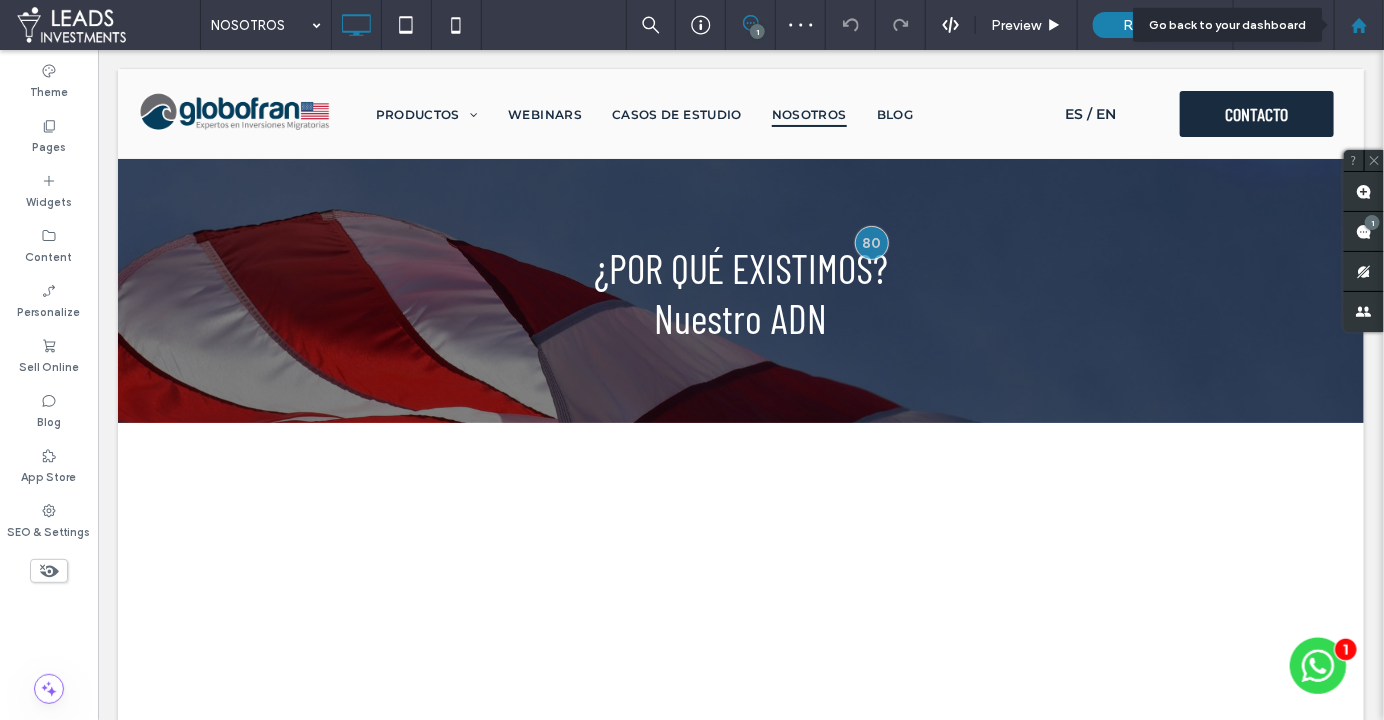 click 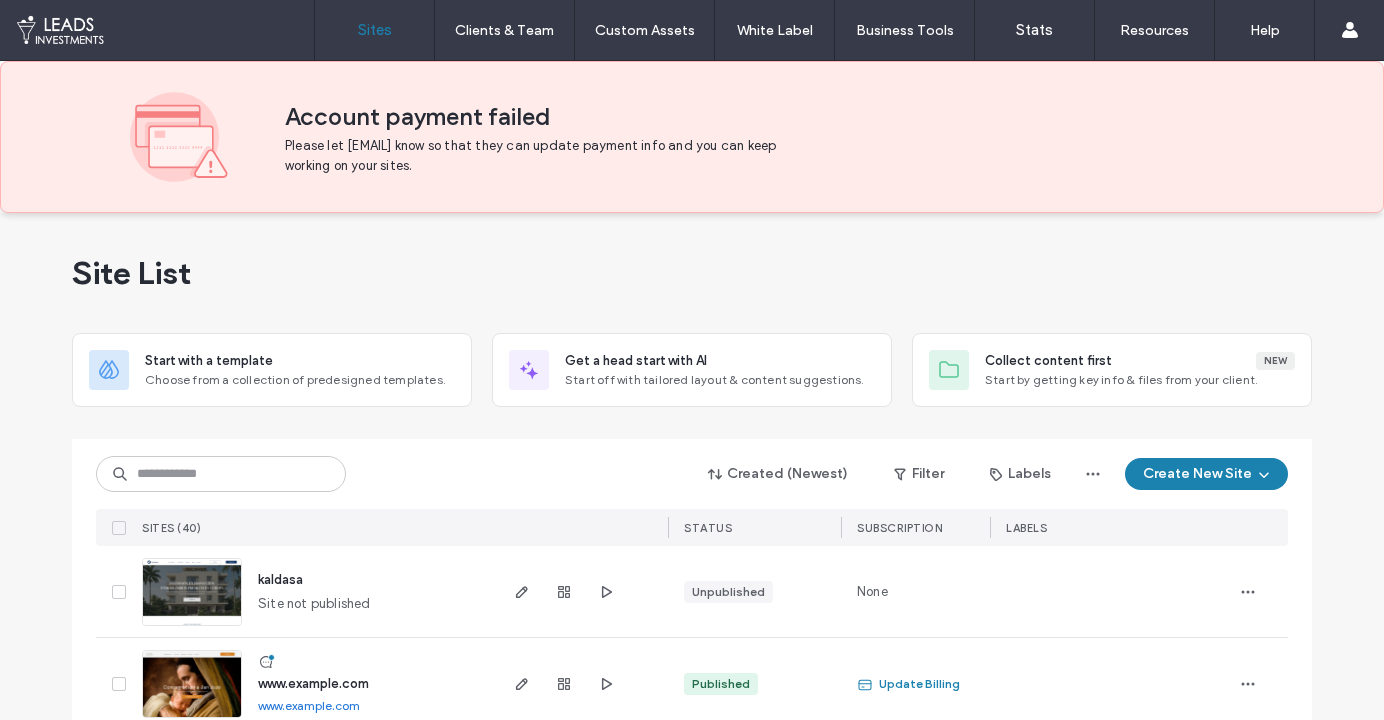 scroll, scrollTop: 0, scrollLeft: 0, axis: both 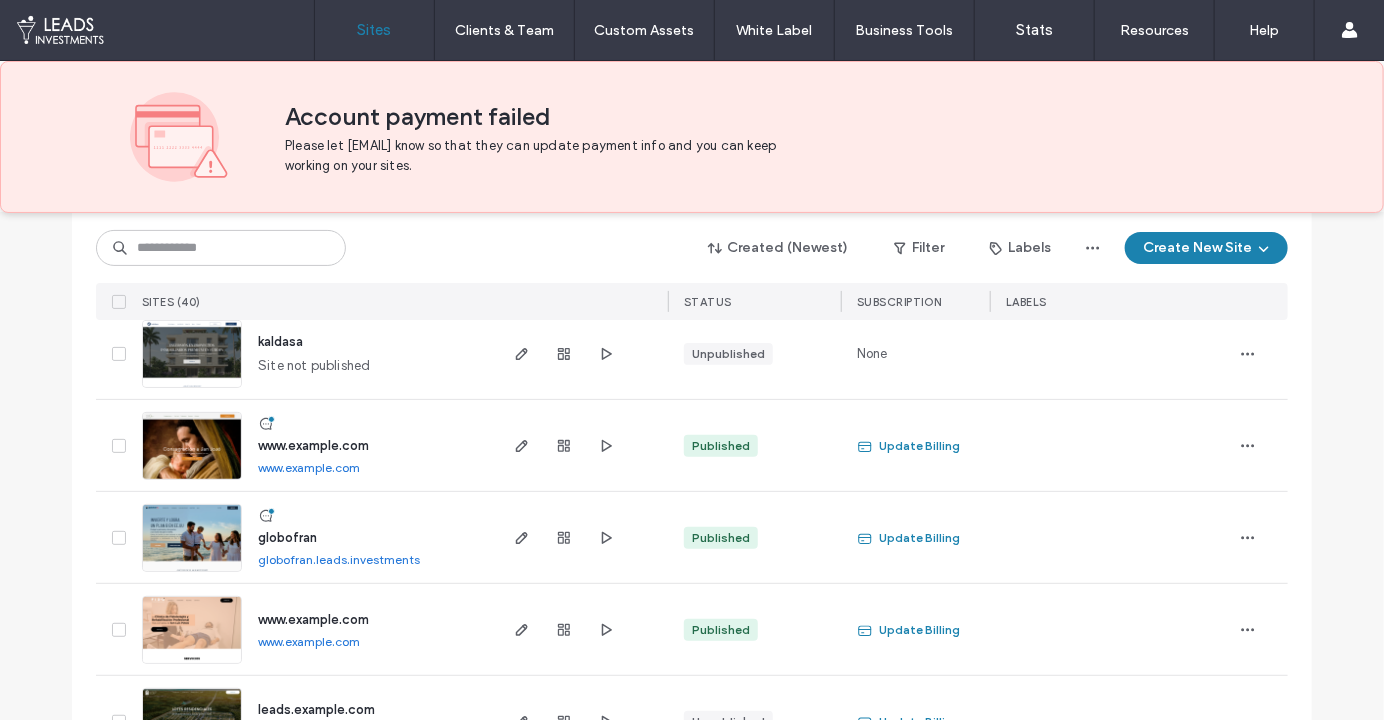 click on "globofran" at bounding box center [287, 537] 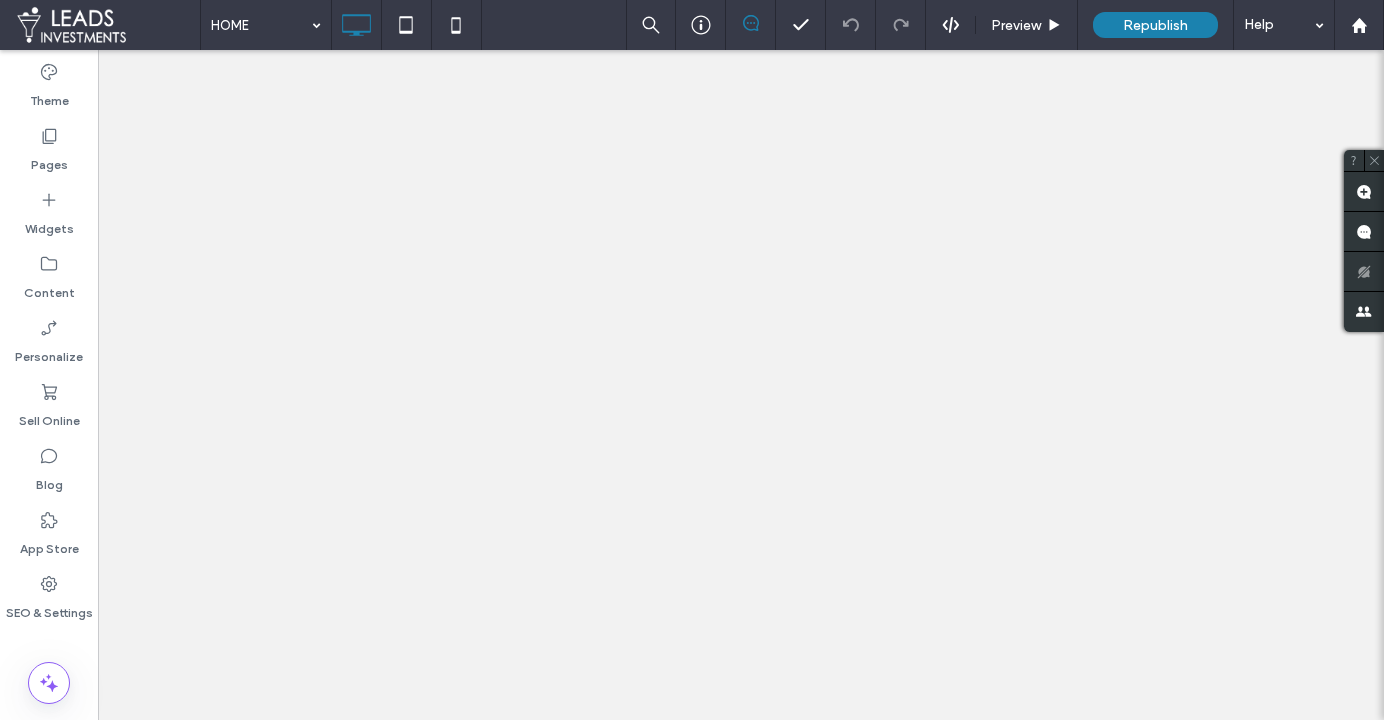 scroll, scrollTop: 0, scrollLeft: 0, axis: both 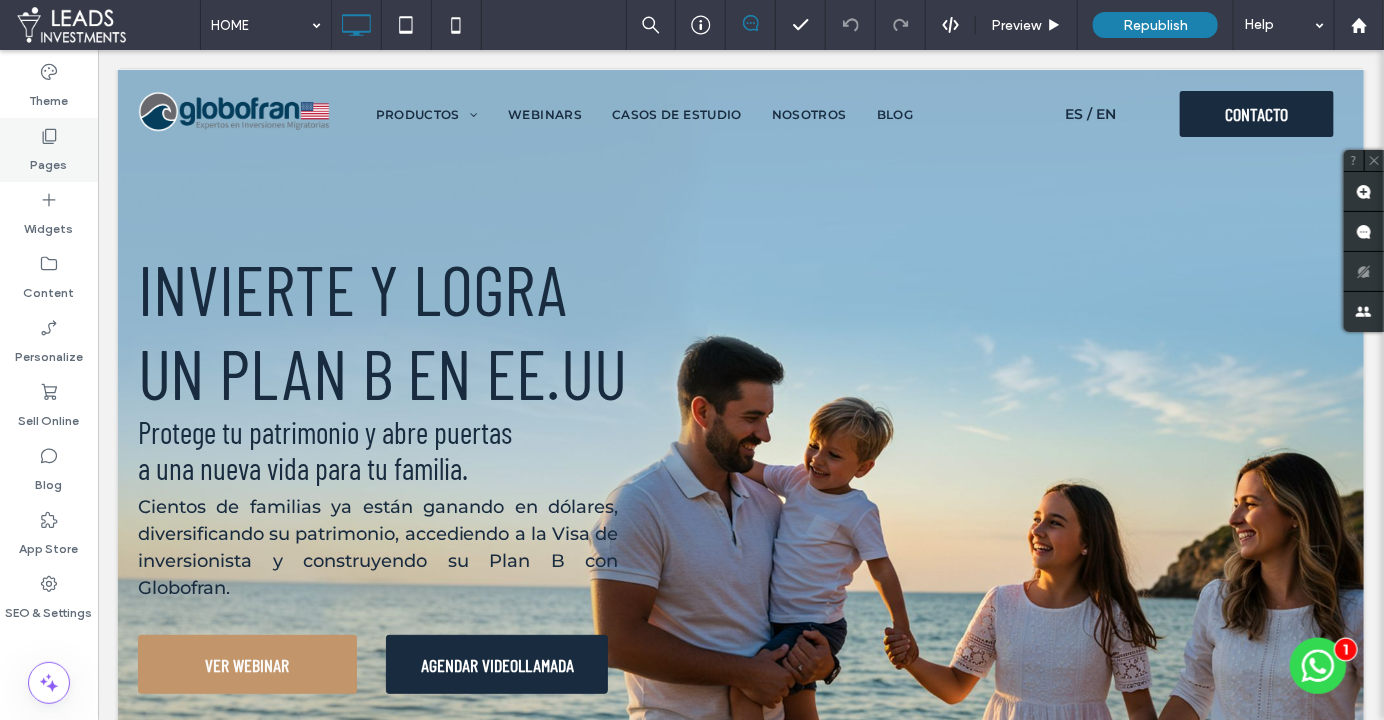 click on "Pages" at bounding box center (49, 150) 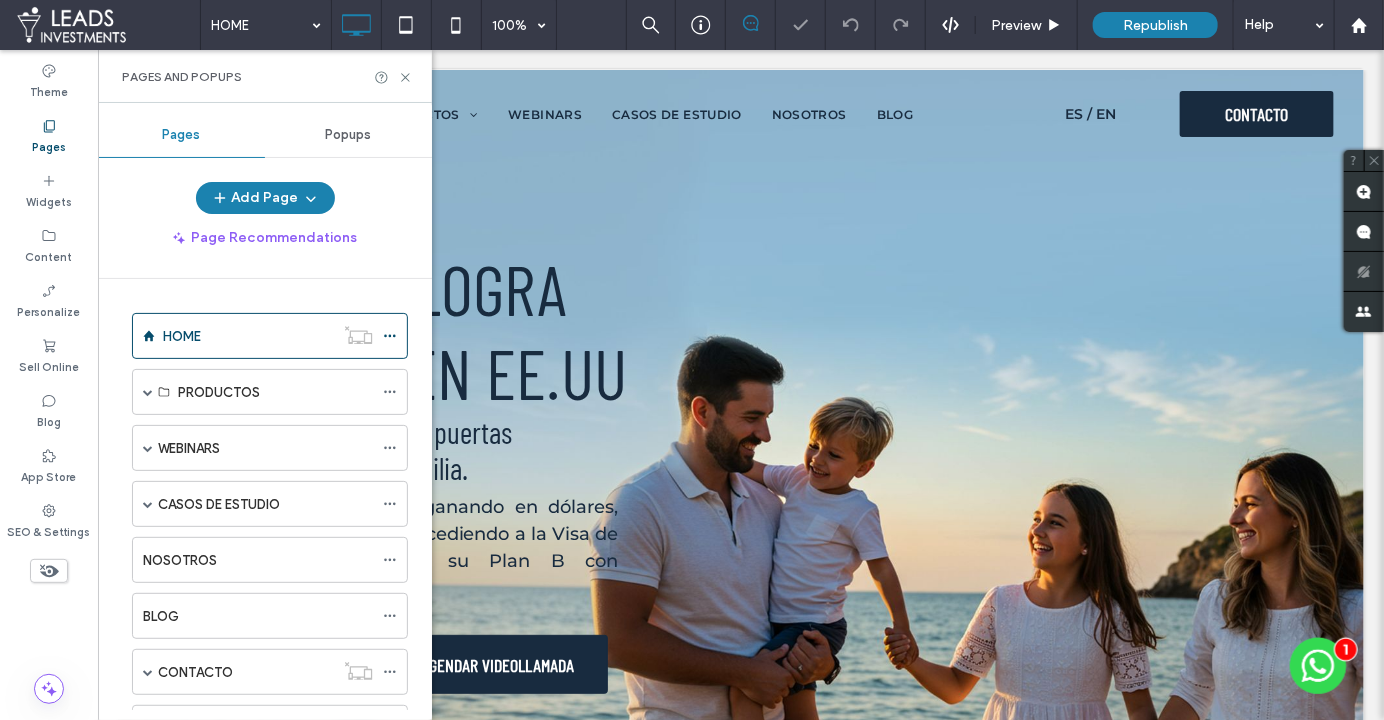 click on "CONTACTO" at bounding box center [246, 672] 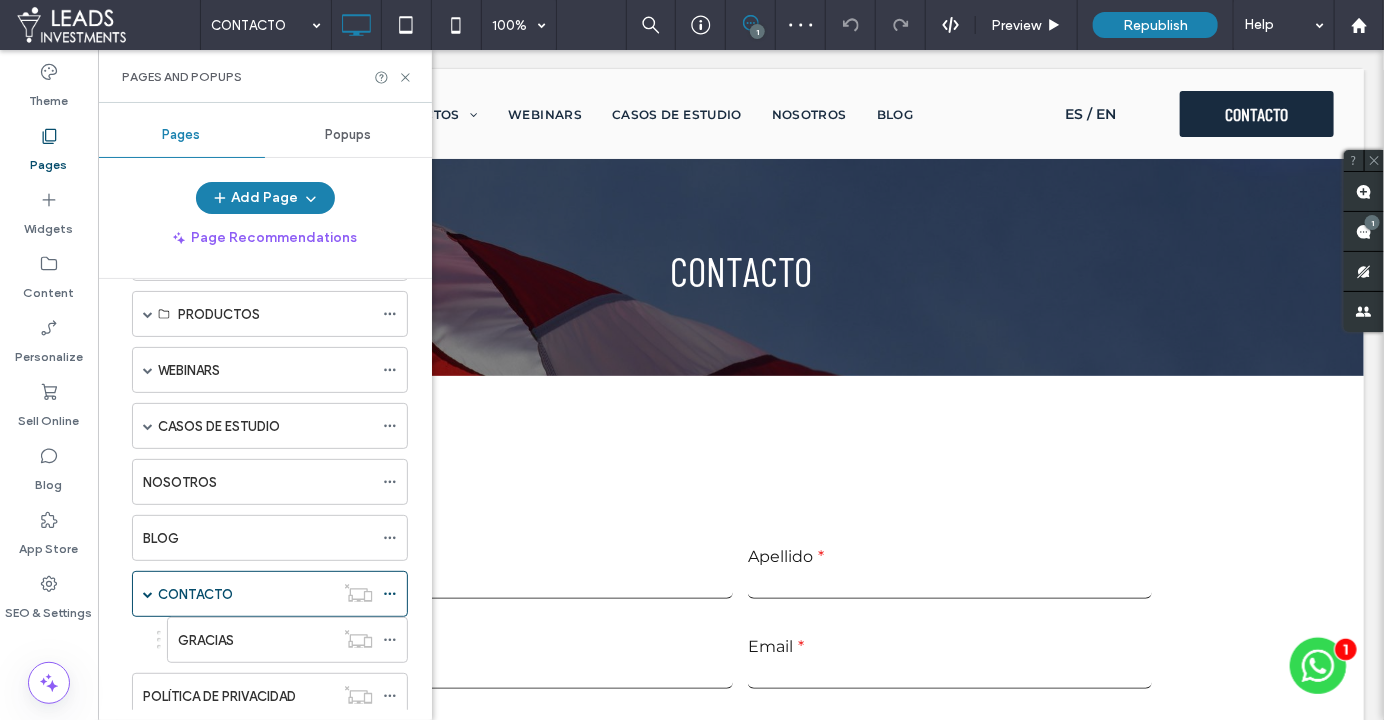 click 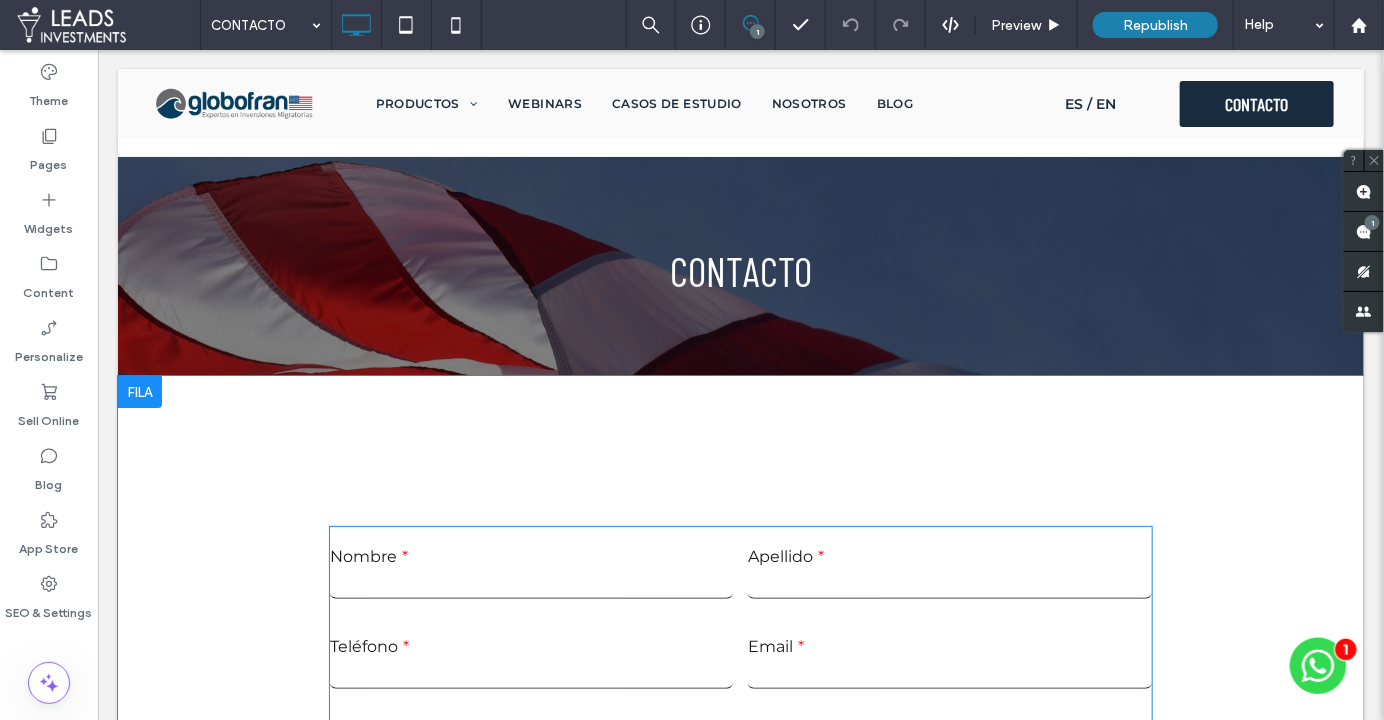 scroll, scrollTop: 447, scrollLeft: 0, axis: vertical 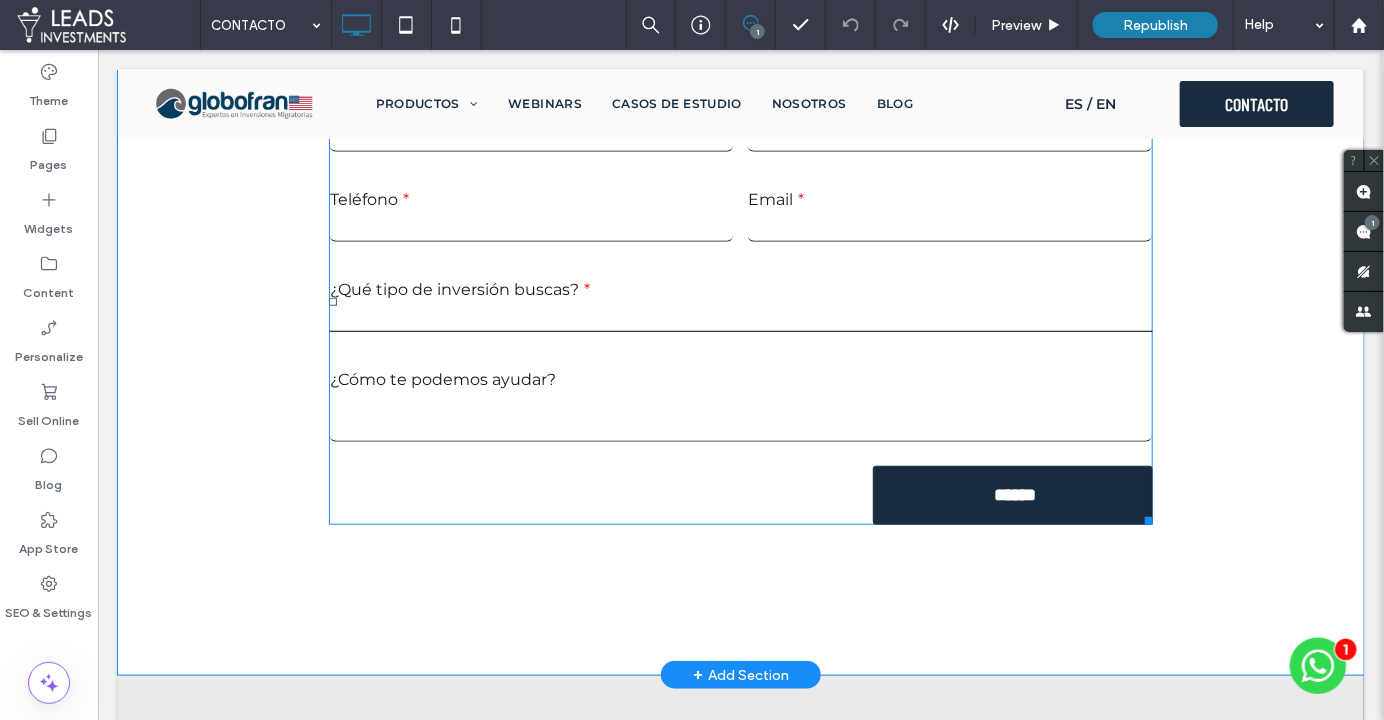 click on "**********" at bounding box center (740, 307) 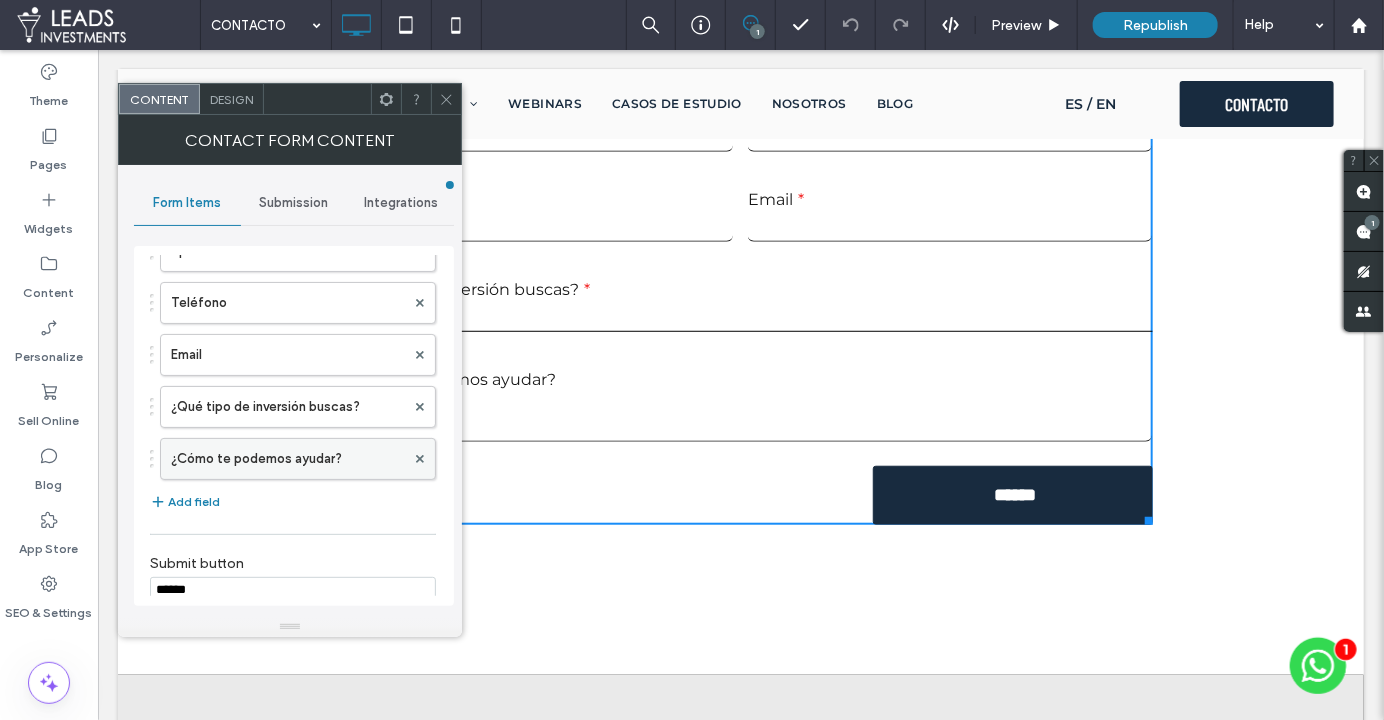 scroll, scrollTop: 166, scrollLeft: 0, axis: vertical 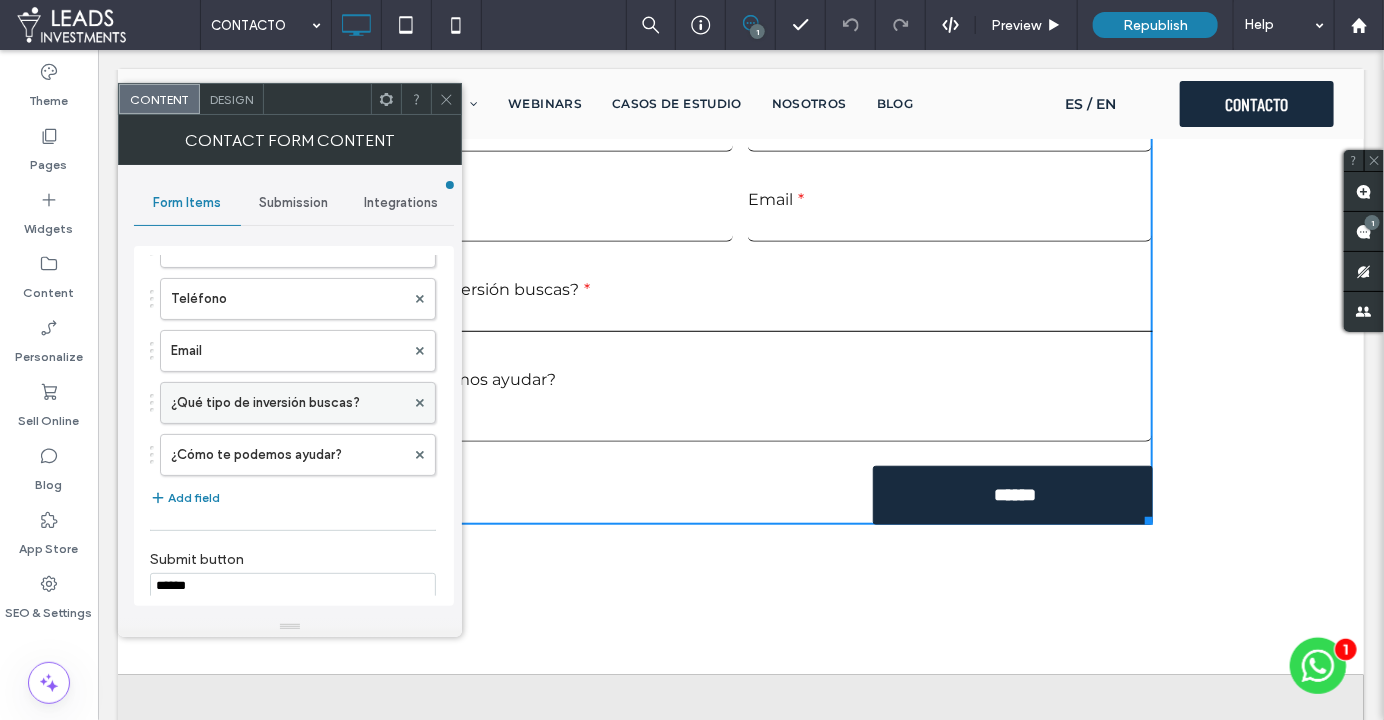 click on "¿Qué tipo de inversión buscas?" at bounding box center [288, 403] 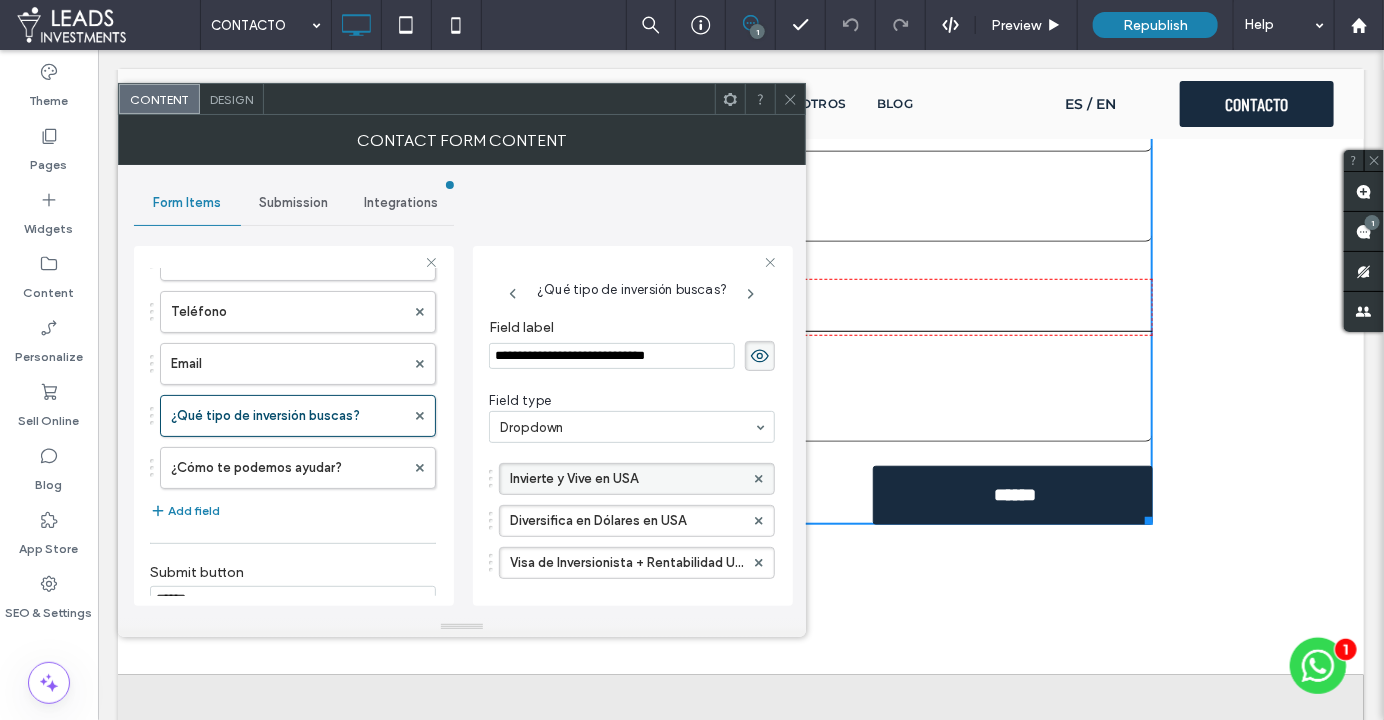 click on "Invierte y Vive en USA" at bounding box center (627, 479) 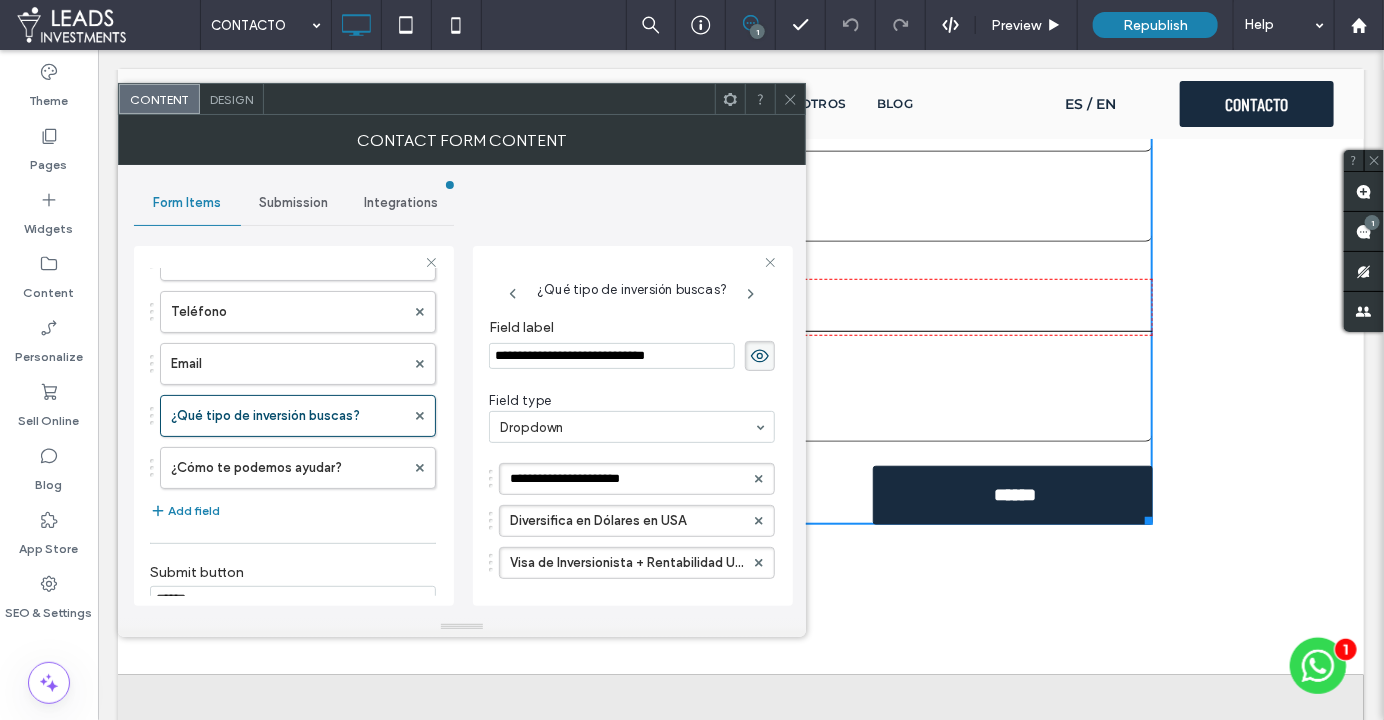 drag, startPoint x: 637, startPoint y: 477, endPoint x: 487, endPoint y: 468, distance: 150.26976 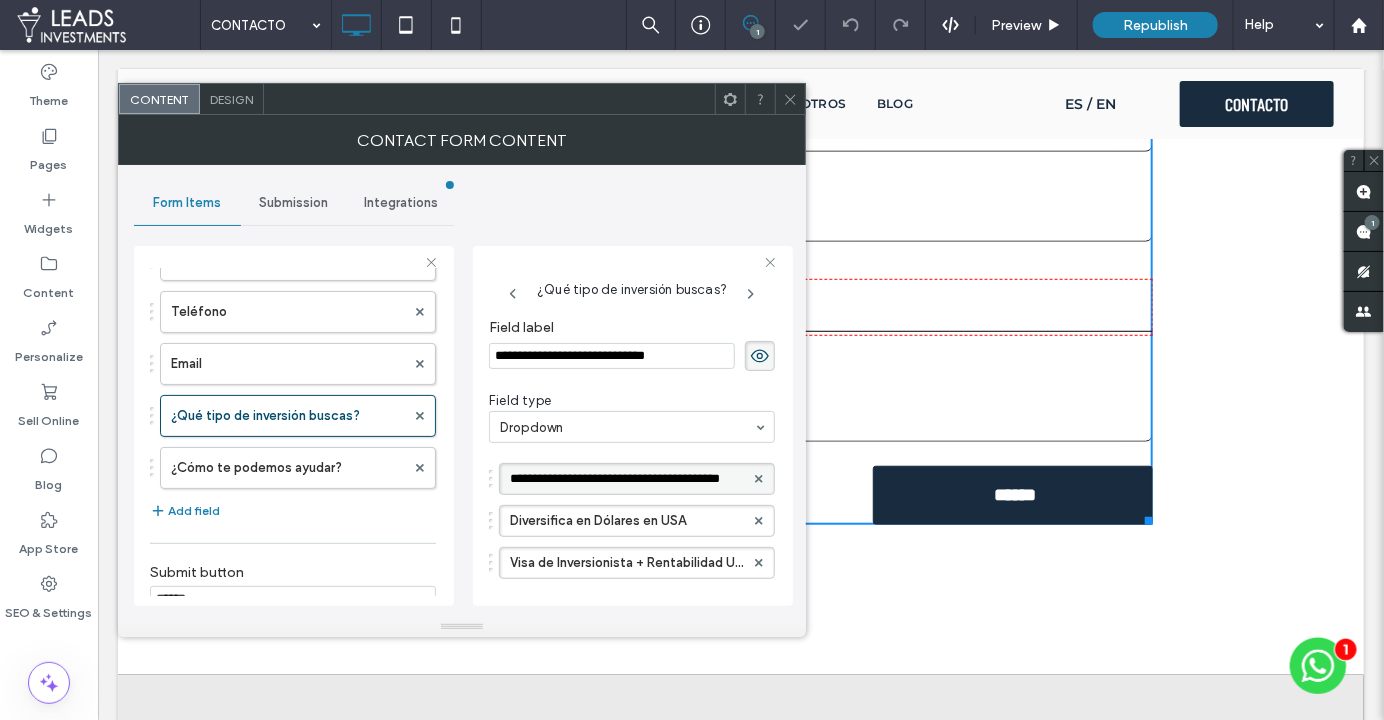 scroll, scrollTop: 0, scrollLeft: 67, axis: horizontal 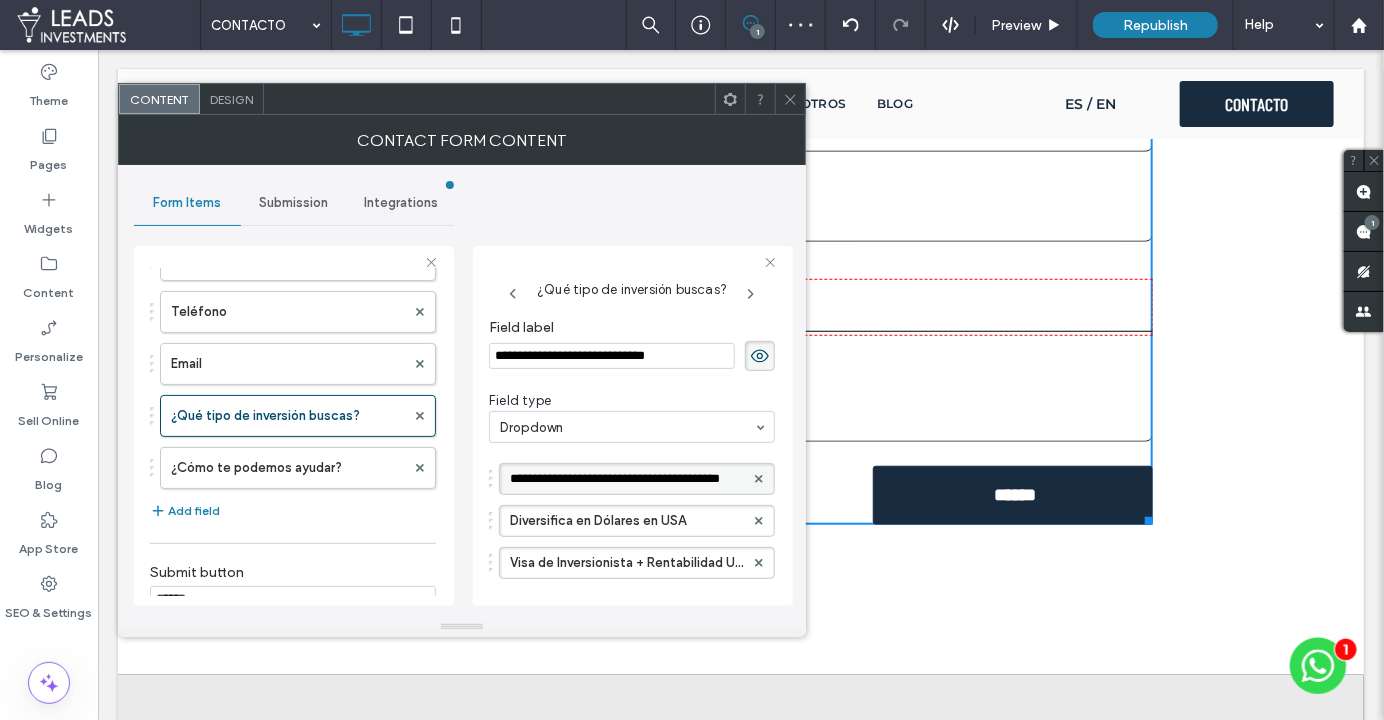 drag, startPoint x: 567, startPoint y: 476, endPoint x: 521, endPoint y: 478, distance: 46.043457 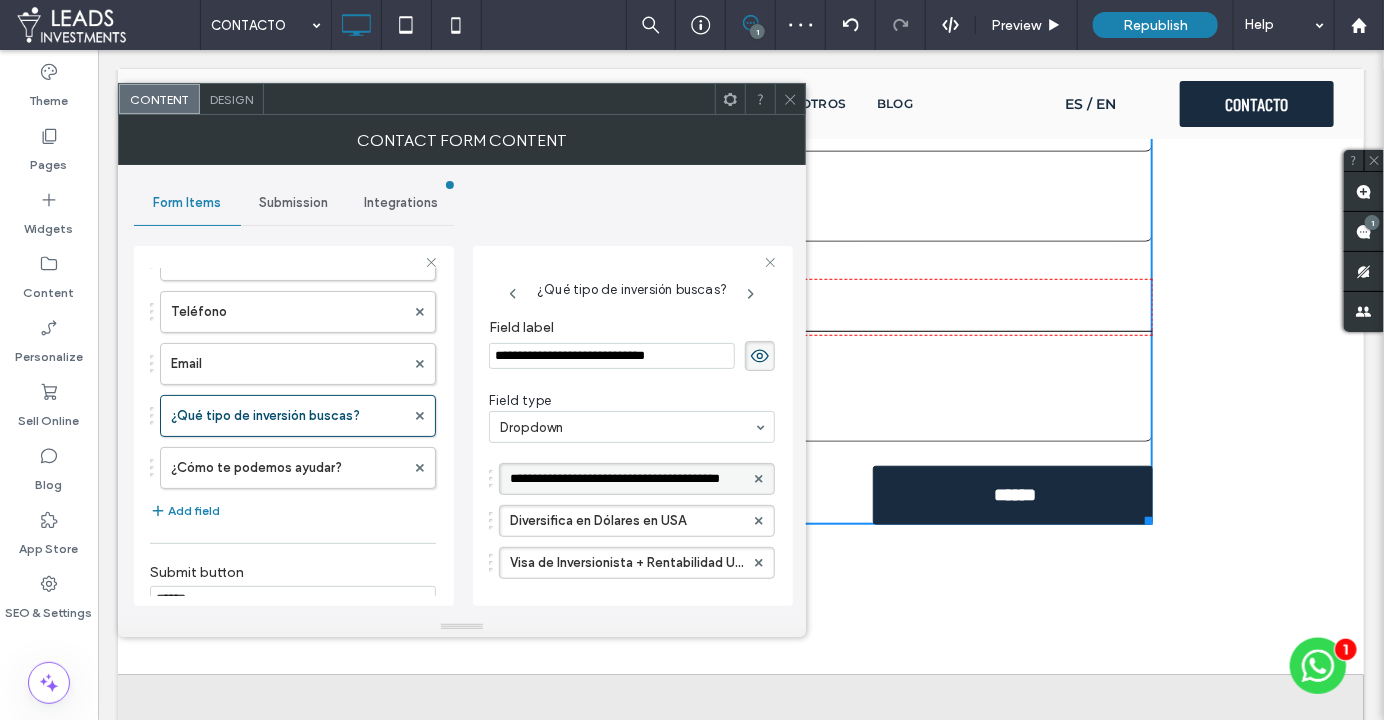 click on "**********" at bounding box center (622, 479) 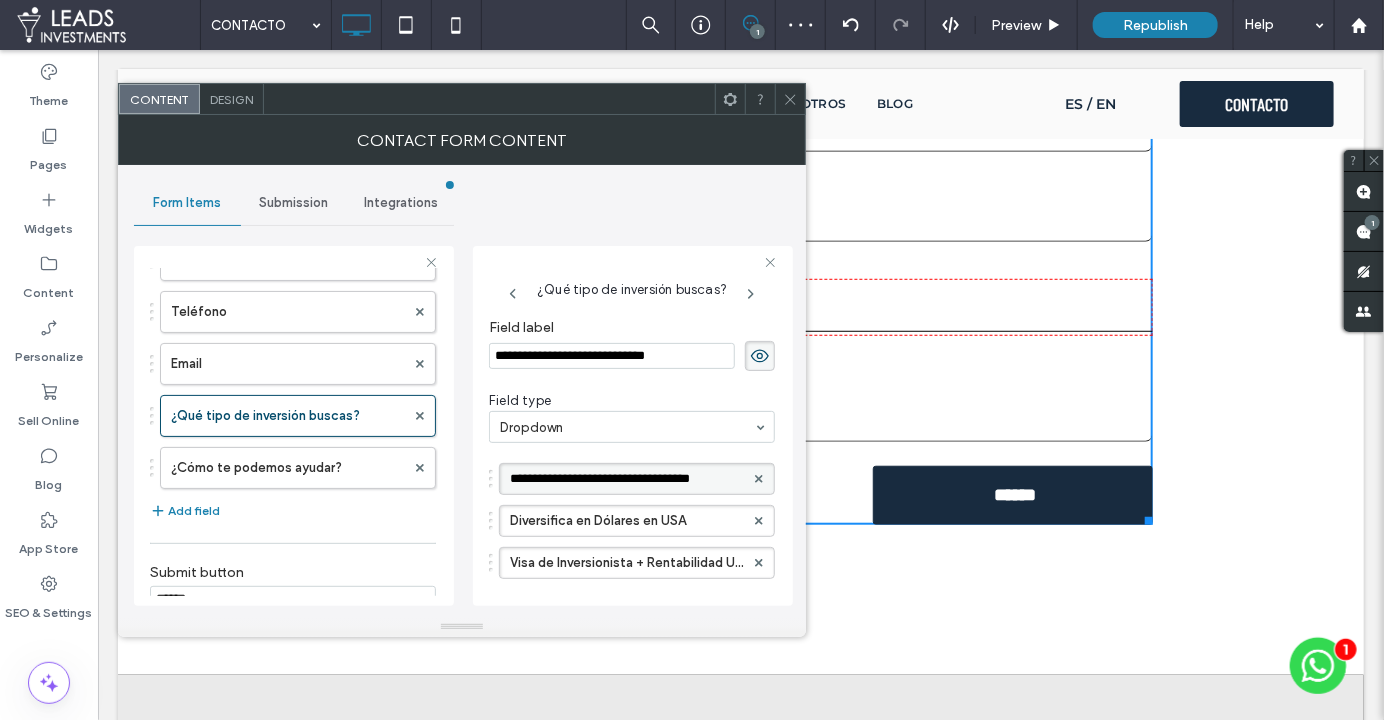 scroll, scrollTop: 0, scrollLeft: 23, axis: horizontal 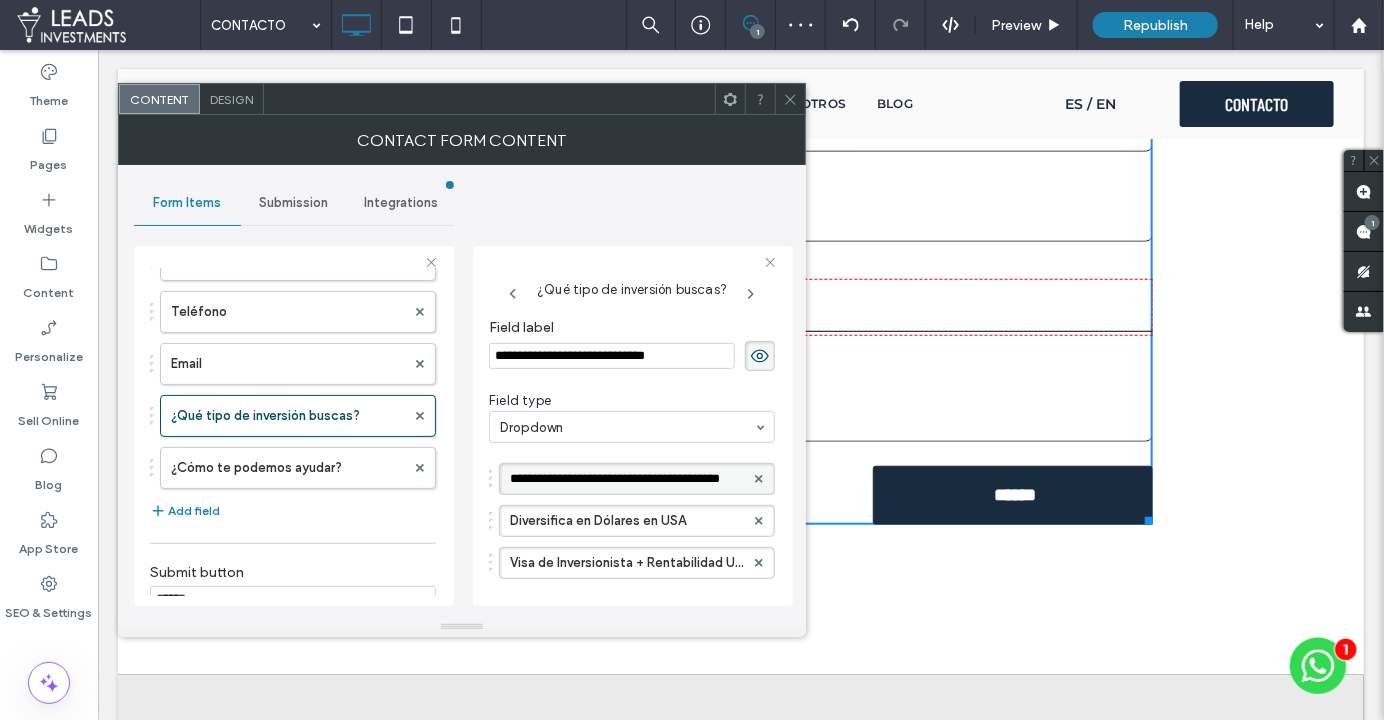 drag, startPoint x: 589, startPoint y: 475, endPoint x: 509, endPoint y: 475, distance: 80 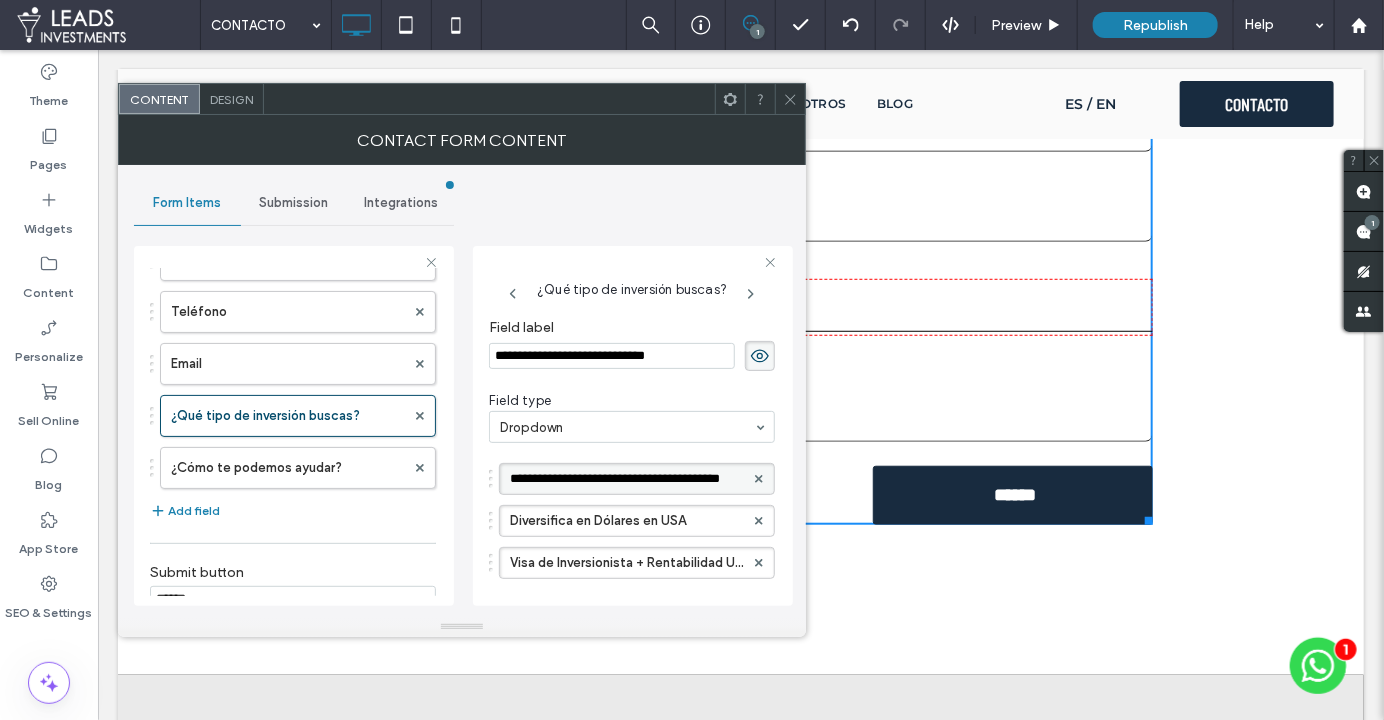 click on "**********" at bounding box center [622, 479] 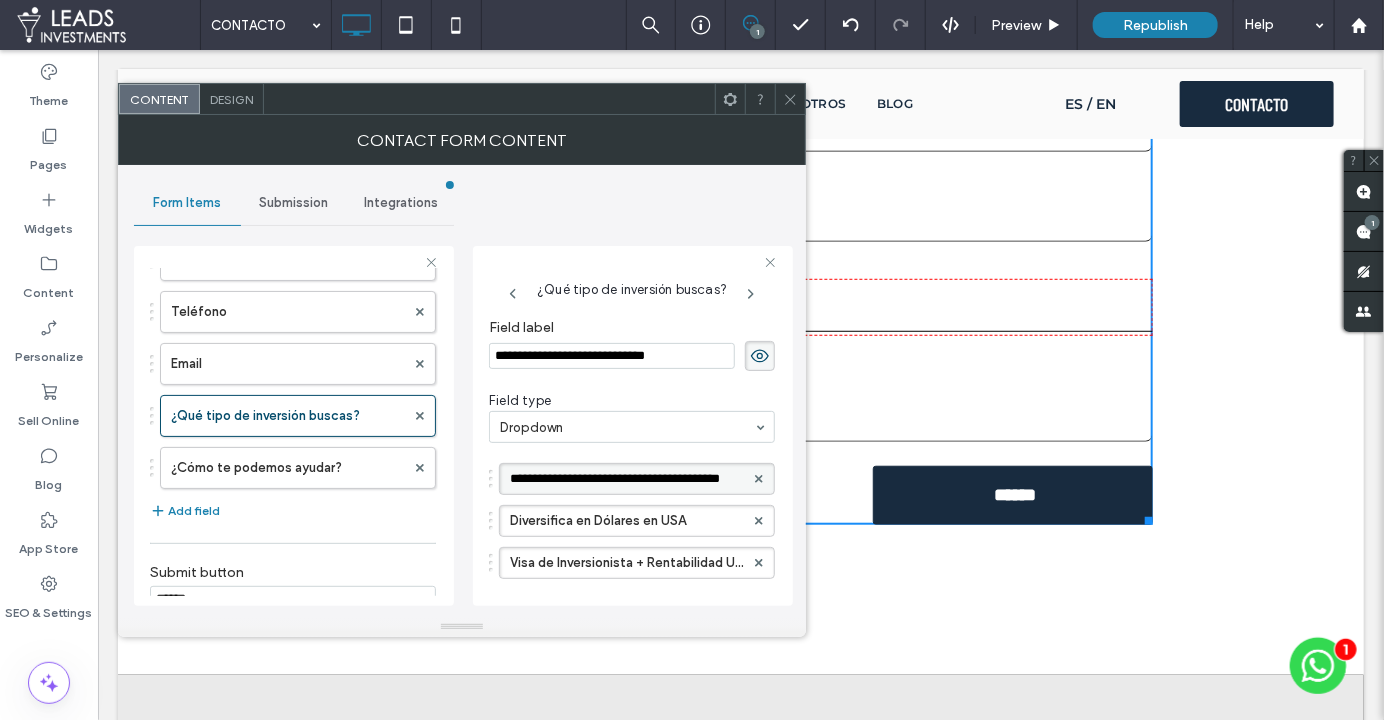 click on "**********" at bounding box center [622, 479] 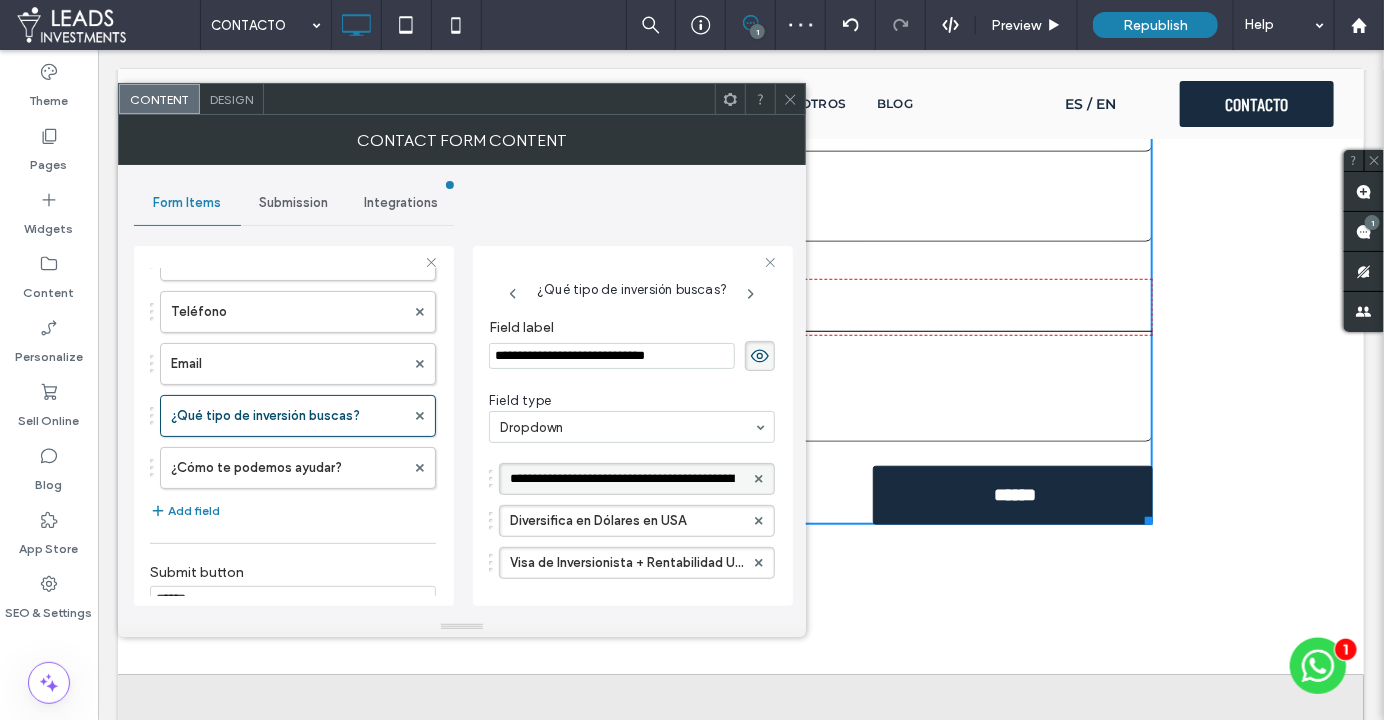 drag, startPoint x: 692, startPoint y: 475, endPoint x: 624, endPoint y: 475, distance: 68 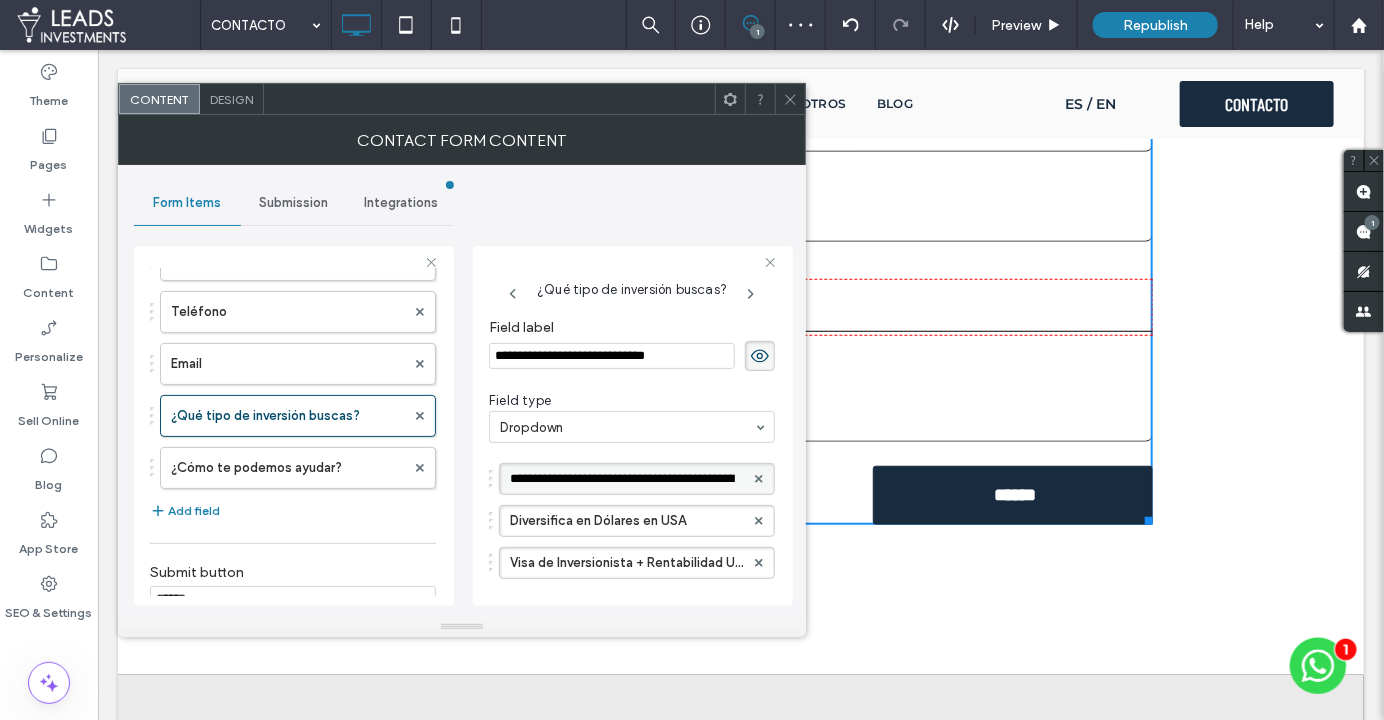 click on "**********" at bounding box center (622, 479) 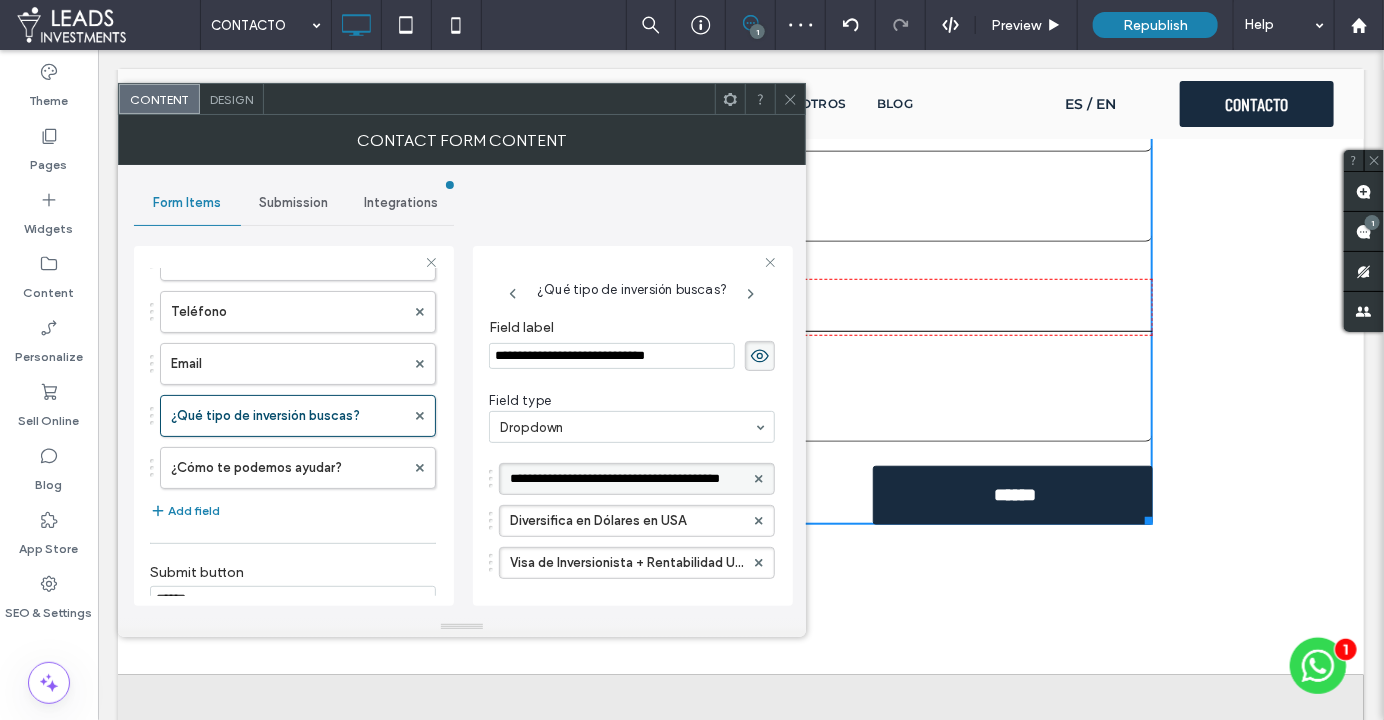 drag, startPoint x: 717, startPoint y: 476, endPoint x: 639, endPoint y: 477, distance: 78.00641 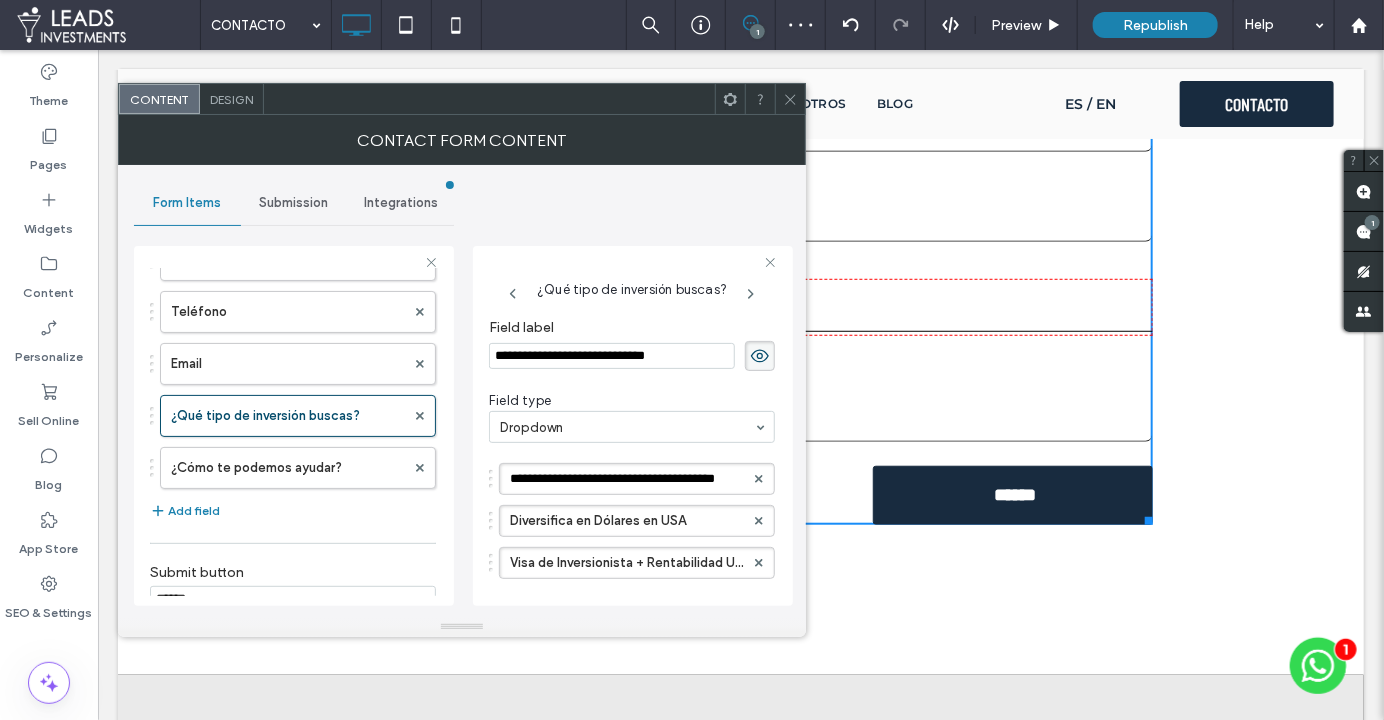 type on "**********" 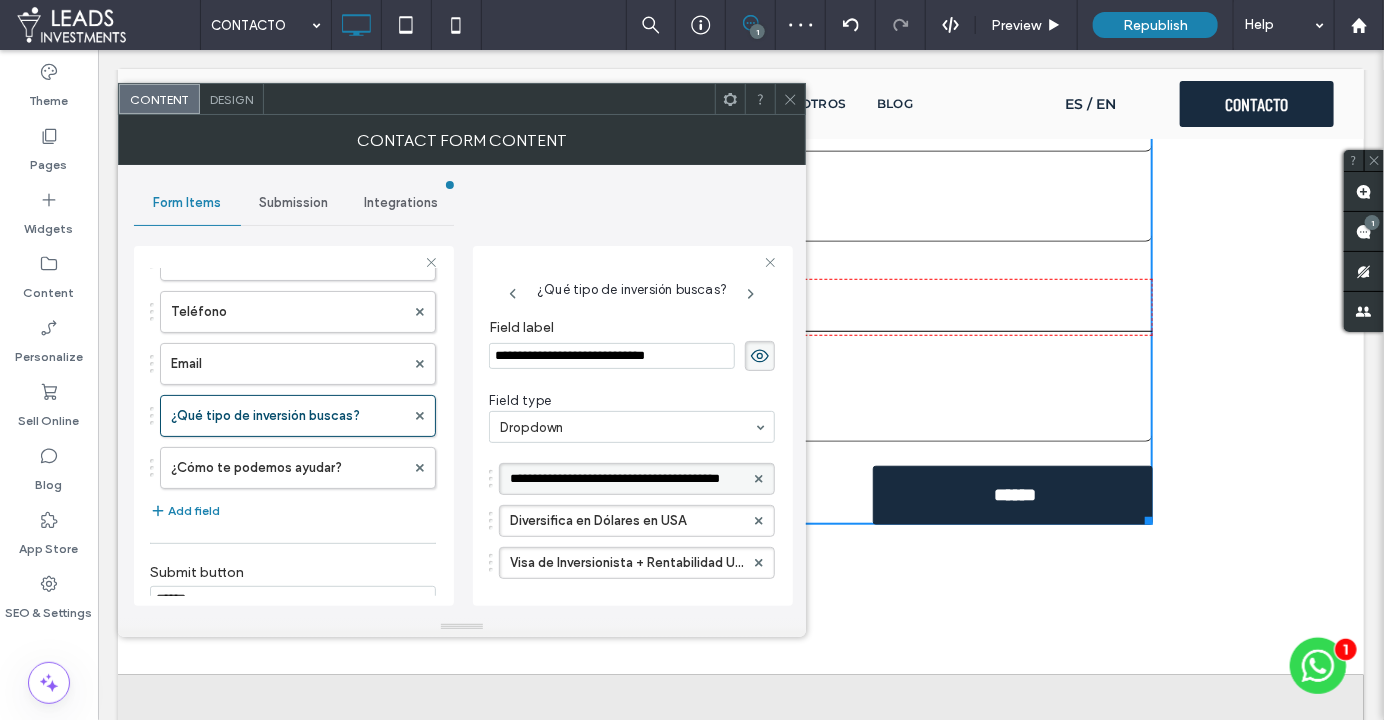 drag, startPoint x: 719, startPoint y: 478, endPoint x: 737, endPoint y: 486, distance: 19.697716 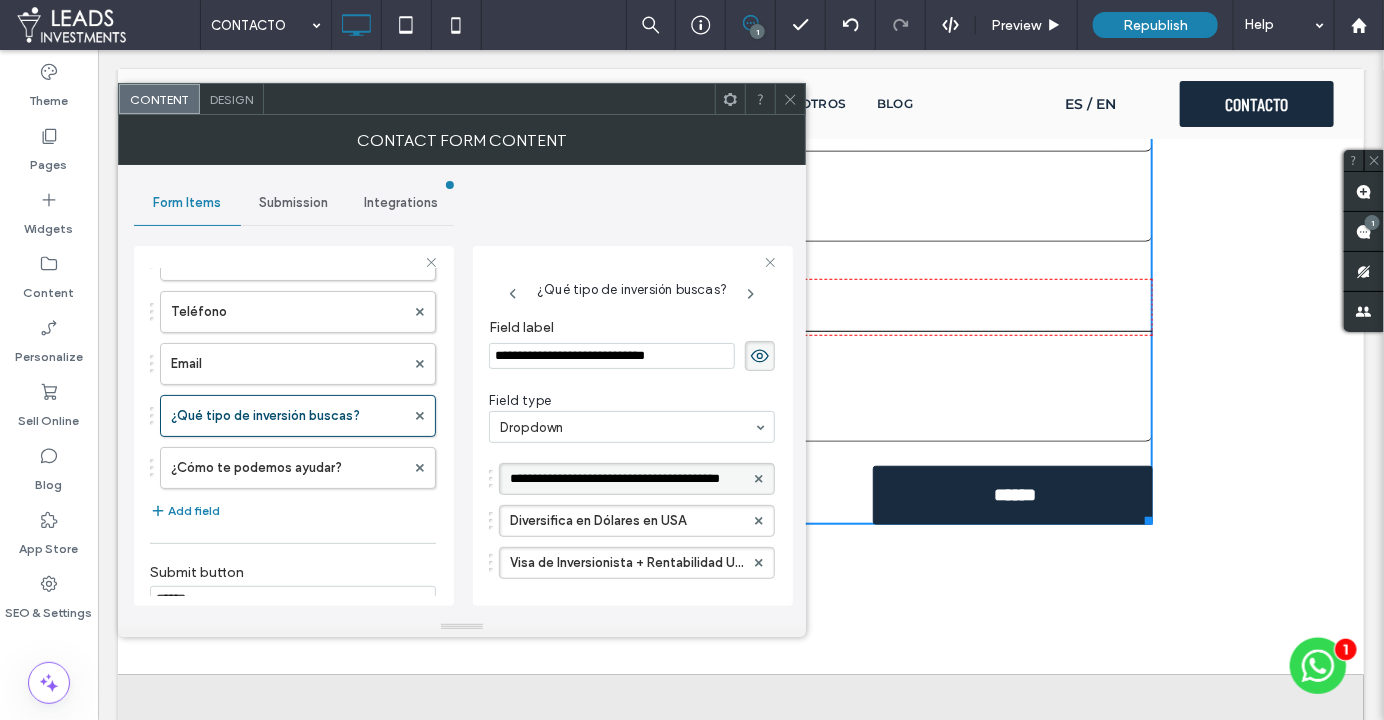 scroll, scrollTop: 0, scrollLeft: 27, axis: horizontal 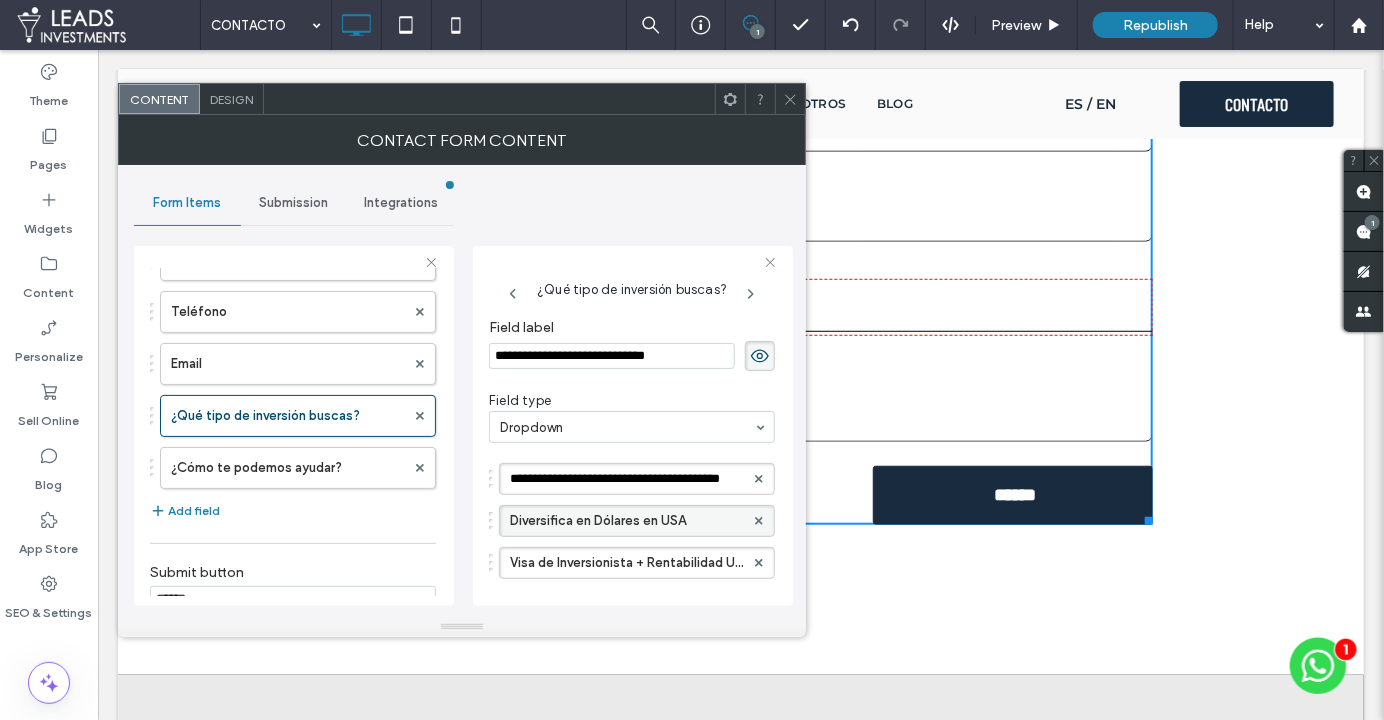 drag, startPoint x: 725, startPoint y: 478, endPoint x: 689, endPoint y: 518, distance: 53.814495 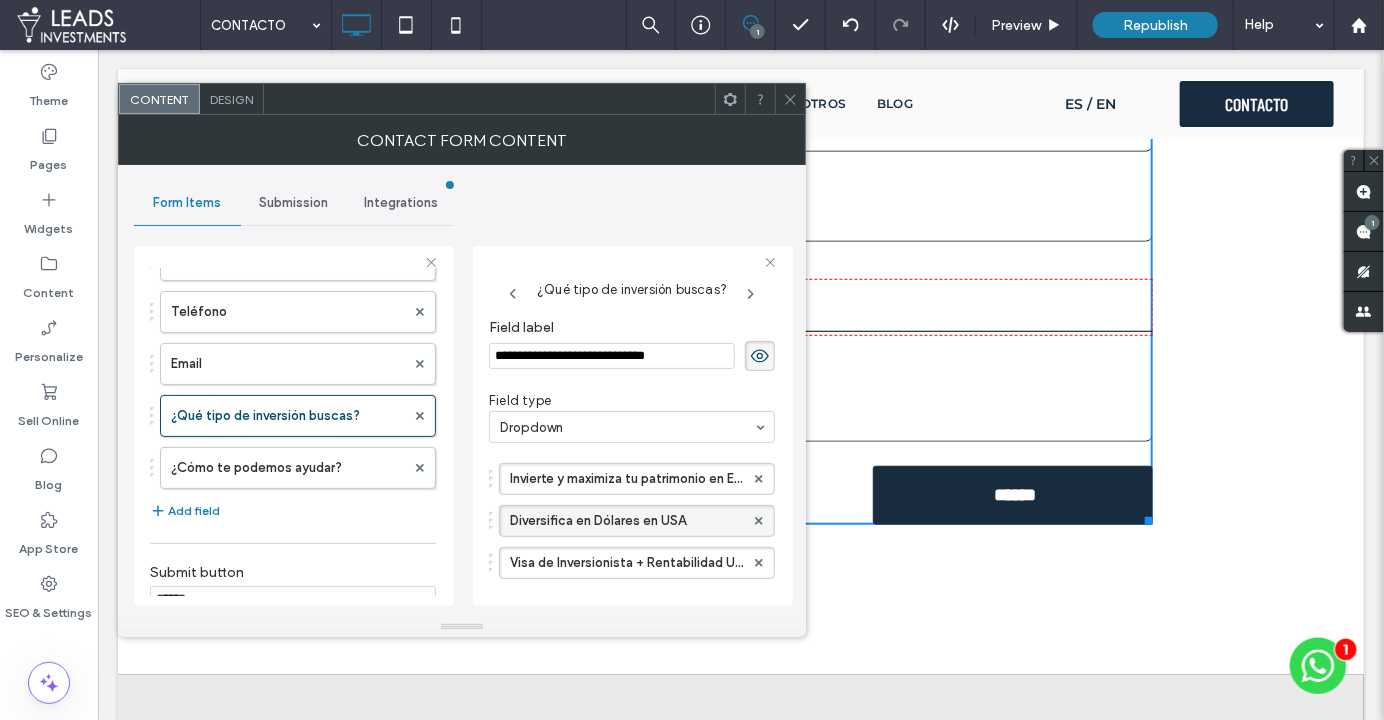 click on "Diversifica en Dólares en USA" at bounding box center (627, 521) 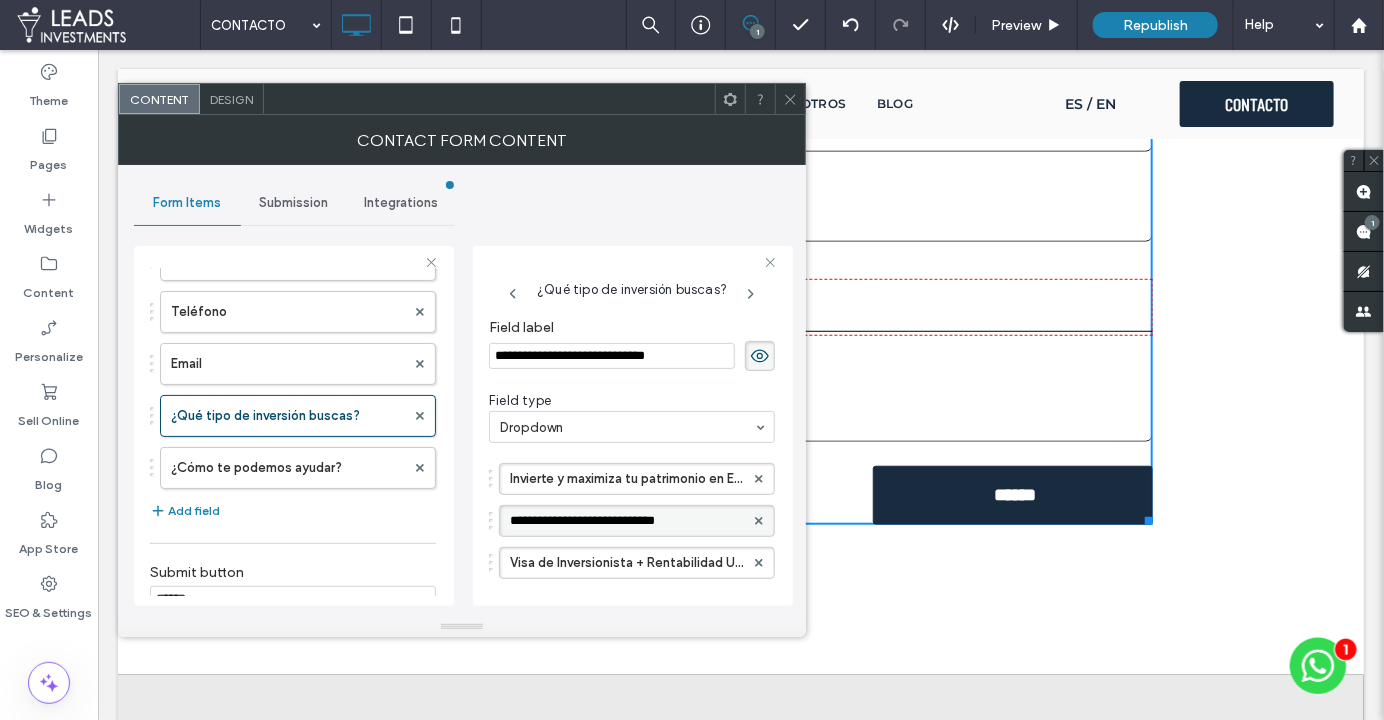 drag, startPoint x: 695, startPoint y: 516, endPoint x: 501, endPoint y: 517, distance: 194.00258 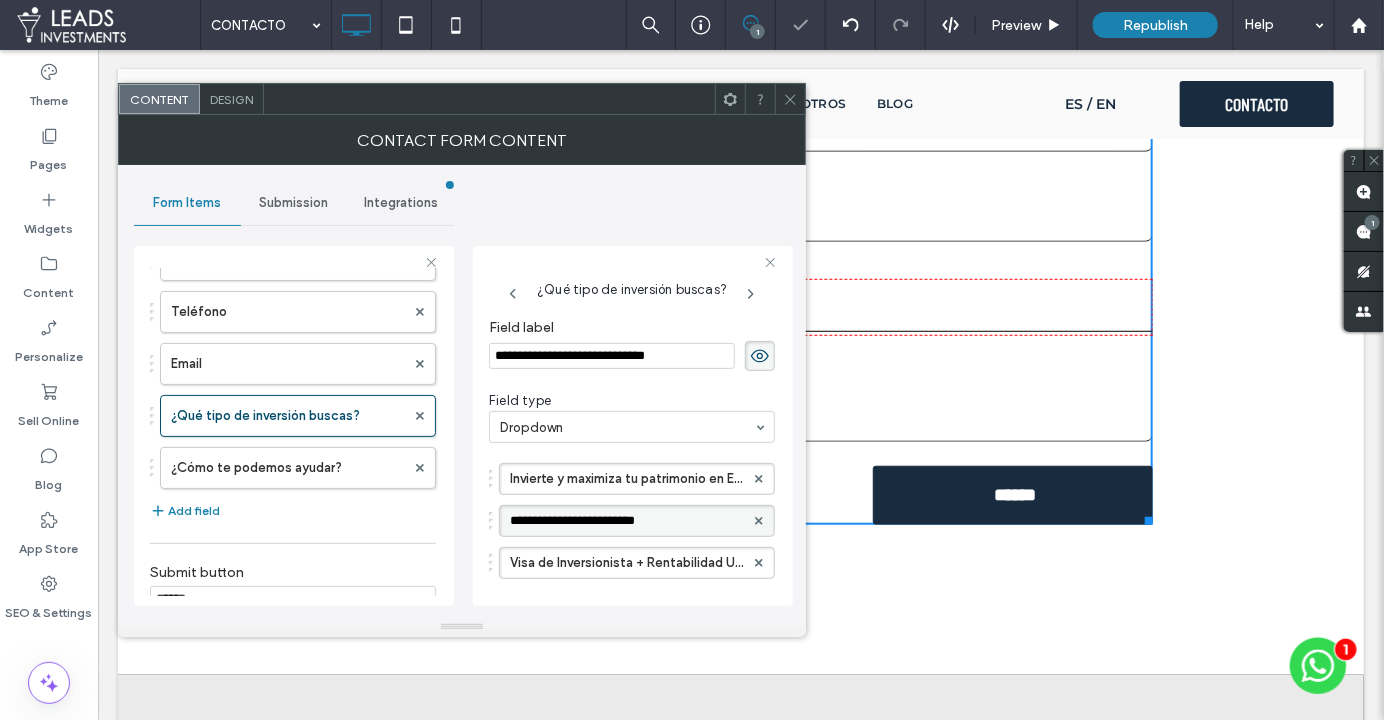drag, startPoint x: 562, startPoint y: 517, endPoint x: 553, endPoint y: 530, distance: 15.811388 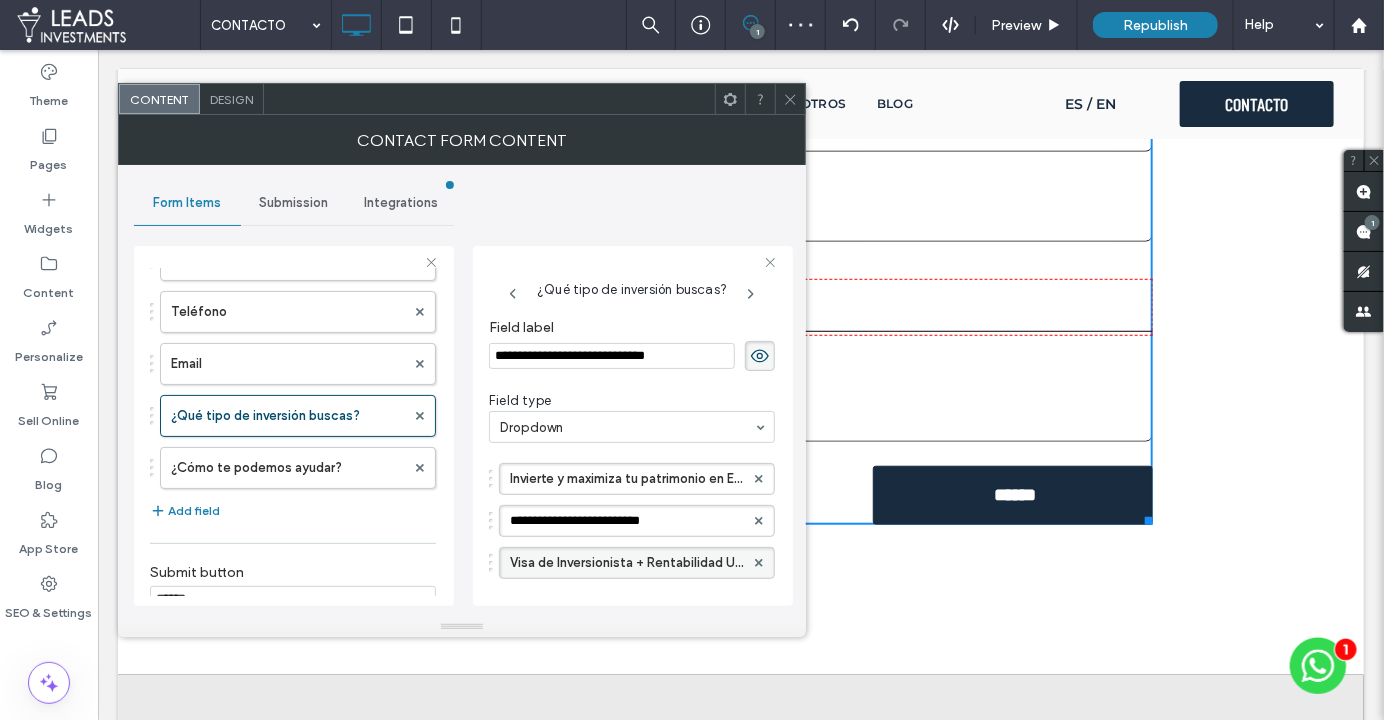 type on "**********" 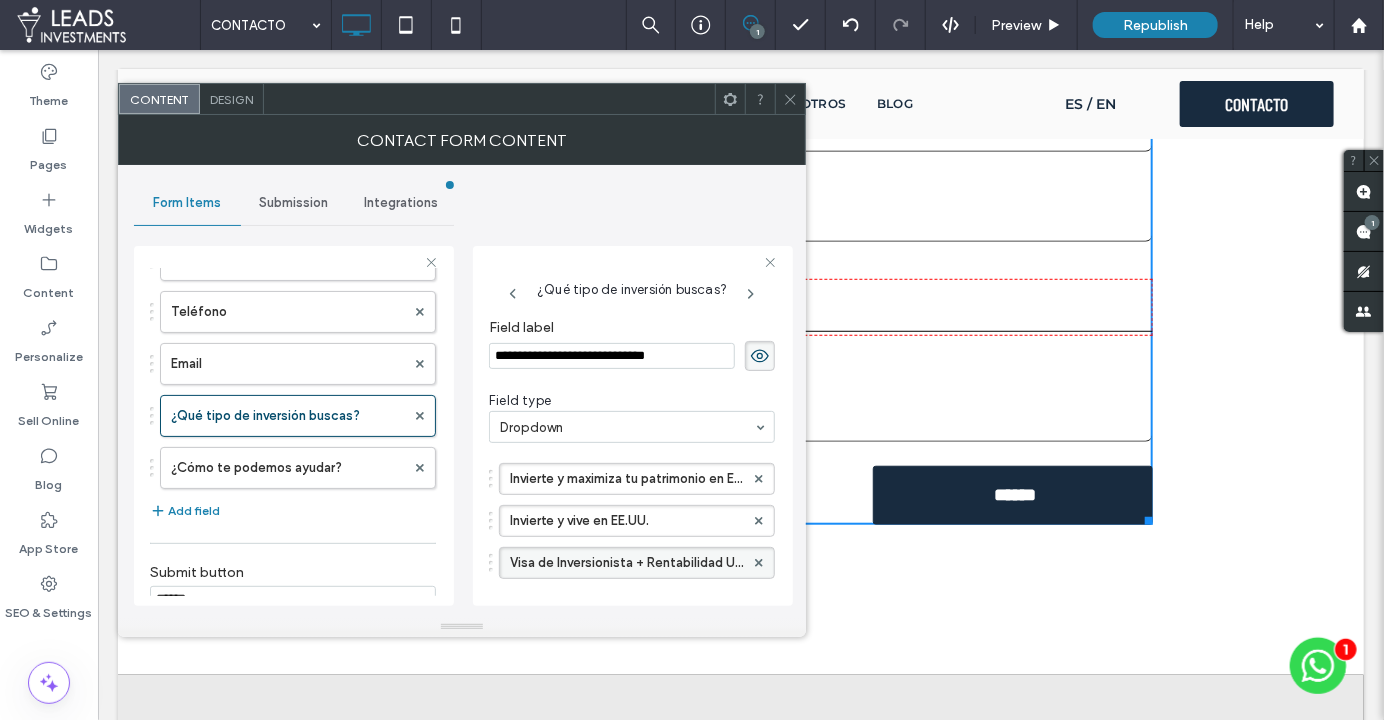 click on "Visa de Inversionista + Rentabilidad USD" at bounding box center (637, 563) 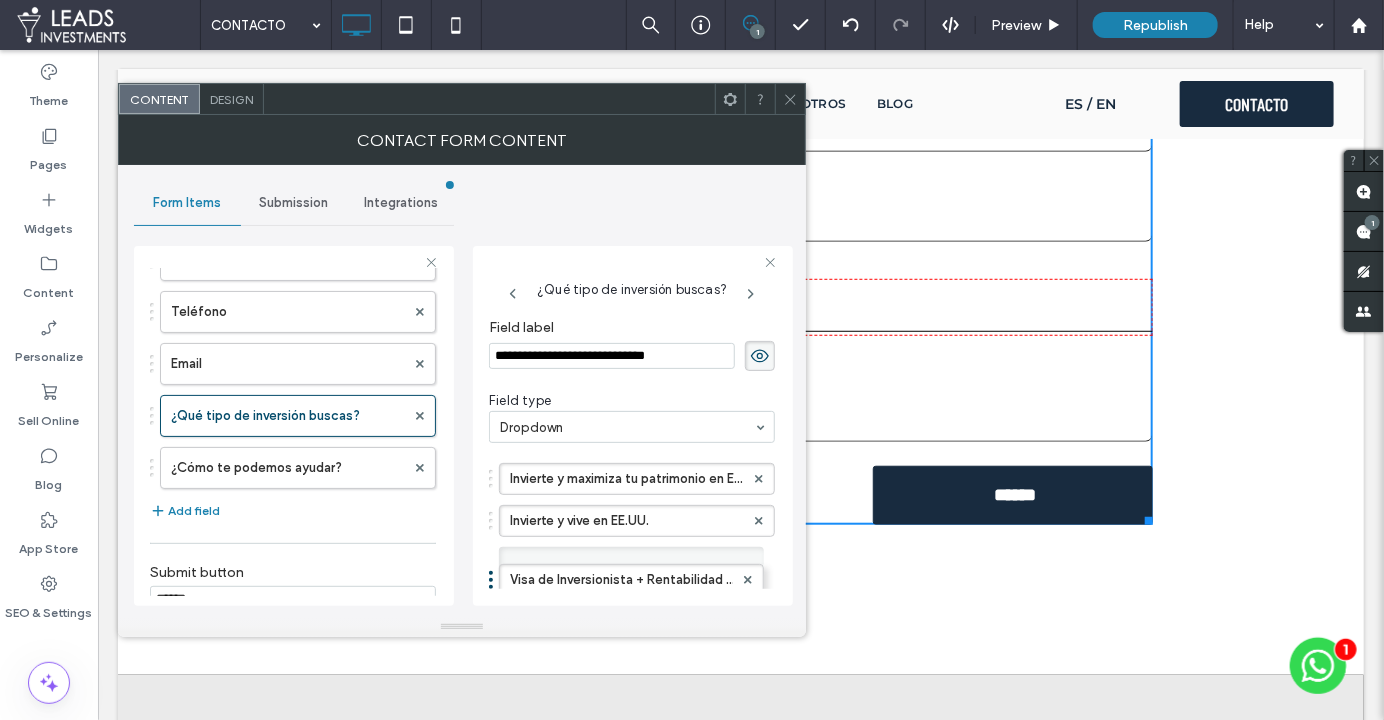 drag, startPoint x: 509, startPoint y: 558, endPoint x: 703, endPoint y: 578, distance: 195.0282 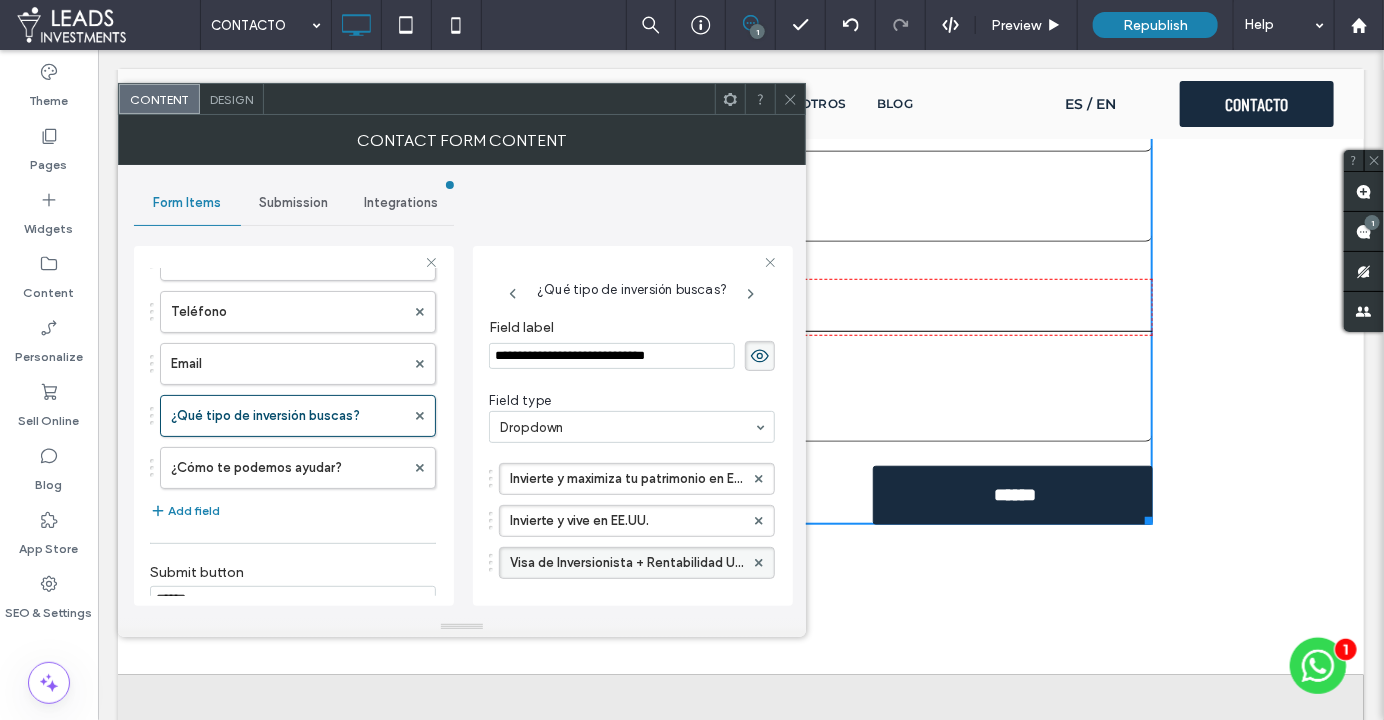 click on "Visa de Inversionista + Rentabilidad USD" at bounding box center [627, 563] 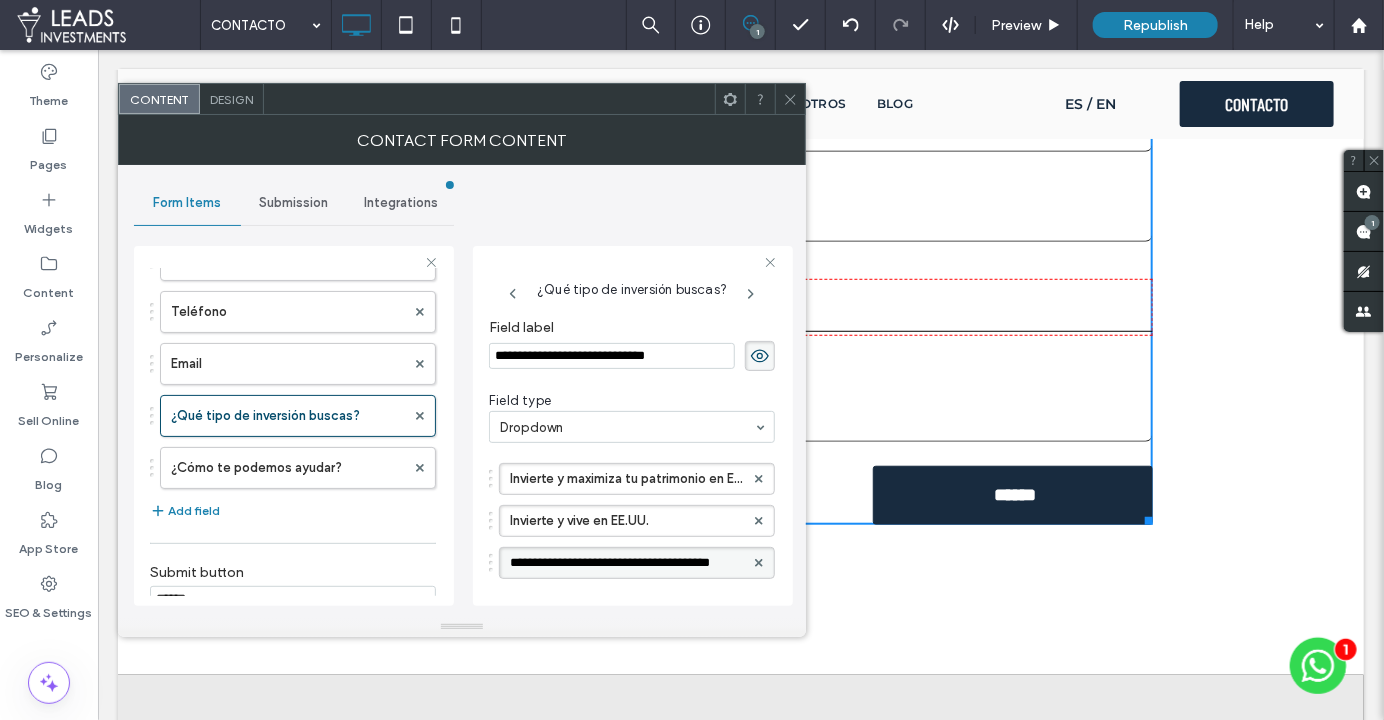 scroll, scrollTop: 0, scrollLeft: 16, axis: horizontal 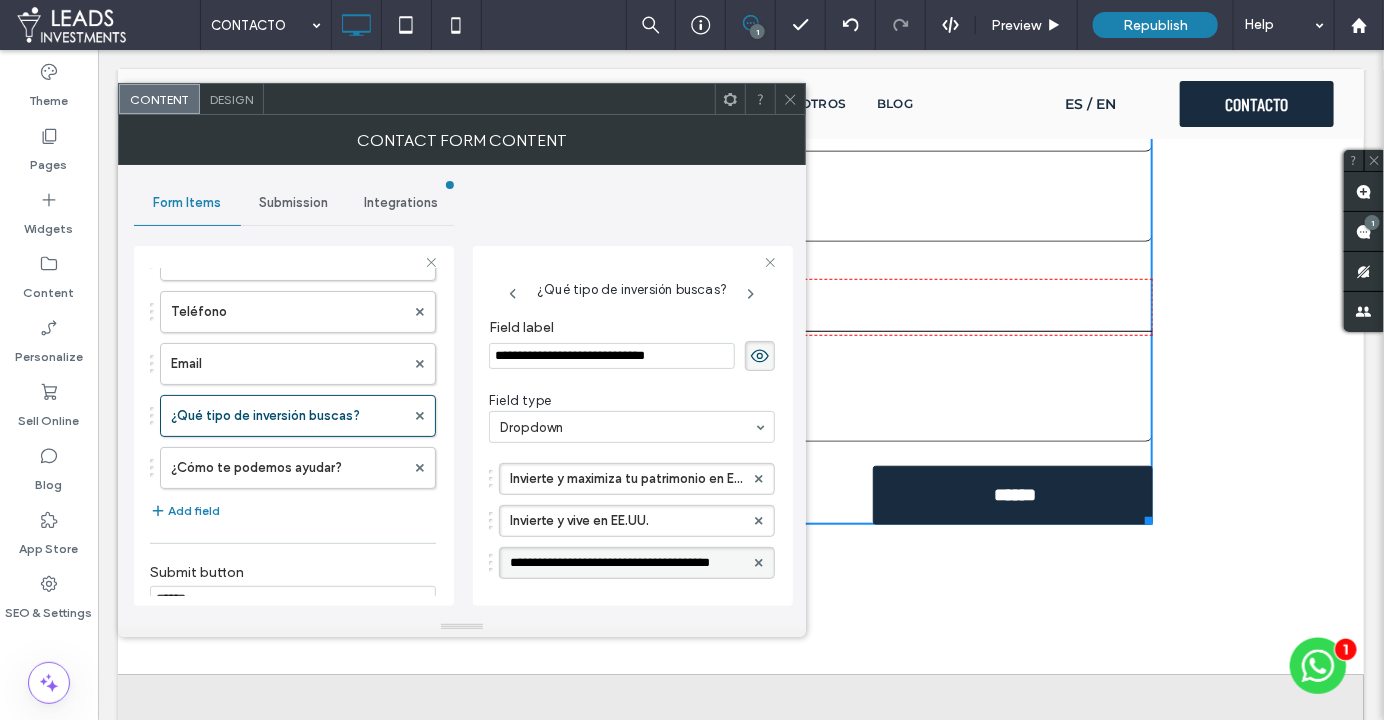 drag, startPoint x: 732, startPoint y: 556, endPoint x: 506, endPoint y: 549, distance: 226.10838 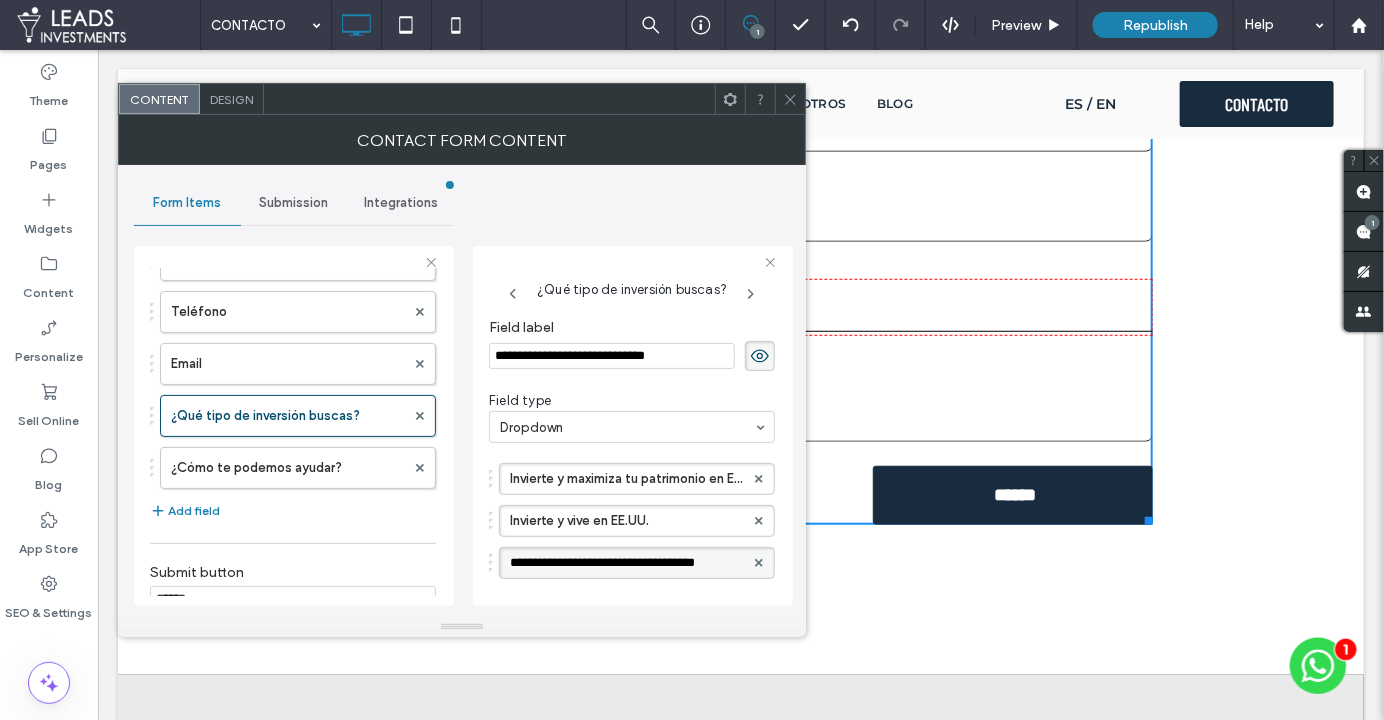 scroll, scrollTop: 0, scrollLeft: 5, axis: horizontal 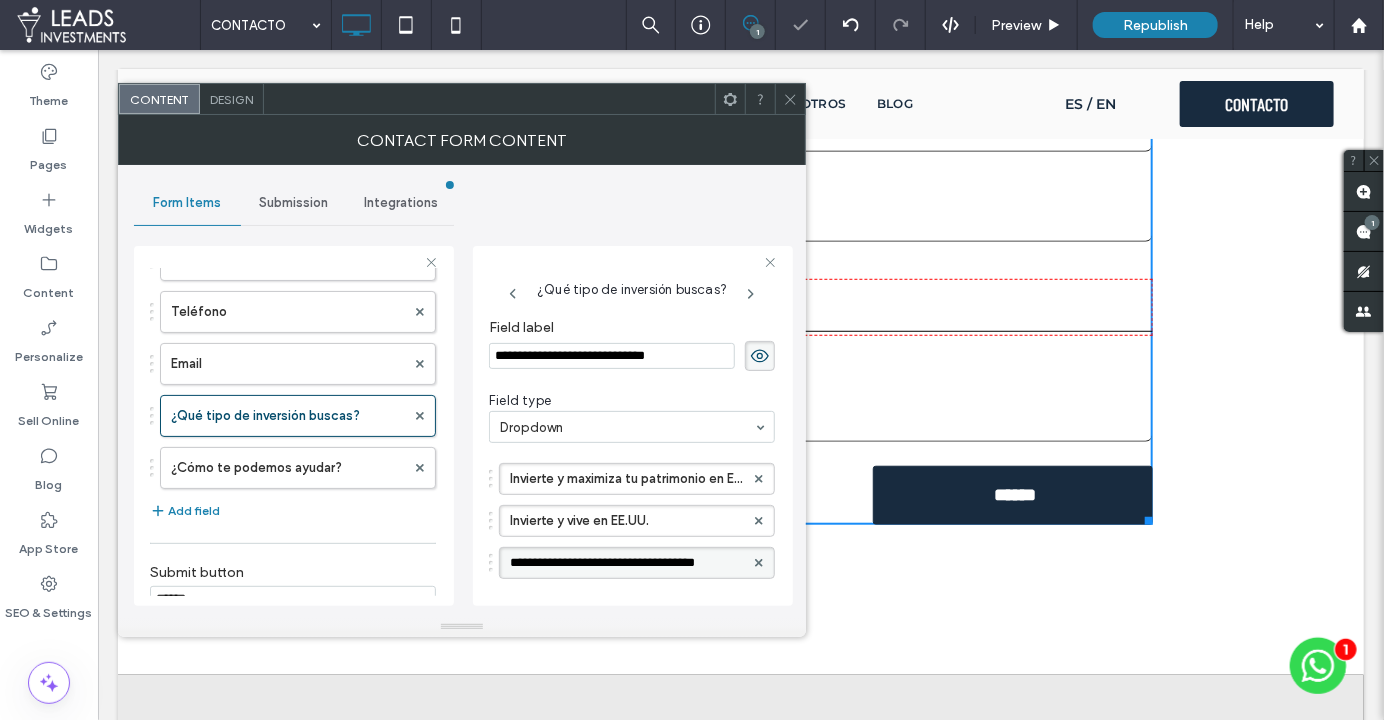 click on "**********" at bounding box center [622, 563] 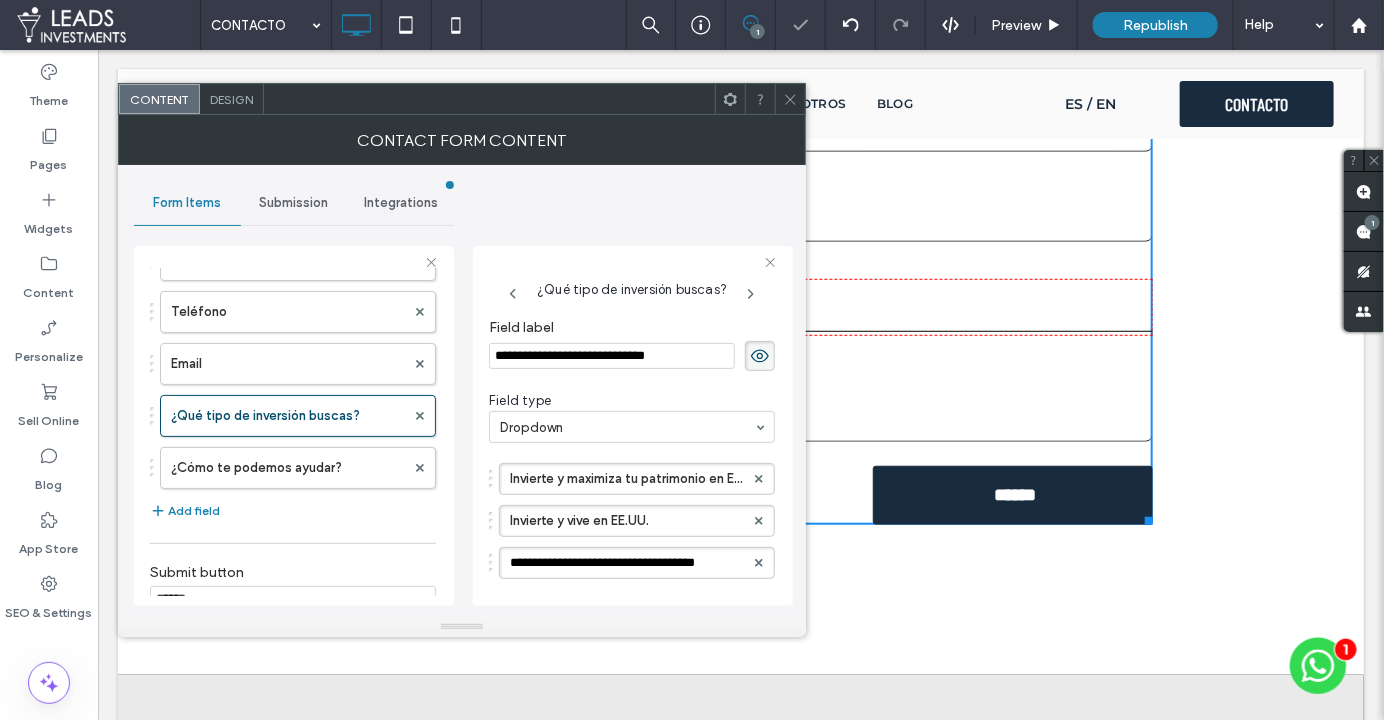 scroll, scrollTop: 0, scrollLeft: 0, axis: both 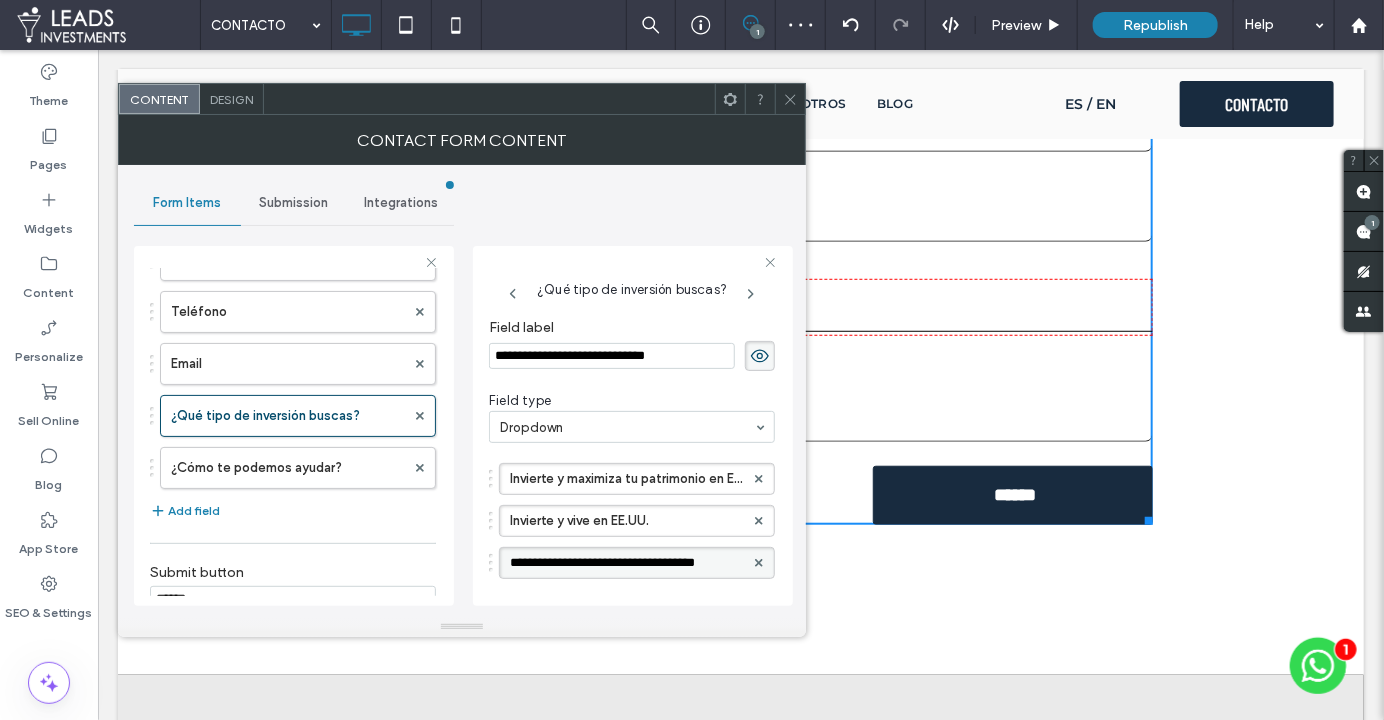 click on "**********" at bounding box center [622, 563] 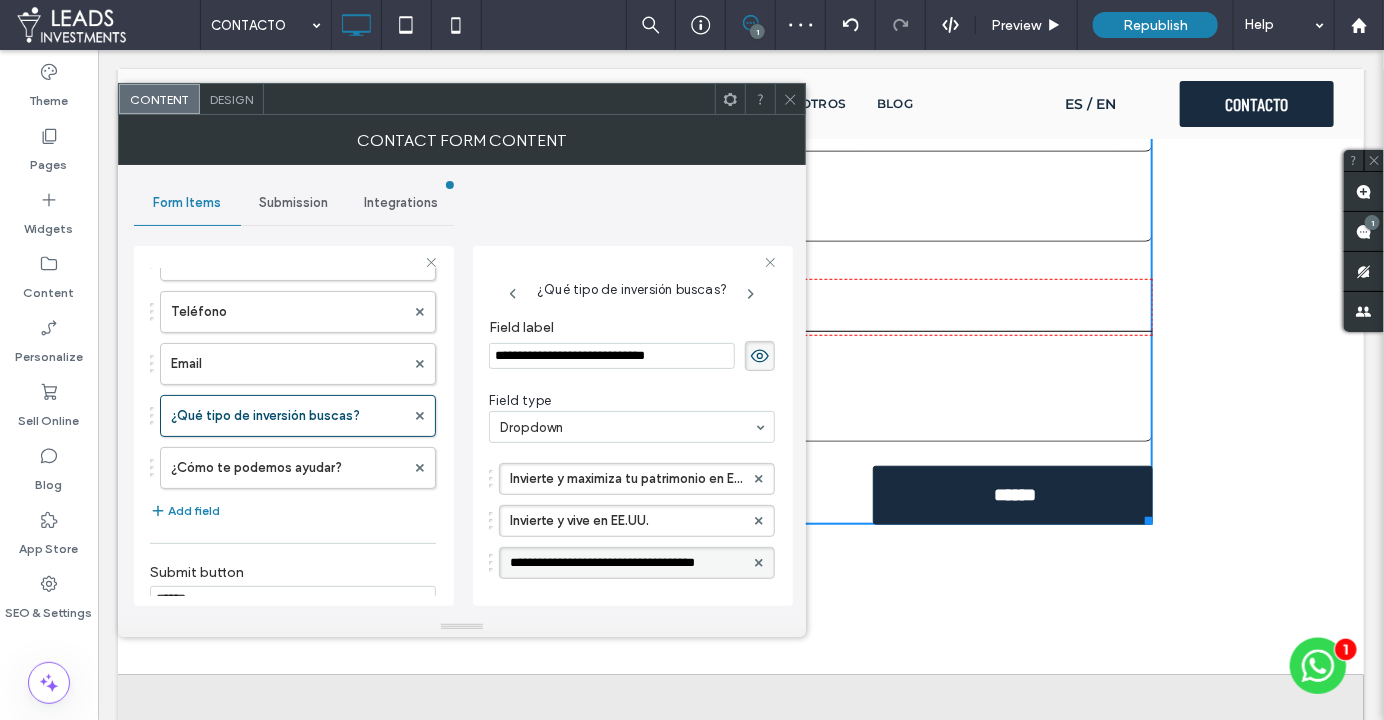 drag, startPoint x: 587, startPoint y: 559, endPoint x: 570, endPoint y: 560, distance: 17.029387 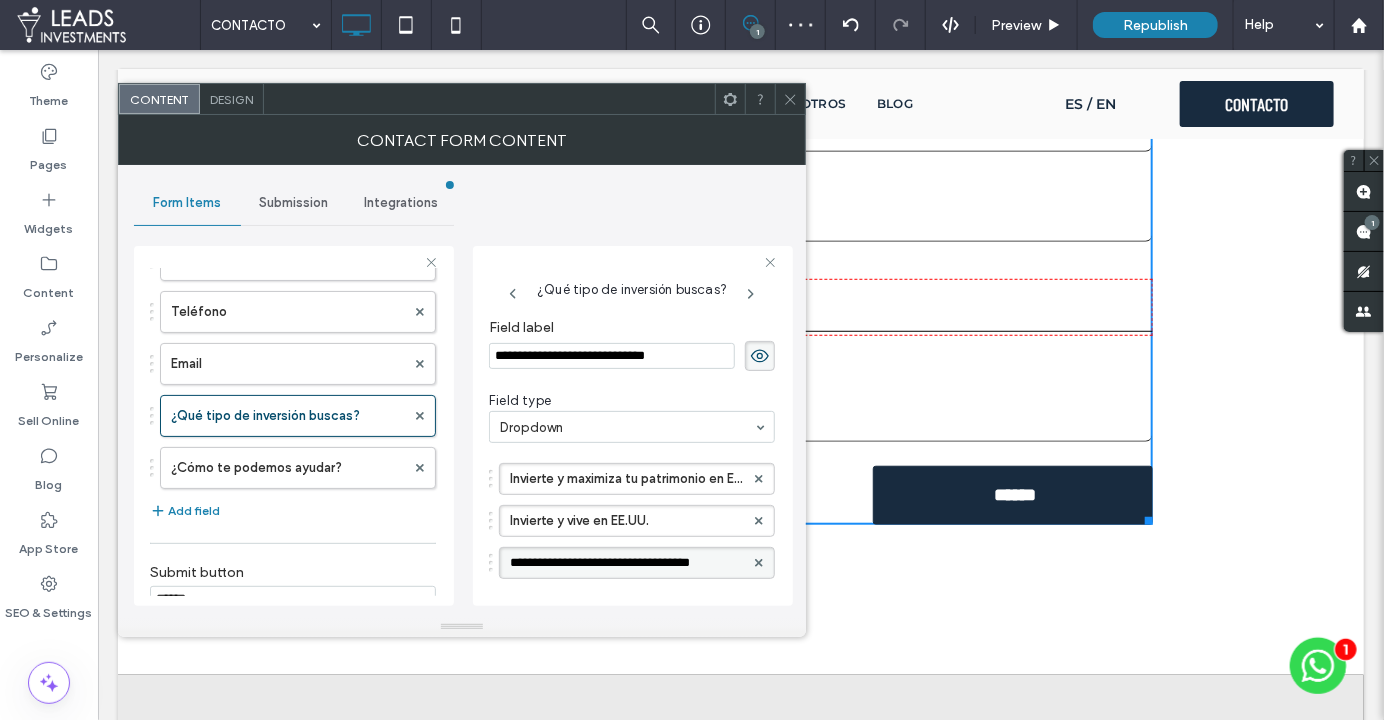 type on "**********" 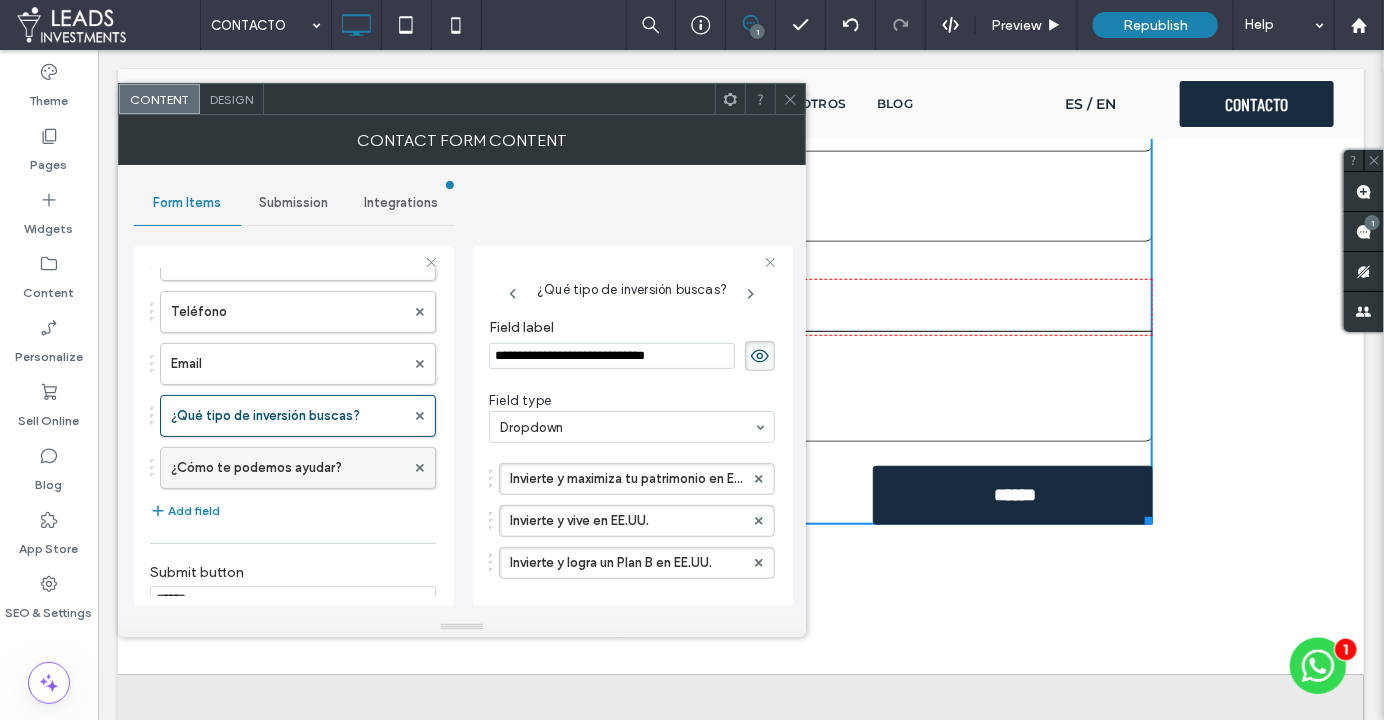 click on "¿Cómo te podemos ayudar?" at bounding box center [288, 468] 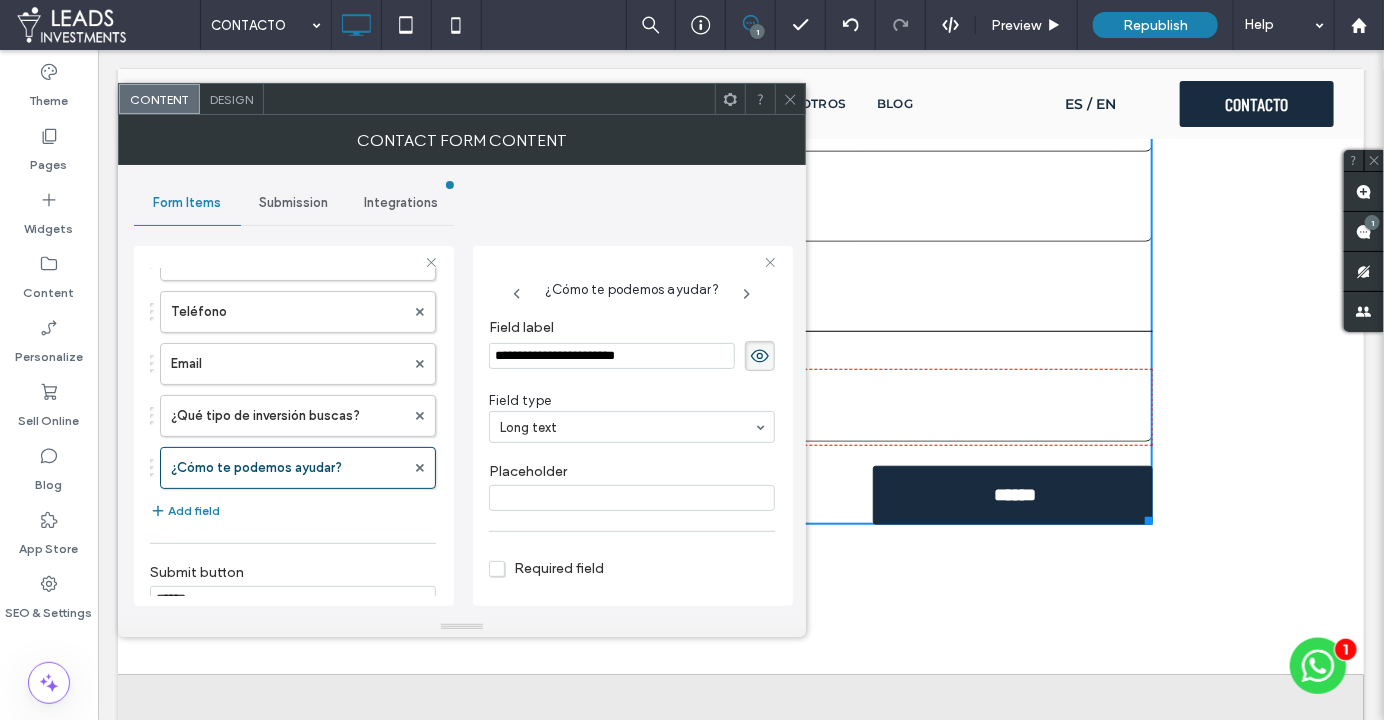 scroll, scrollTop: 106, scrollLeft: 0, axis: vertical 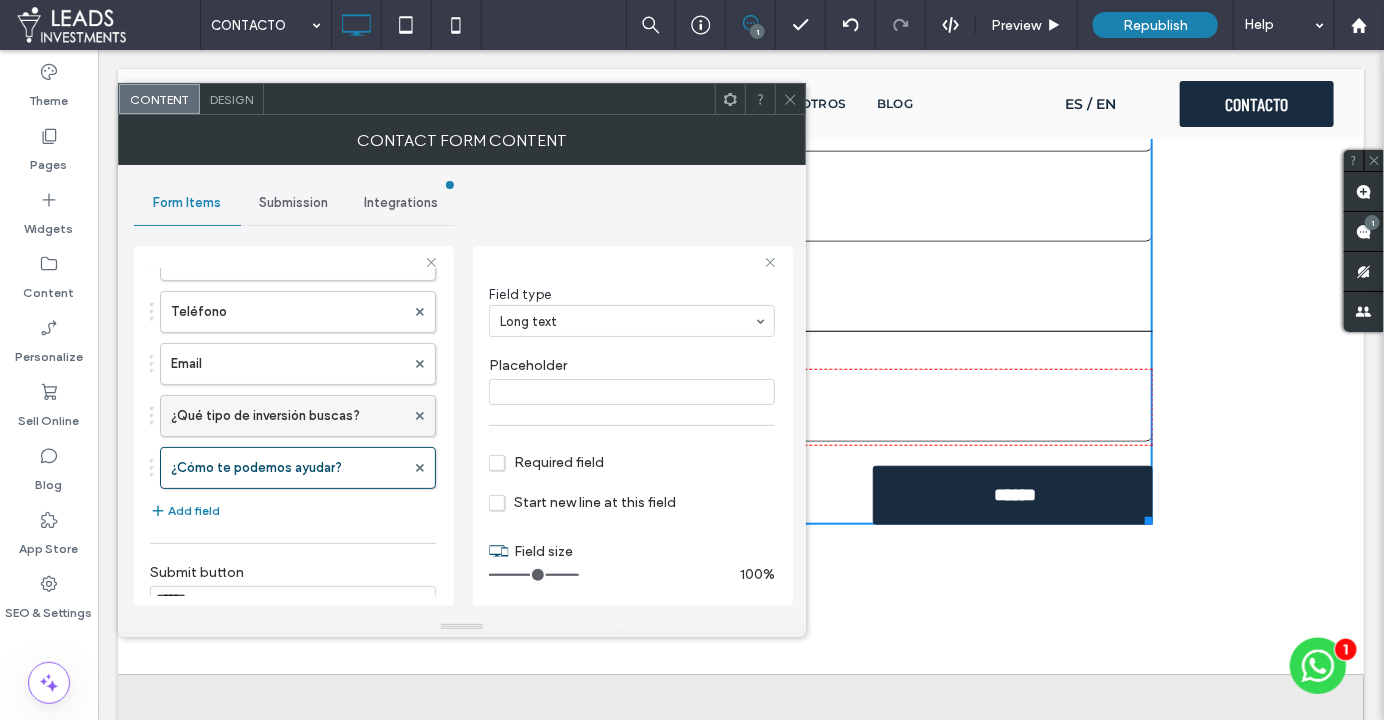 click on "¿Qué tipo de inversión buscas?" at bounding box center [288, 416] 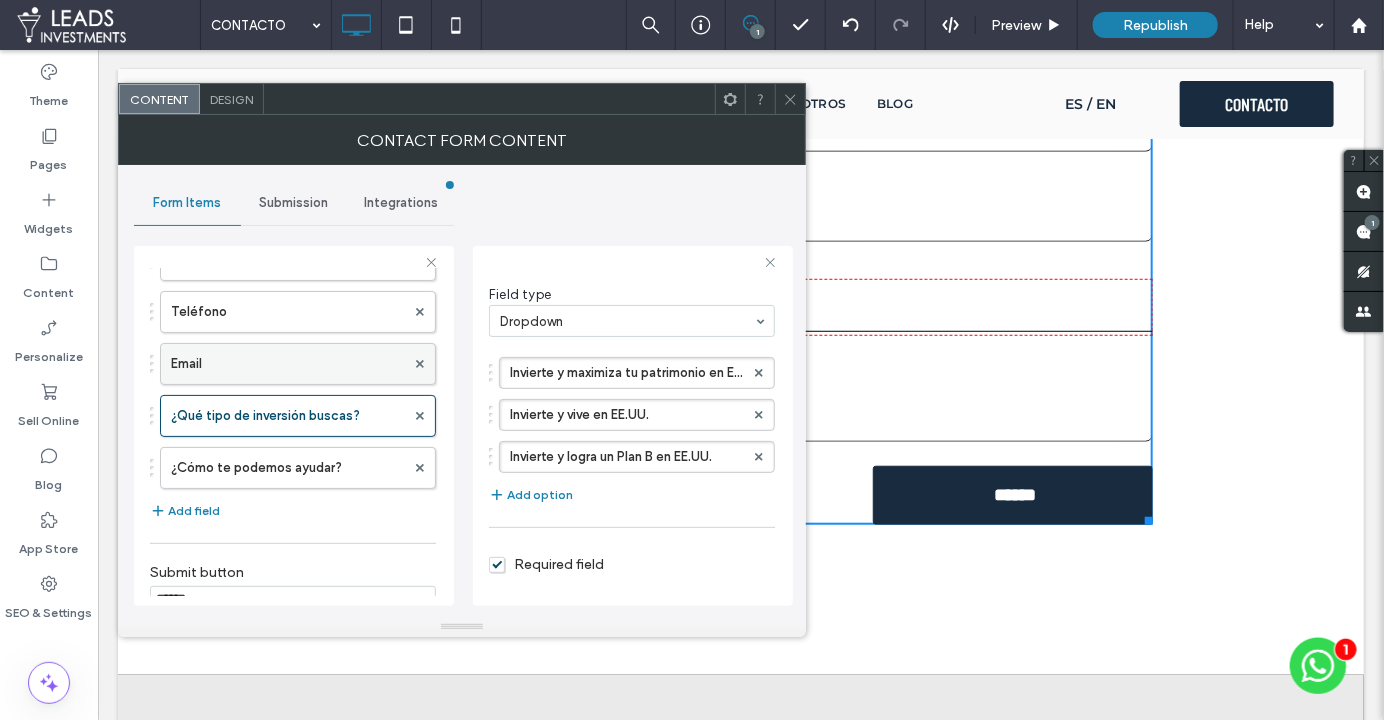 drag, startPoint x: 268, startPoint y: 356, endPoint x: 278, endPoint y: 321, distance: 36.40055 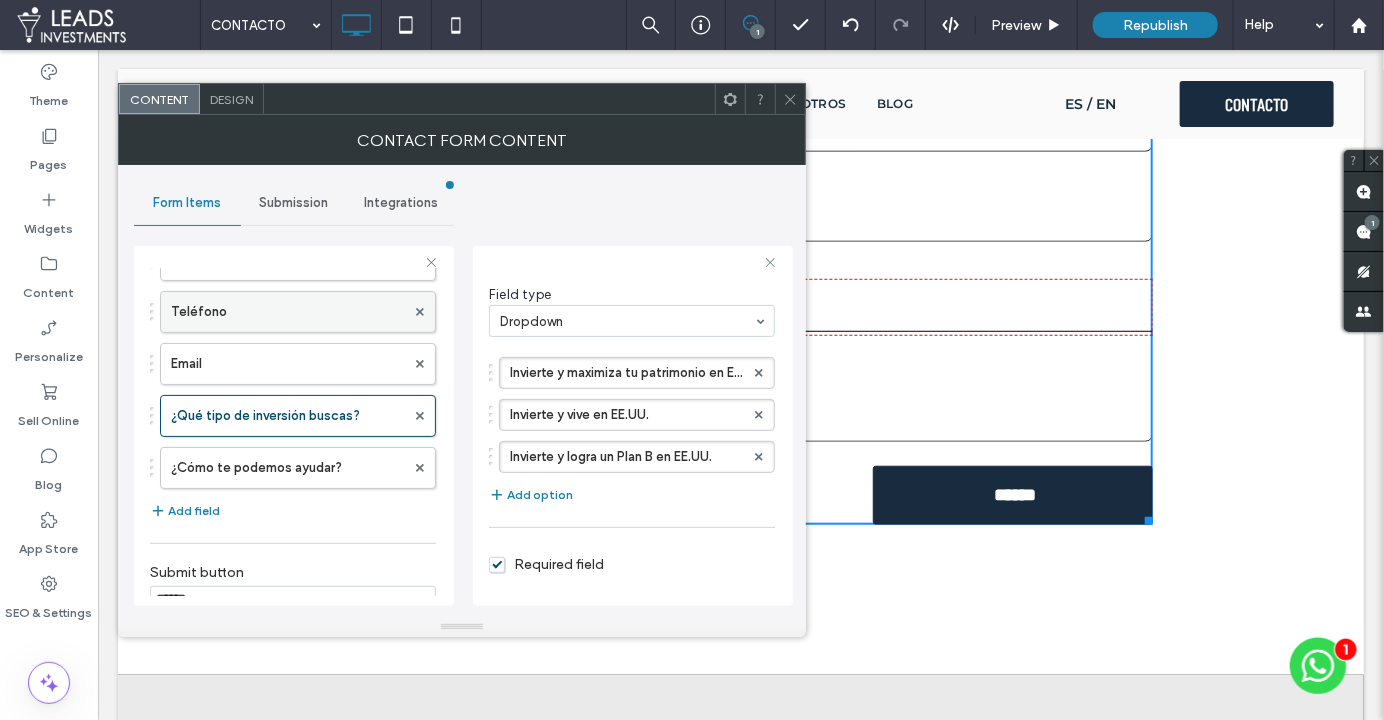 click on "Email" at bounding box center [288, 364] 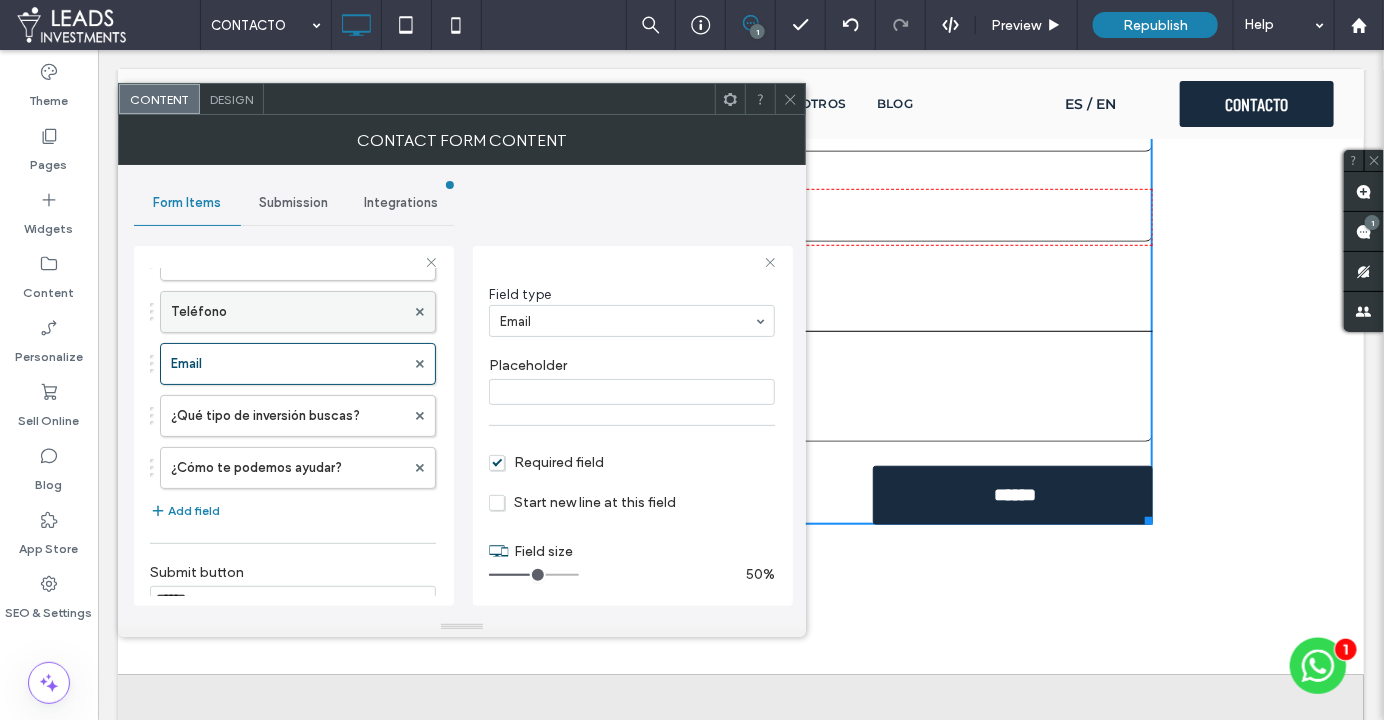 click on "Teléfono" at bounding box center [288, 312] 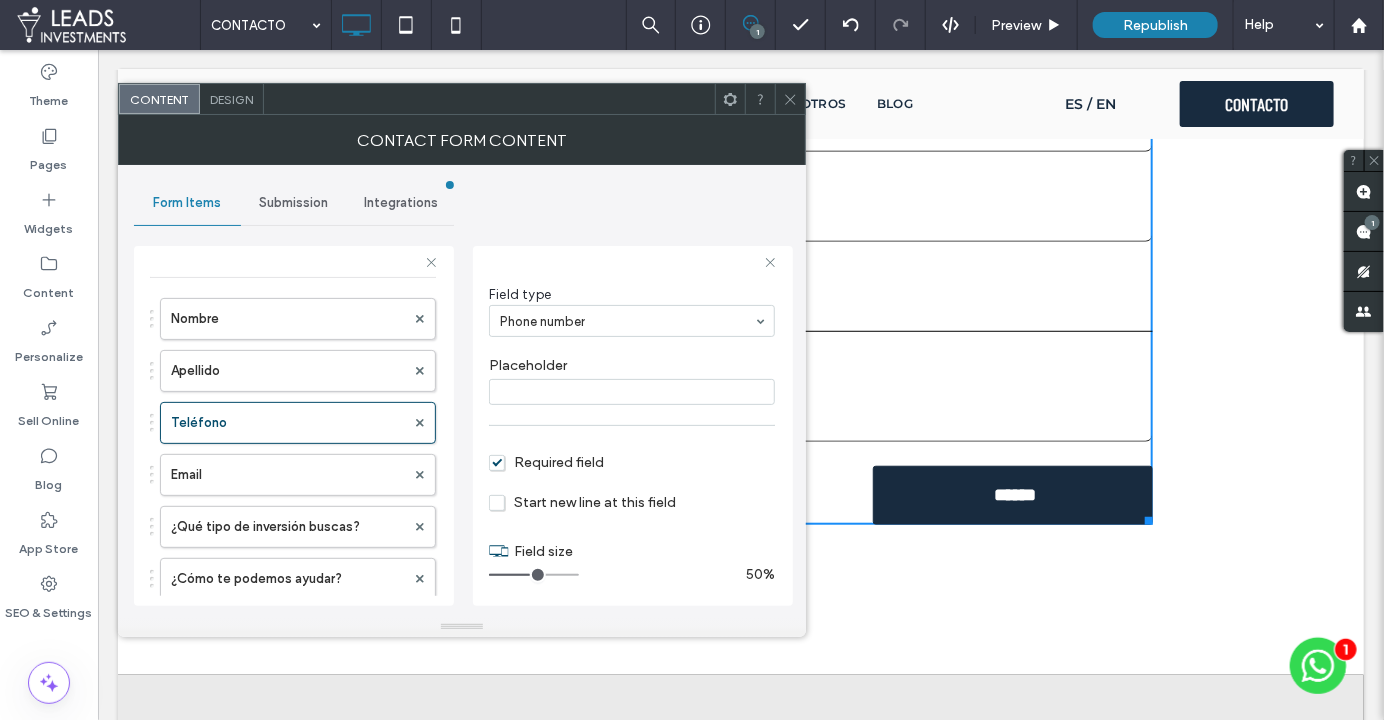 scroll, scrollTop: 0, scrollLeft: 0, axis: both 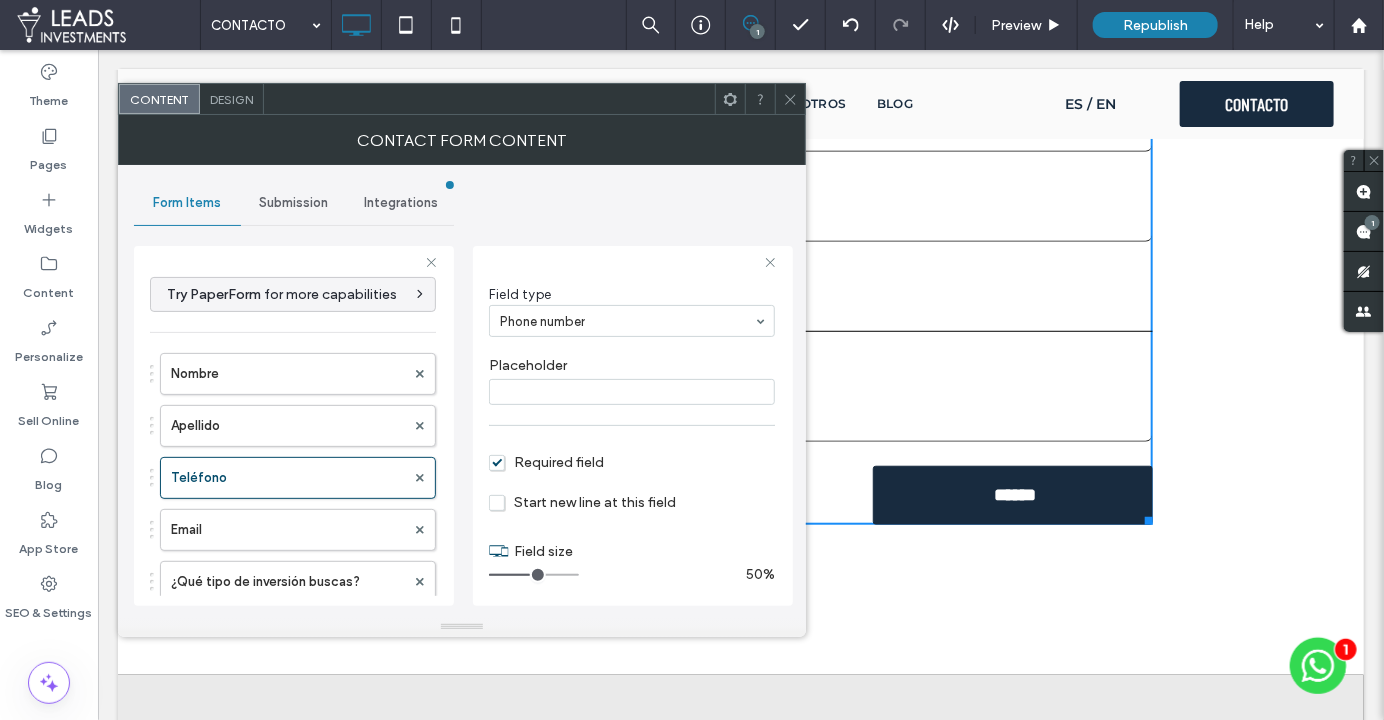 click 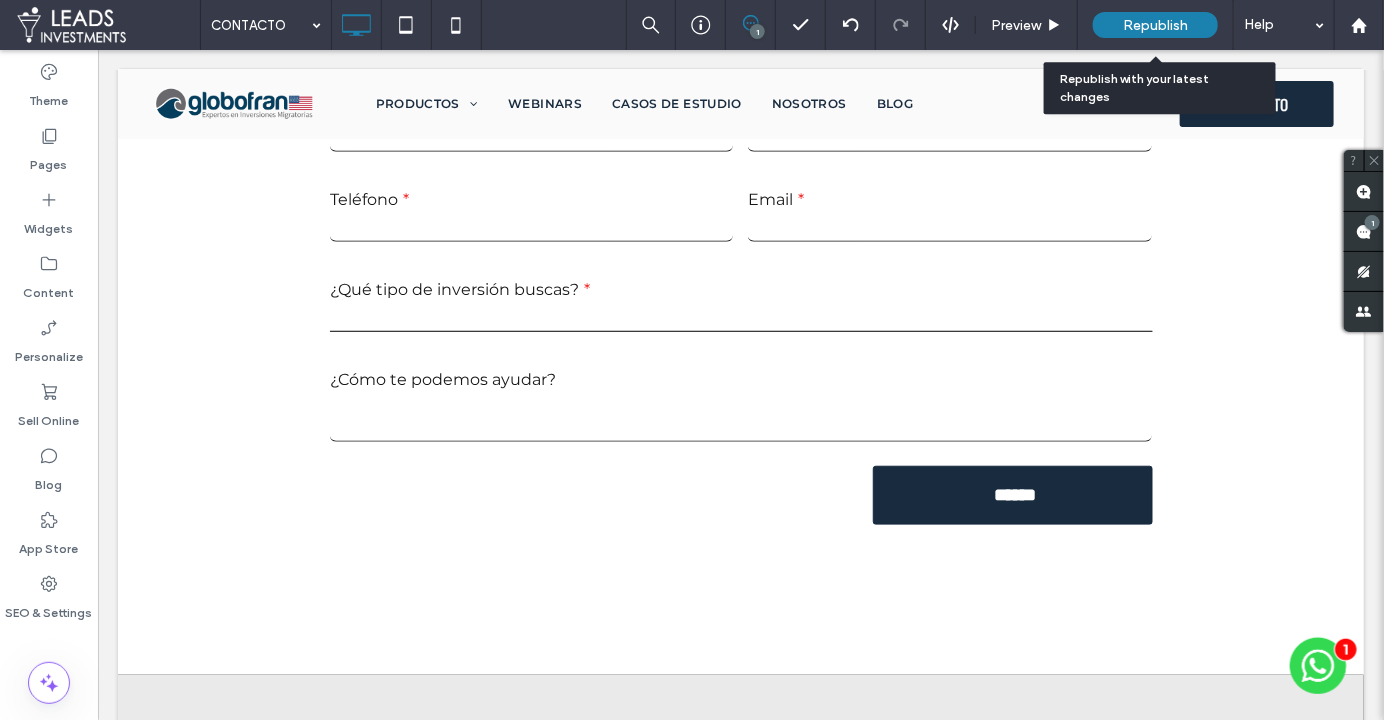 click on "Republish" at bounding box center [1155, 25] 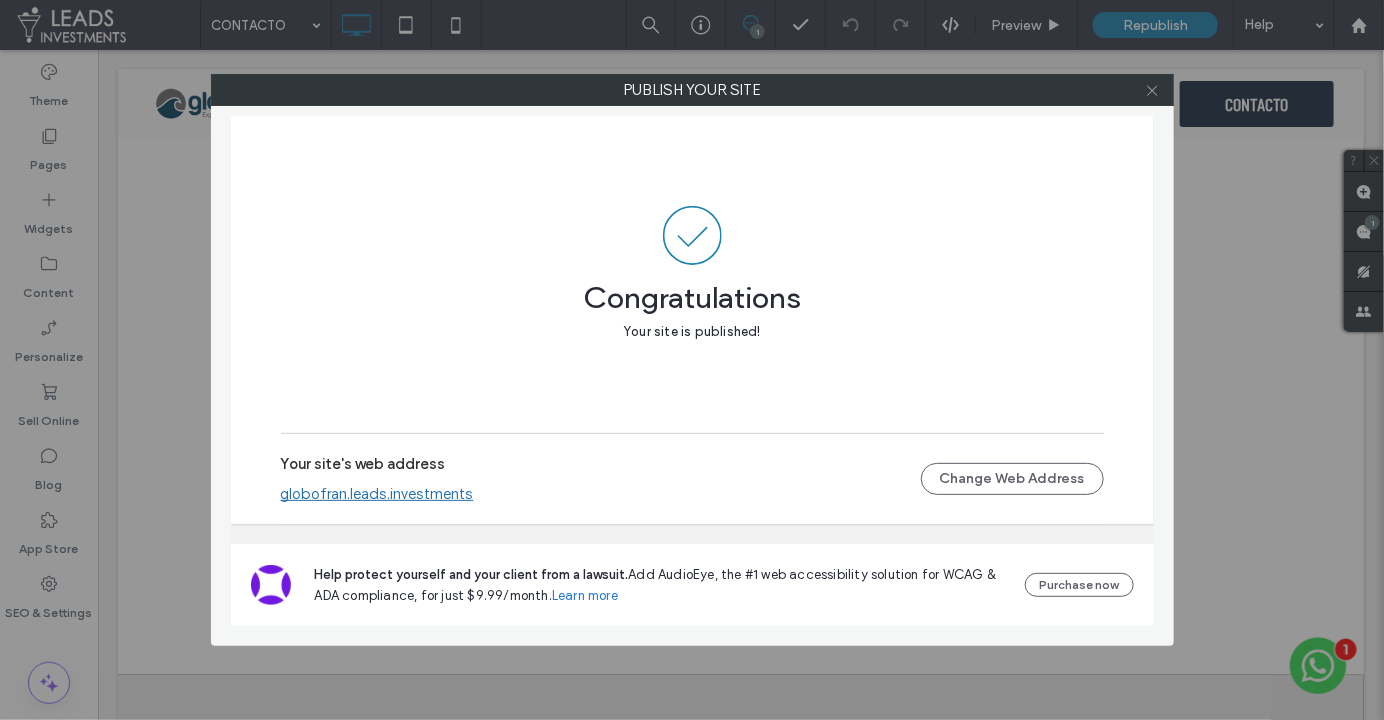 click 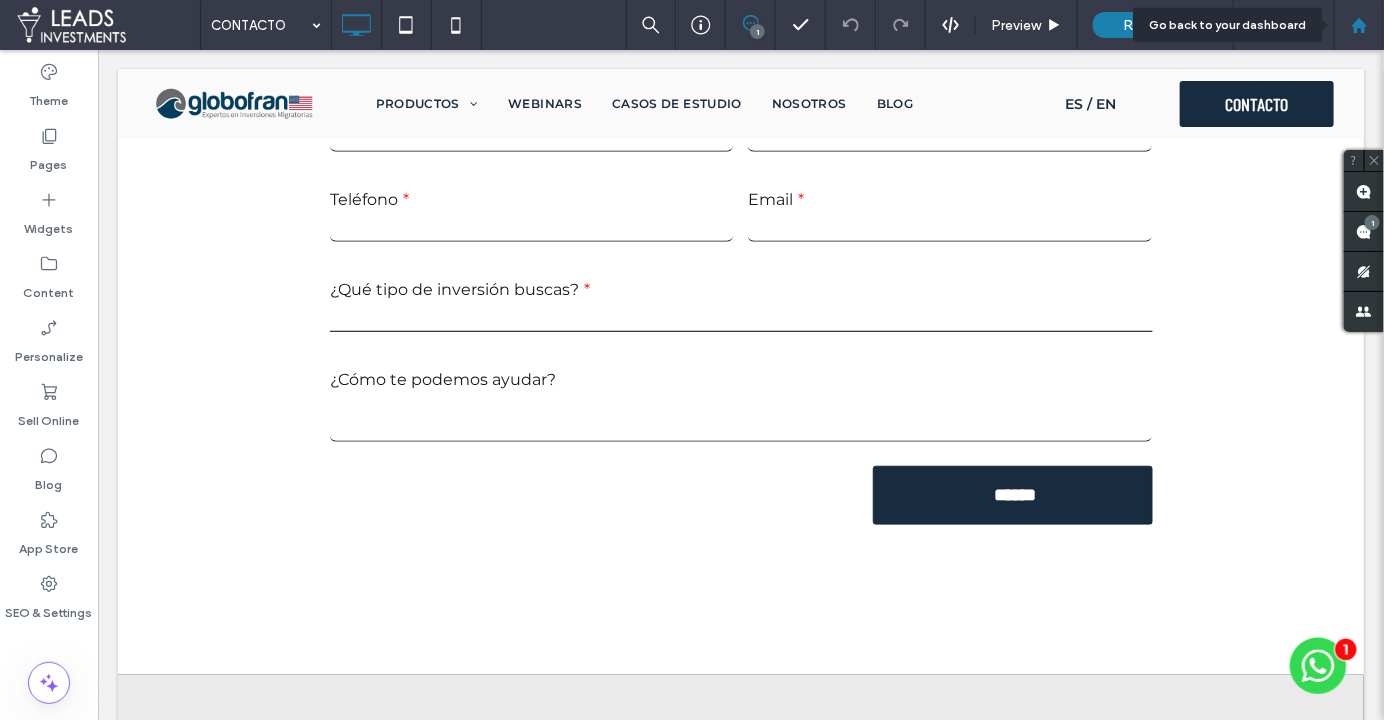 click at bounding box center [1359, 25] 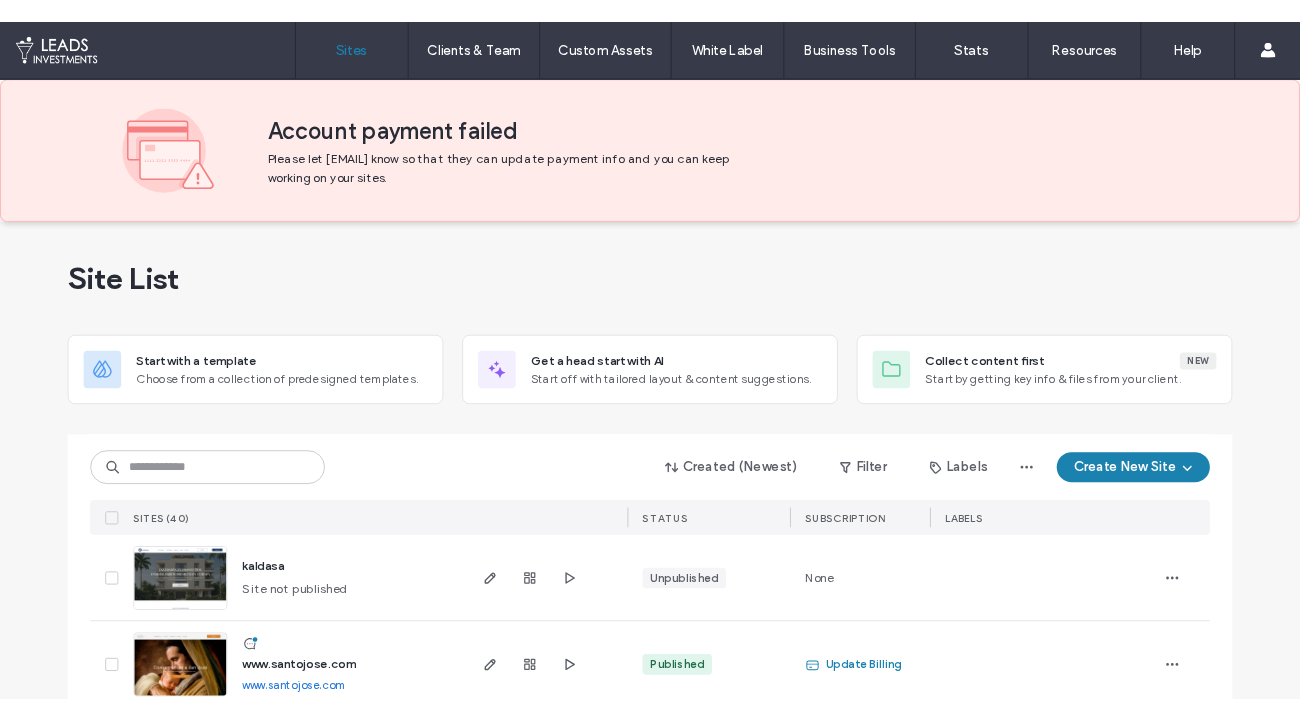 scroll, scrollTop: 0, scrollLeft: 0, axis: both 